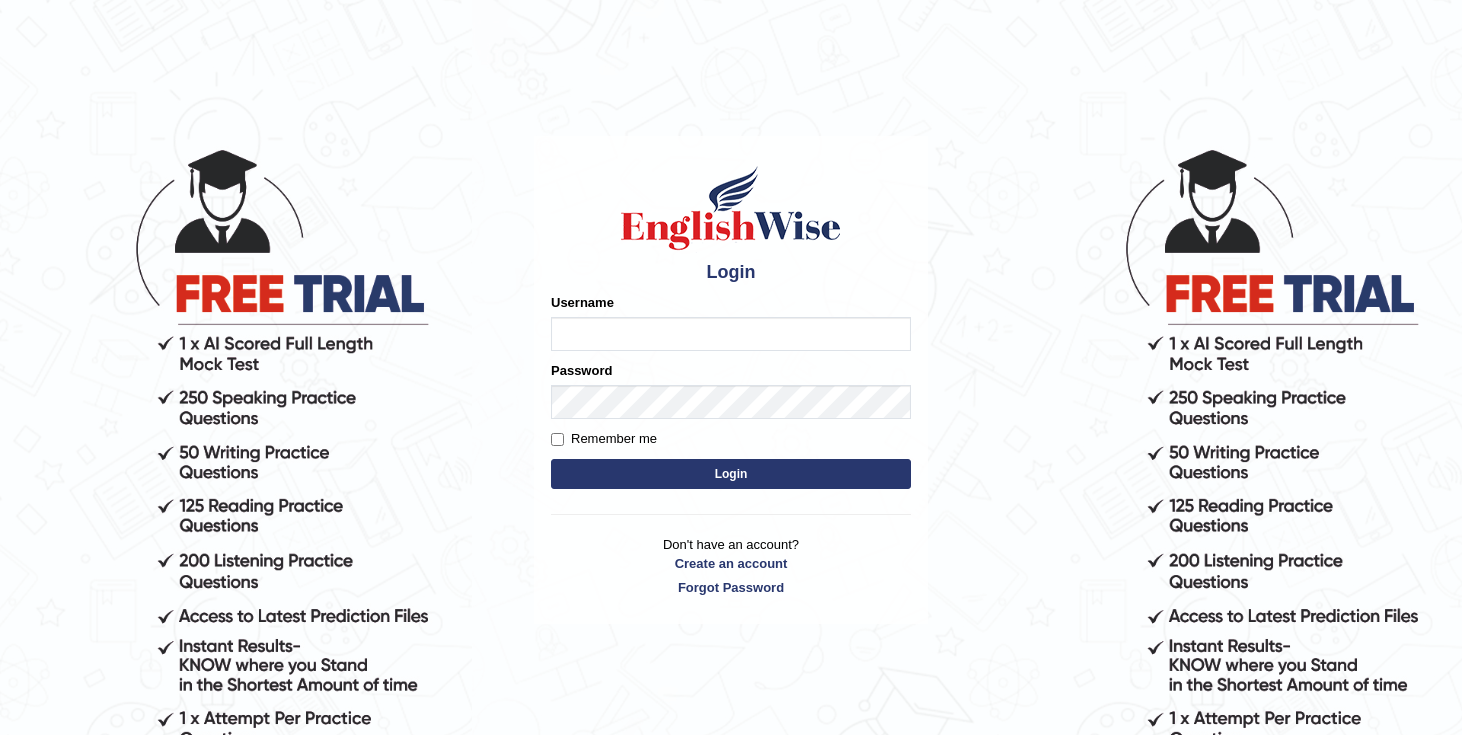 scroll, scrollTop: 0, scrollLeft: 0, axis: both 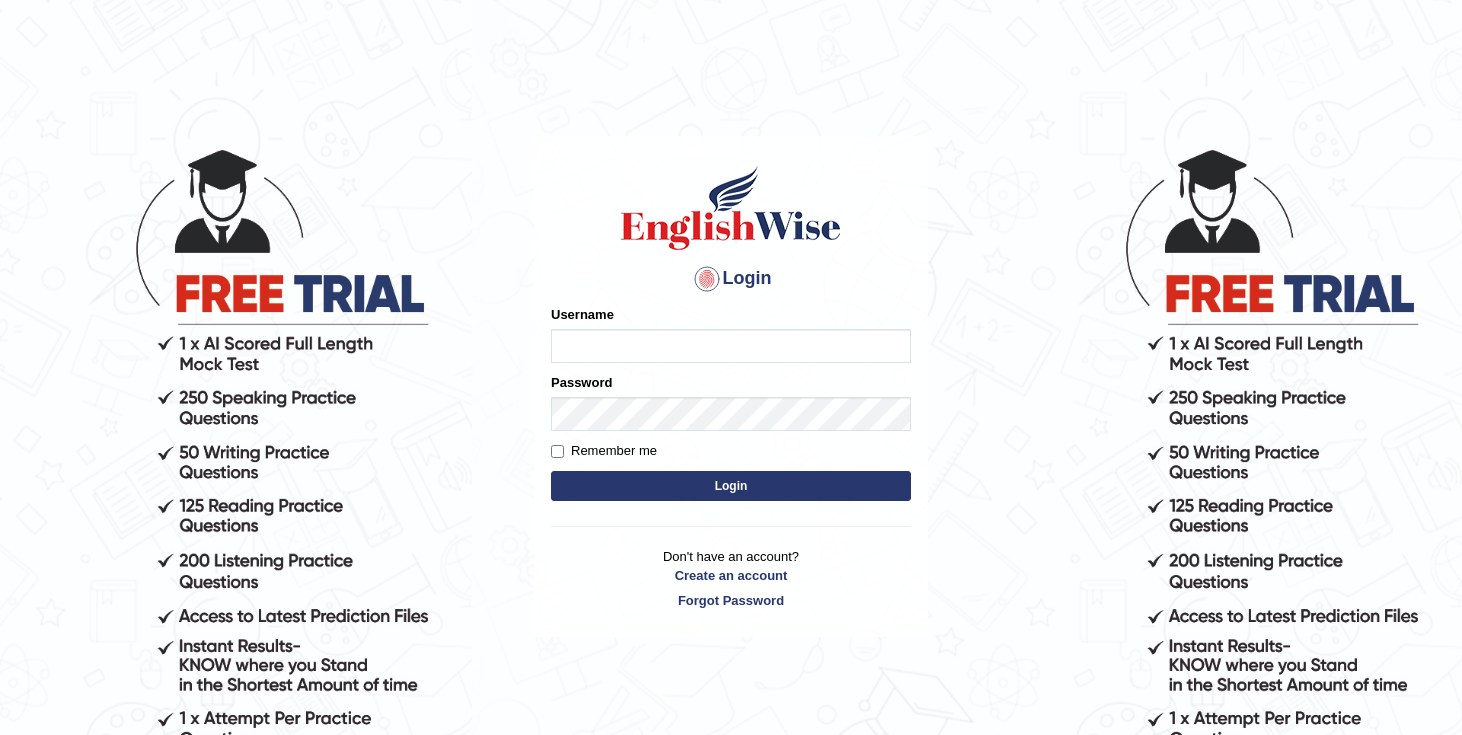 type on "Chetna09" 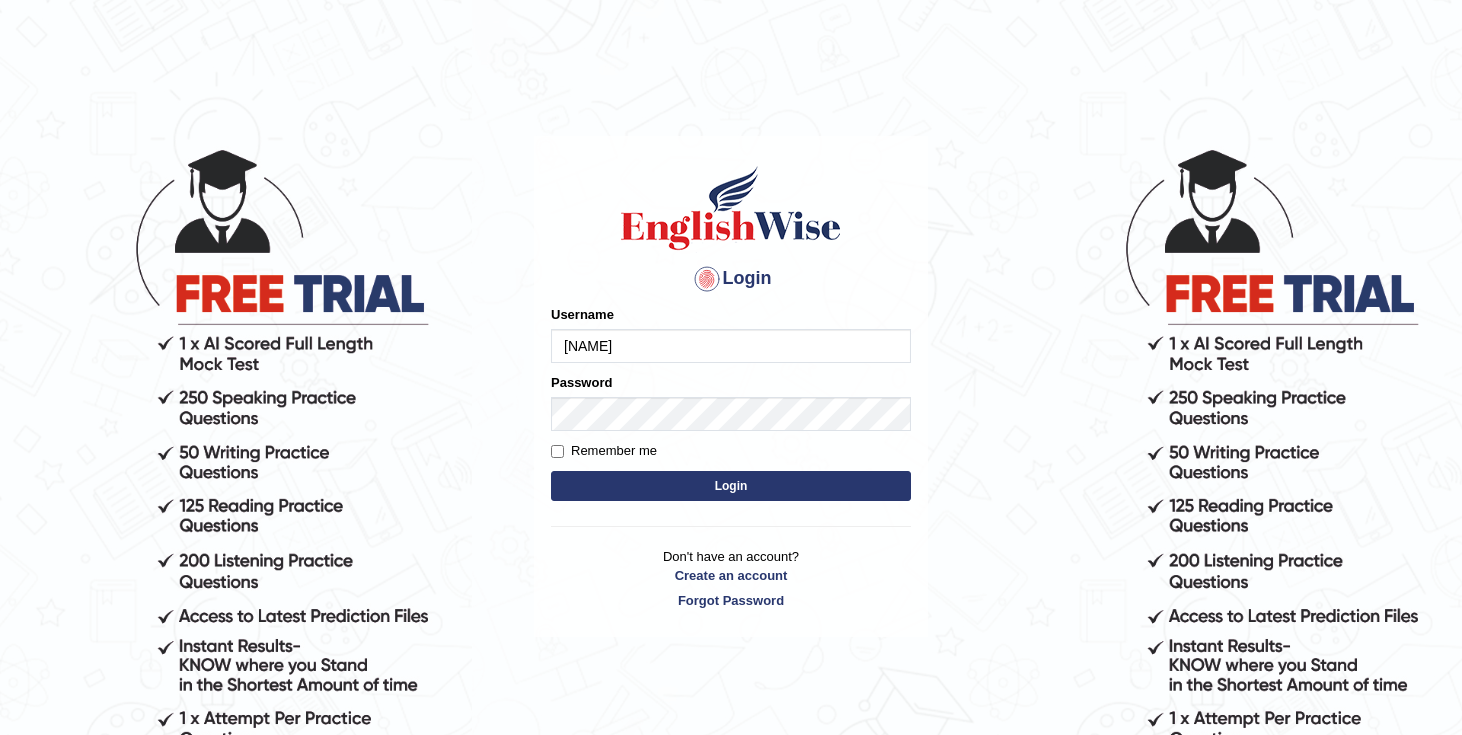 click on "Login" at bounding box center [731, 486] 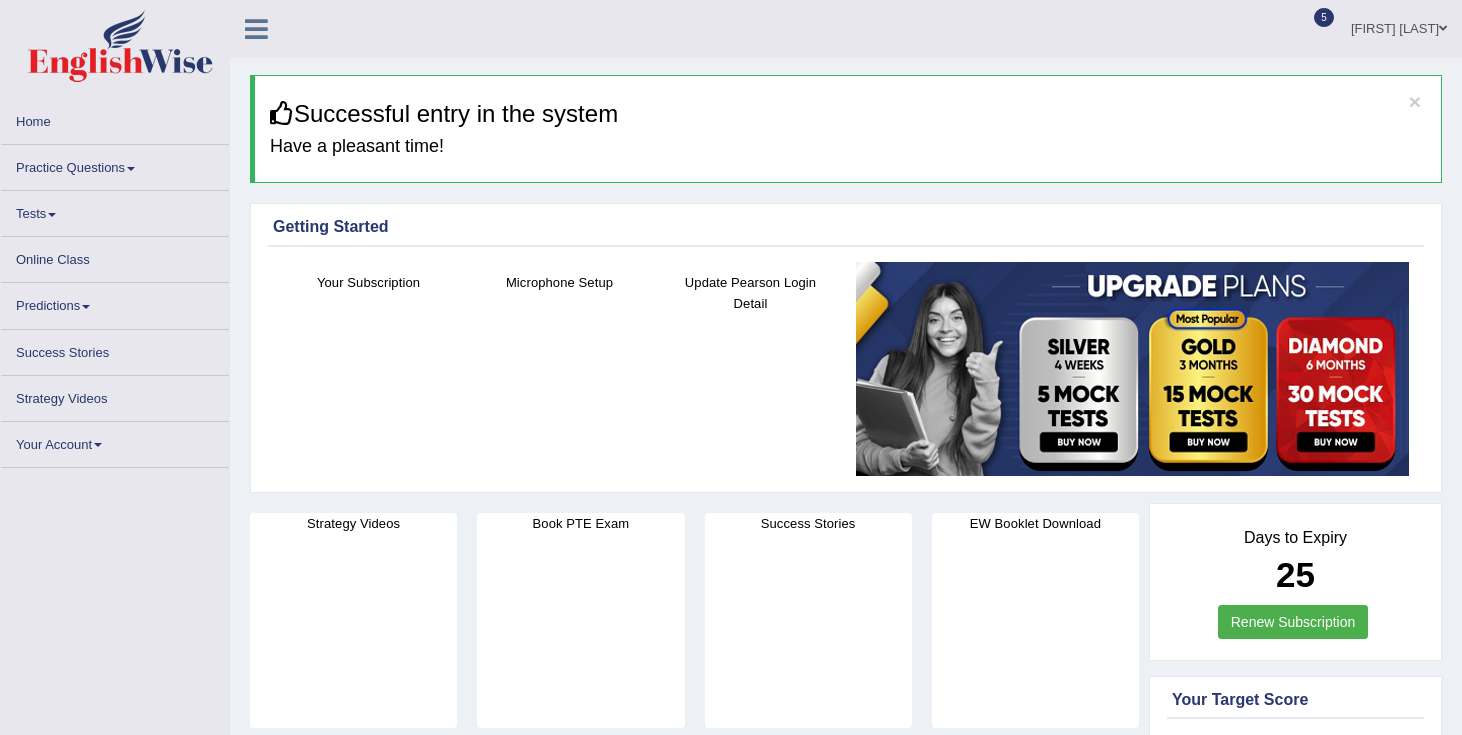 scroll, scrollTop: 0, scrollLeft: 0, axis: both 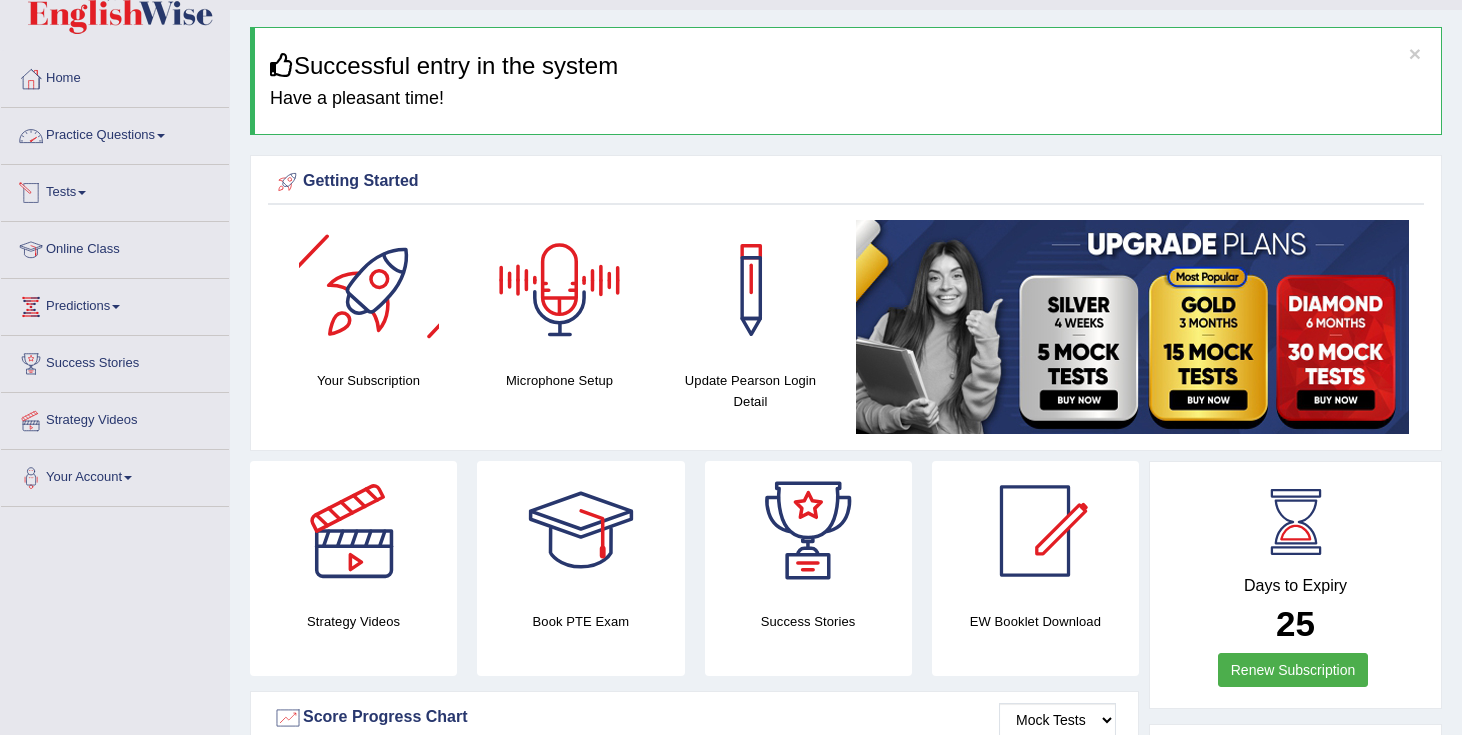 click on "Practice Questions" at bounding box center (115, 133) 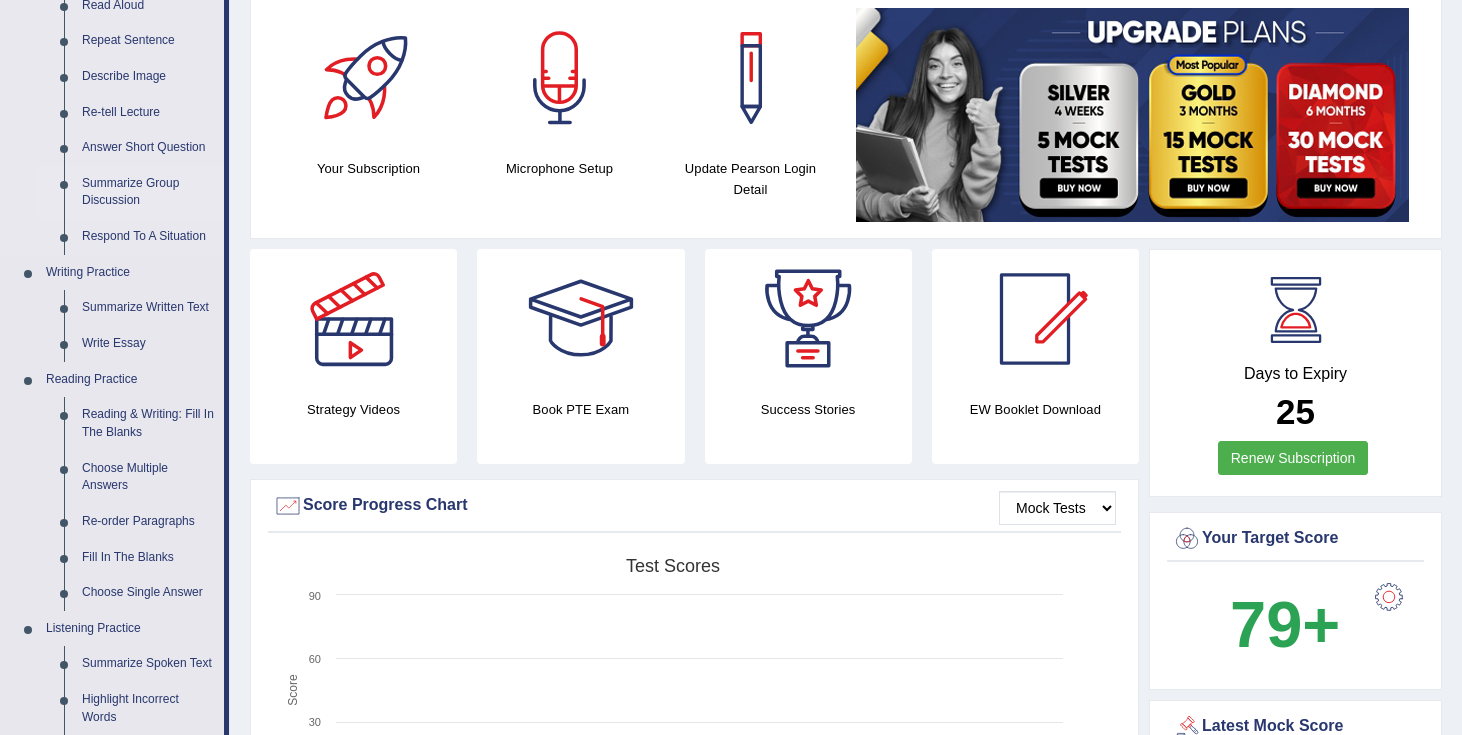 scroll, scrollTop: 267, scrollLeft: 0, axis: vertical 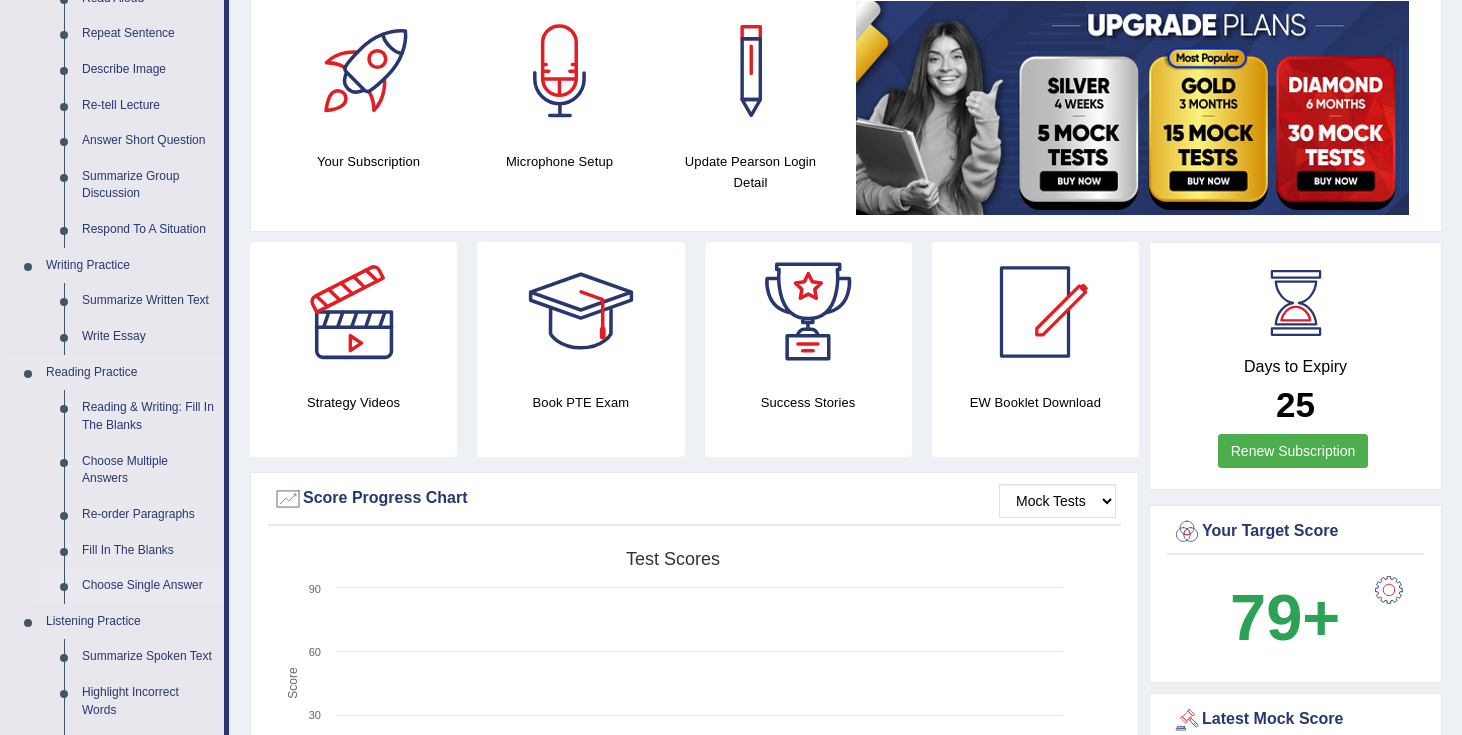 click on "Choose Single Answer" at bounding box center (148, 586) 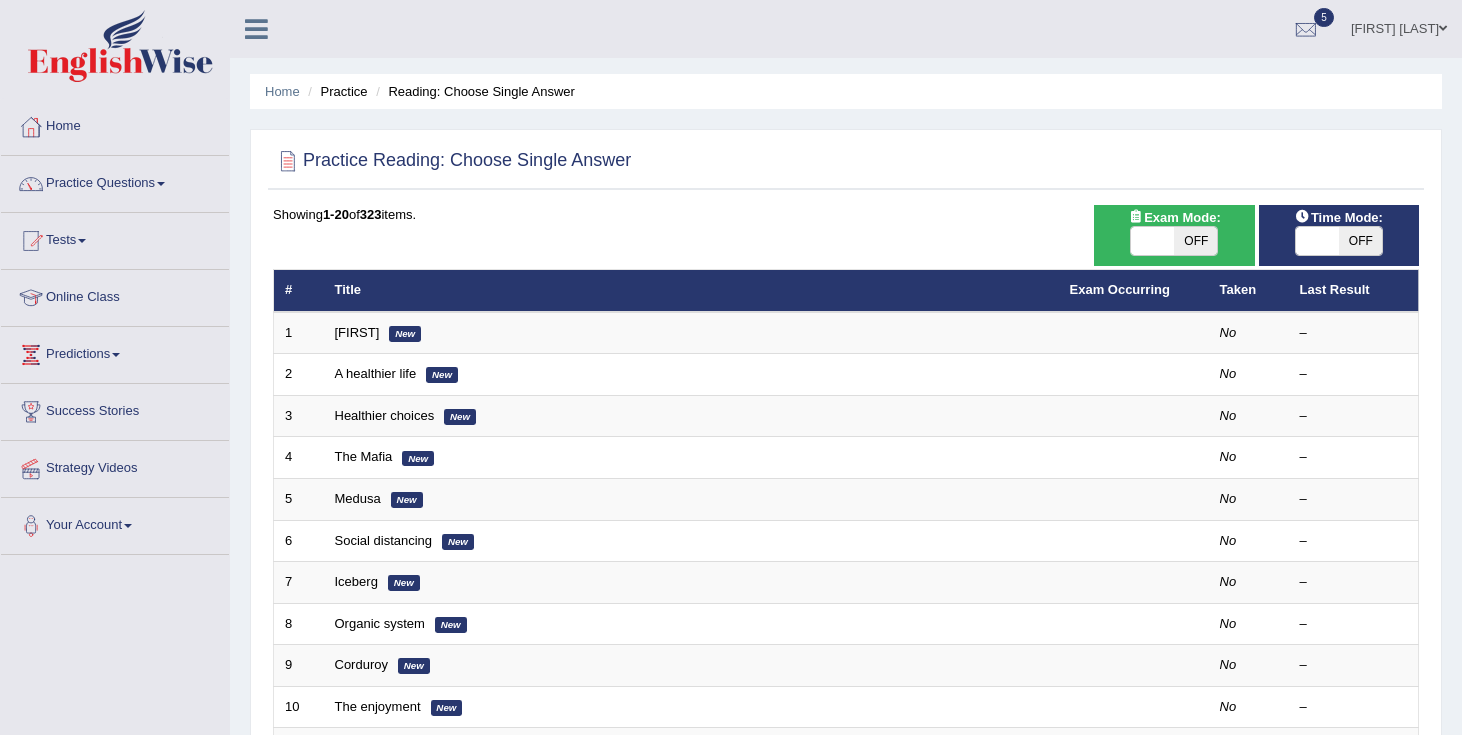 scroll, scrollTop: 0, scrollLeft: 0, axis: both 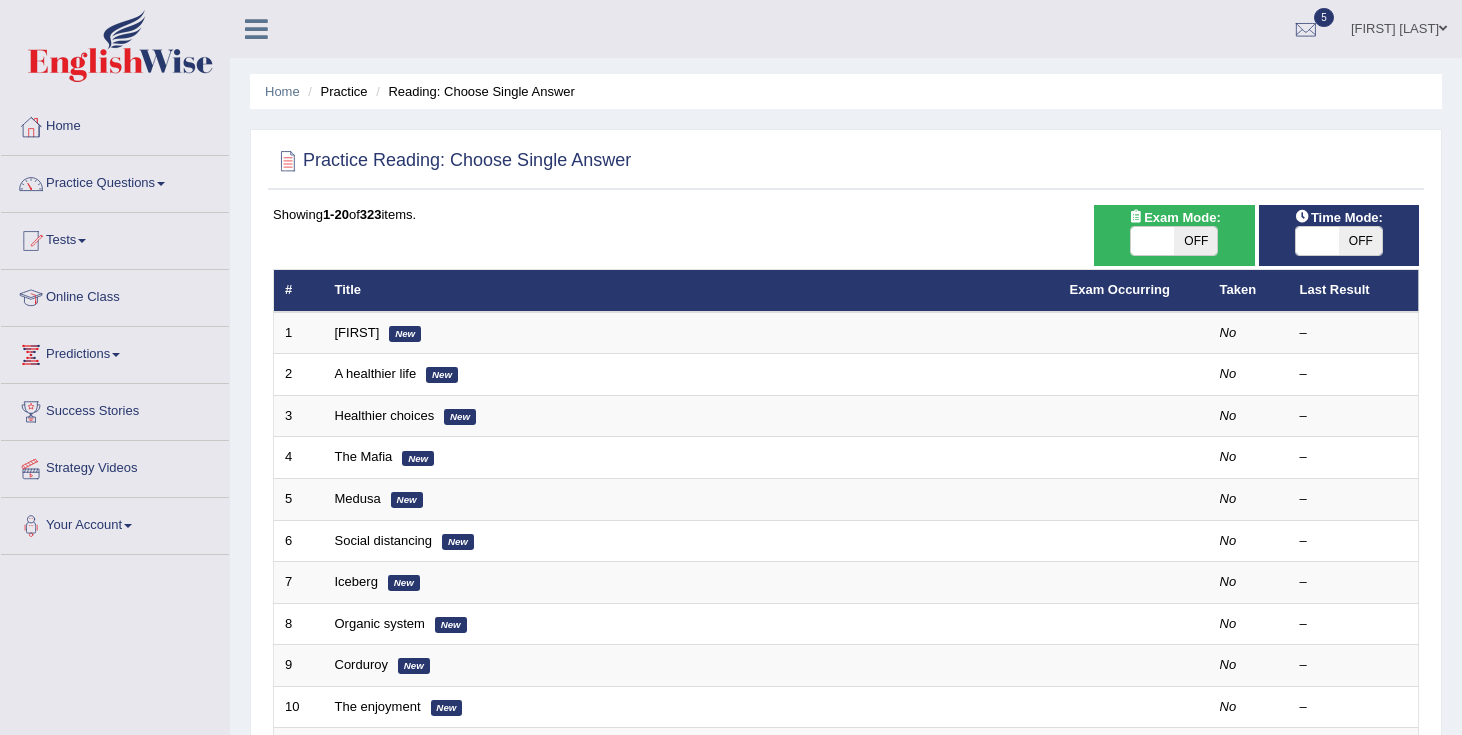 click on "ON   OFF" at bounding box center (1174, 241) 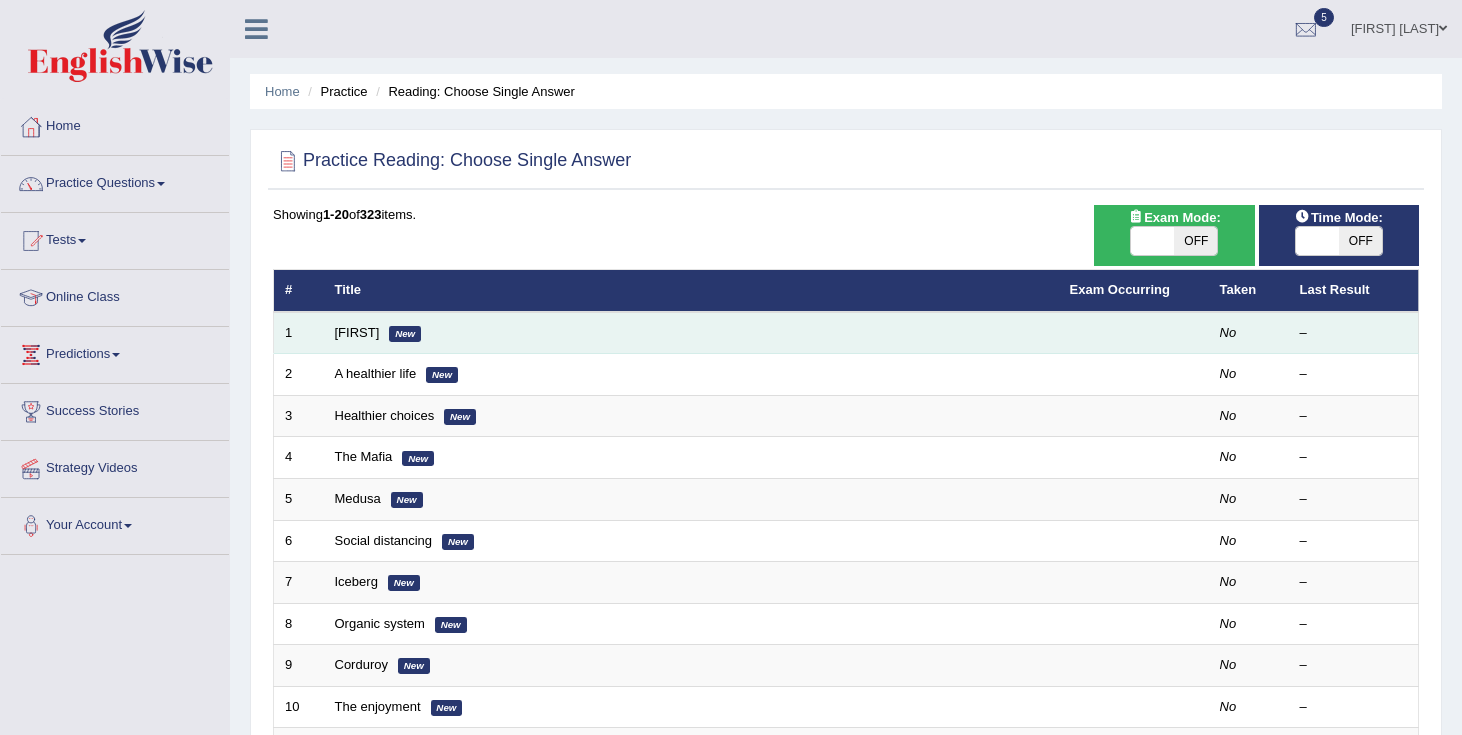 click on "Clark New" at bounding box center (691, 333) 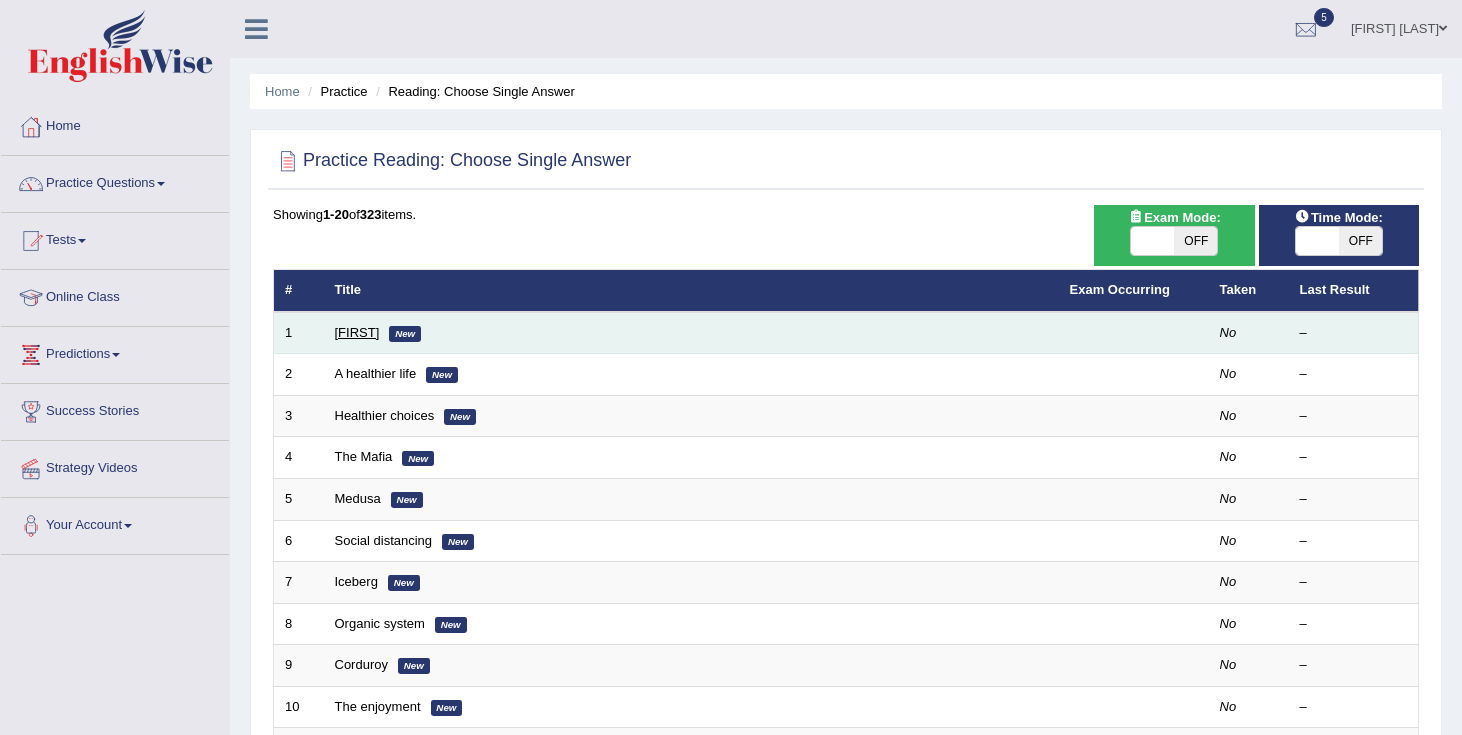 click on "Clark" at bounding box center [357, 332] 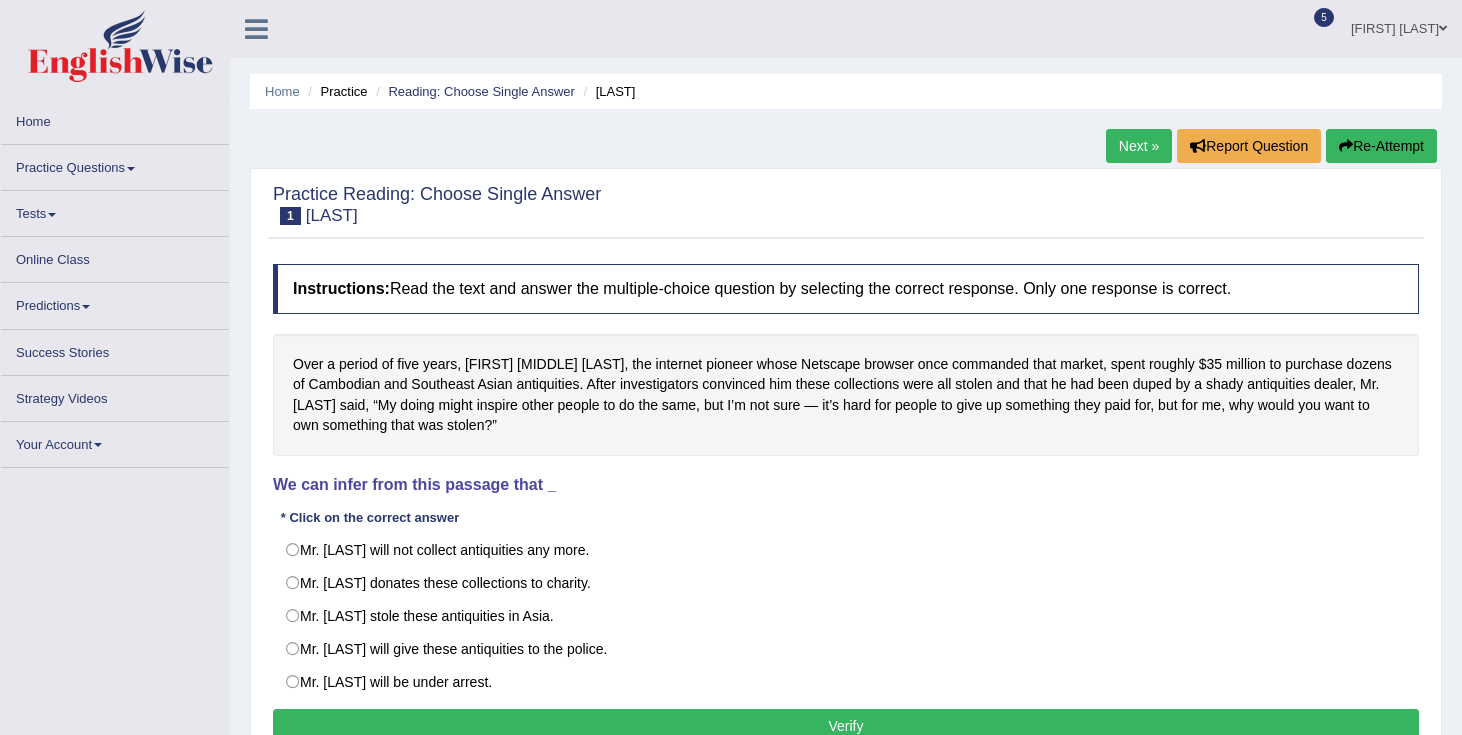 scroll, scrollTop: 0, scrollLeft: 0, axis: both 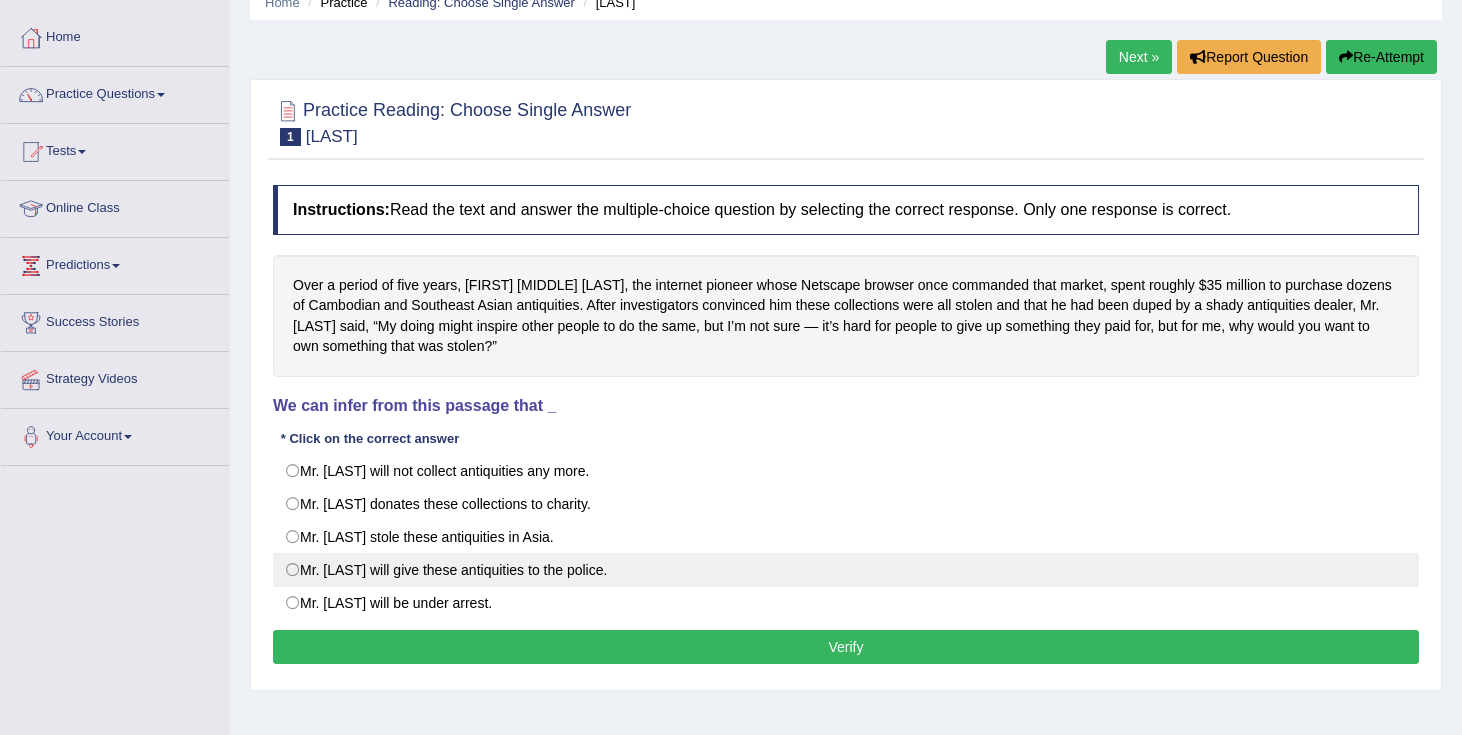 click on "Mr. [LAST] will give these antiquities to the police." at bounding box center (846, 570) 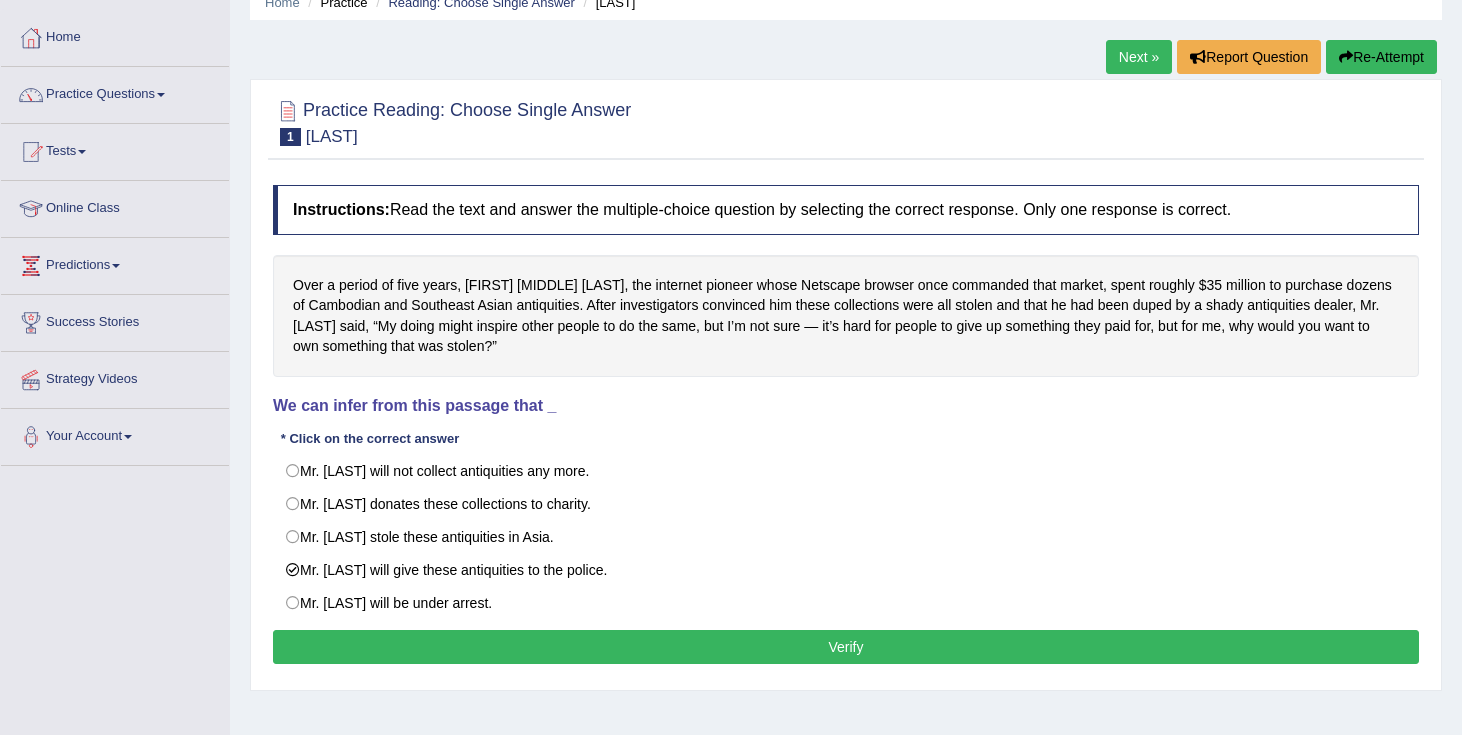 click on "Verify" at bounding box center (846, 647) 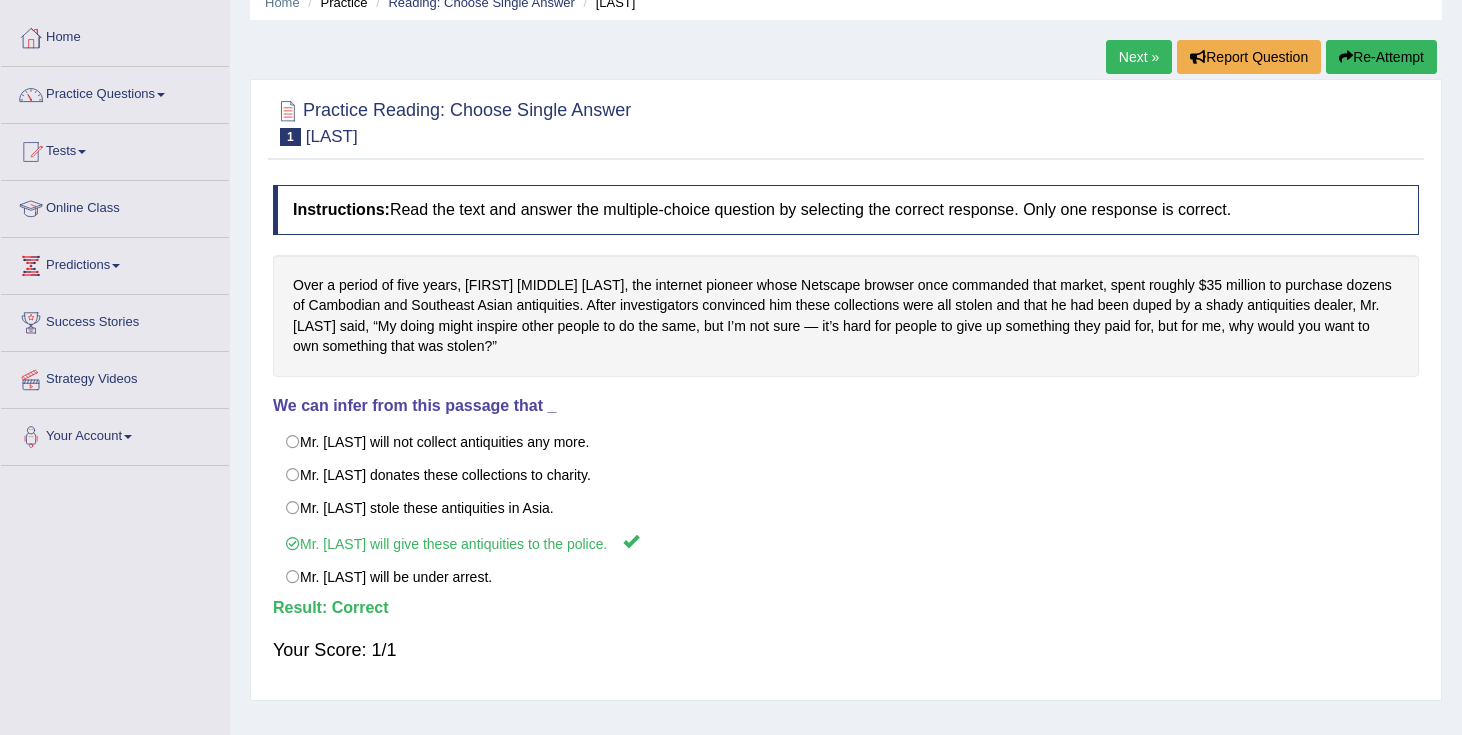 click on "Next »" at bounding box center (1139, 57) 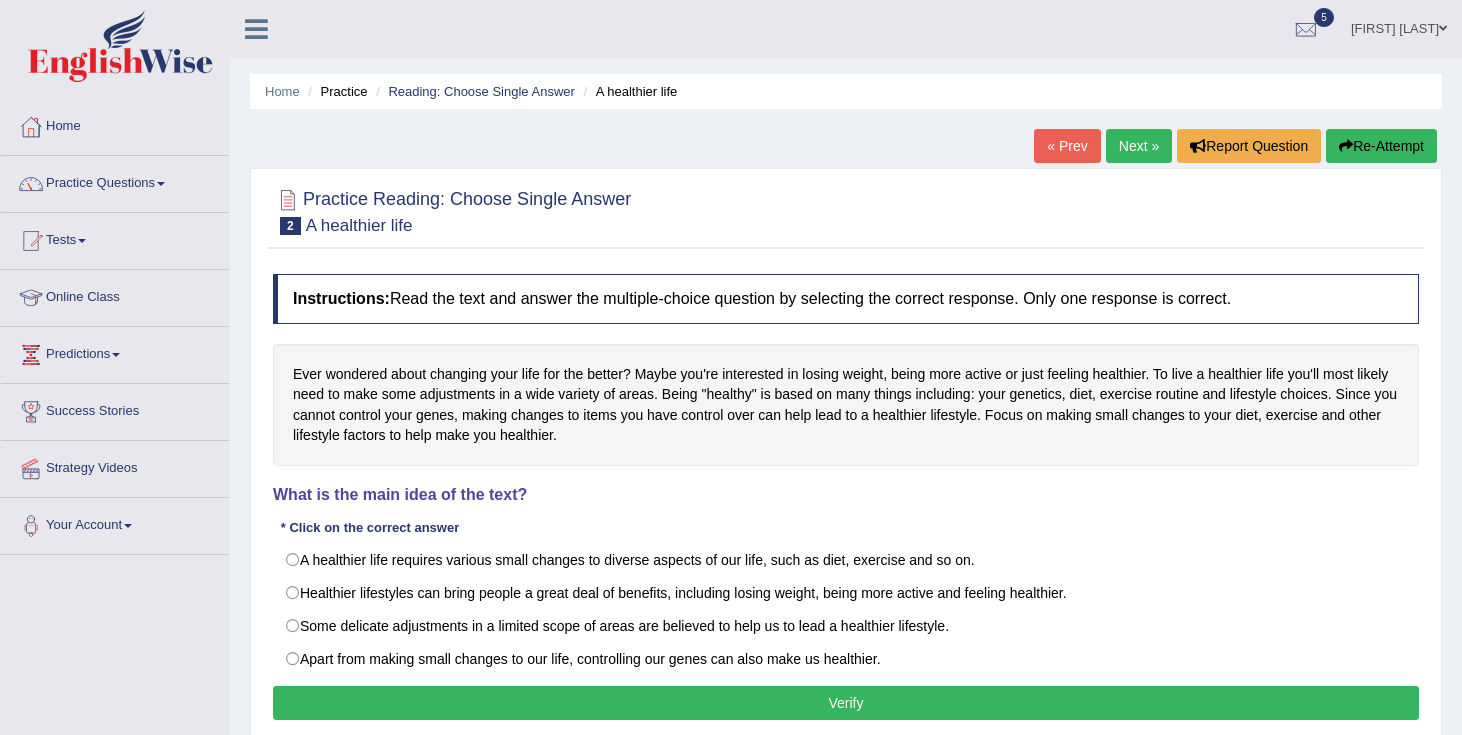 scroll, scrollTop: 0, scrollLeft: 0, axis: both 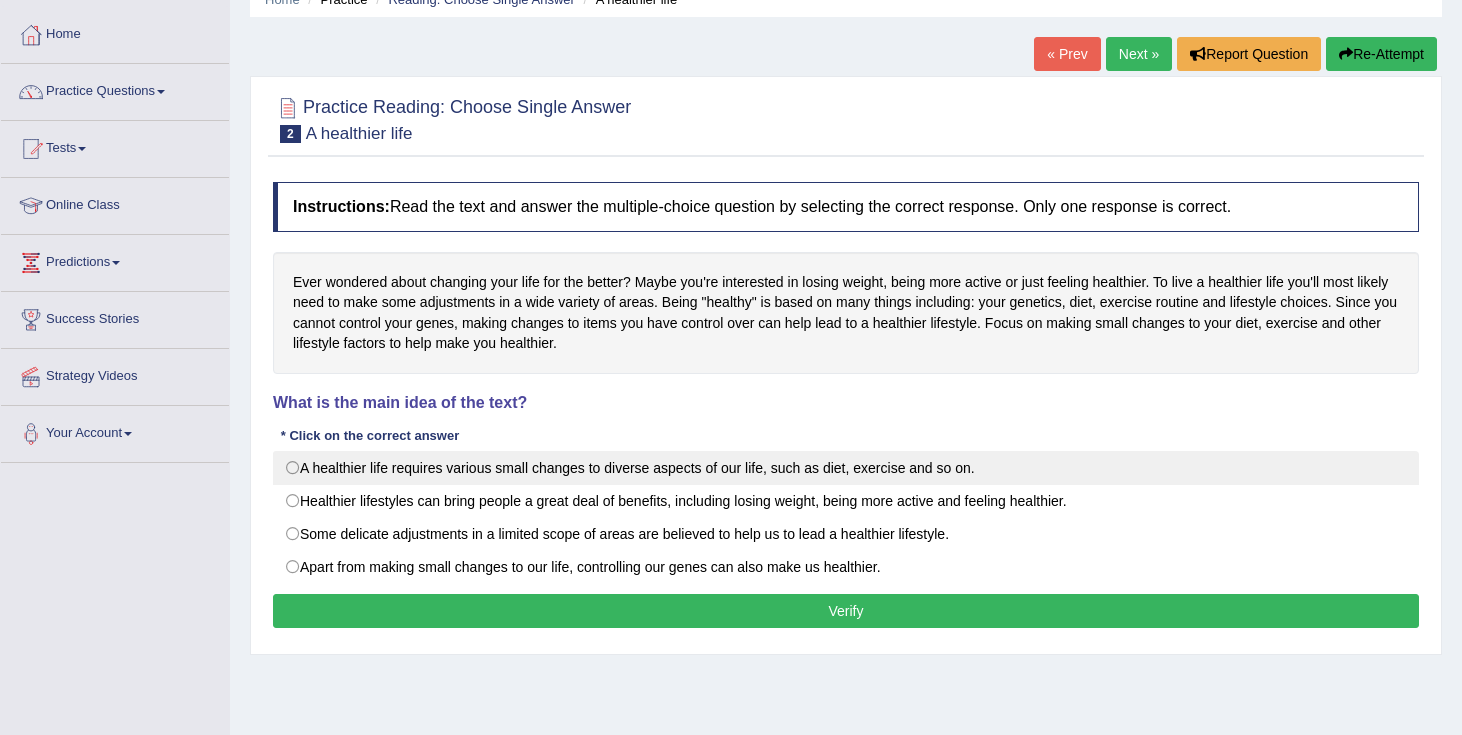 click on "A healthier life requires various small changes to diverse aspects of our life, such as diet, exercise and so on." at bounding box center [846, 468] 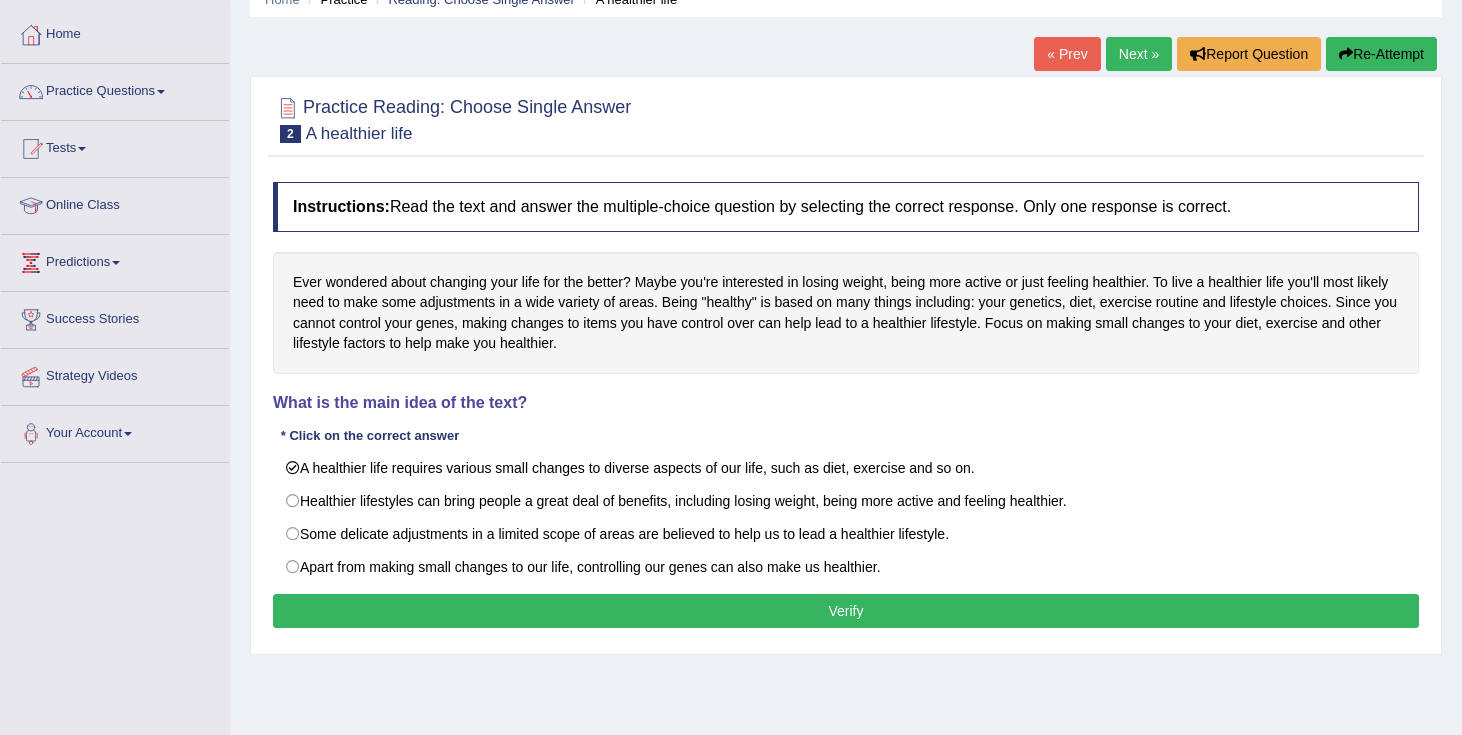 click on "Verify" at bounding box center (846, 611) 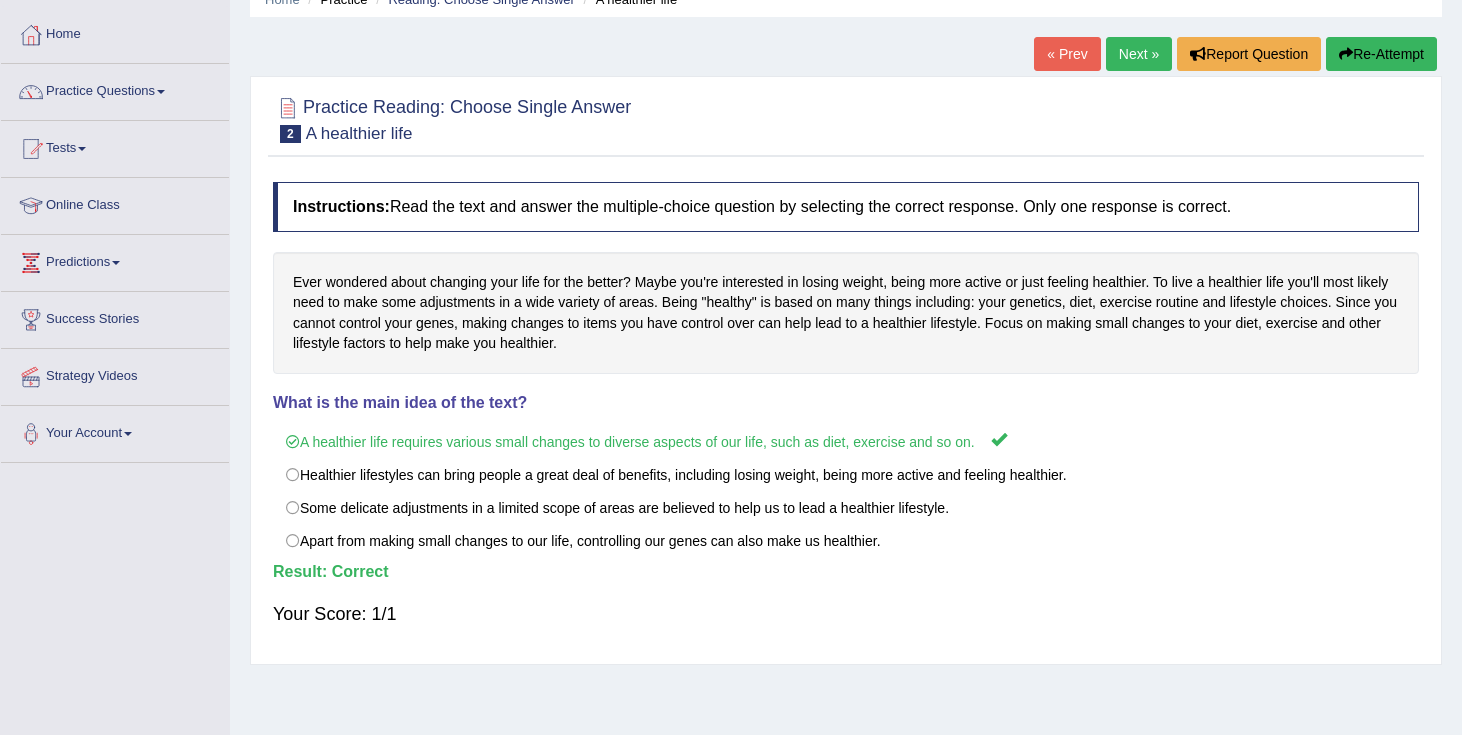 click on "Next »" at bounding box center [1139, 54] 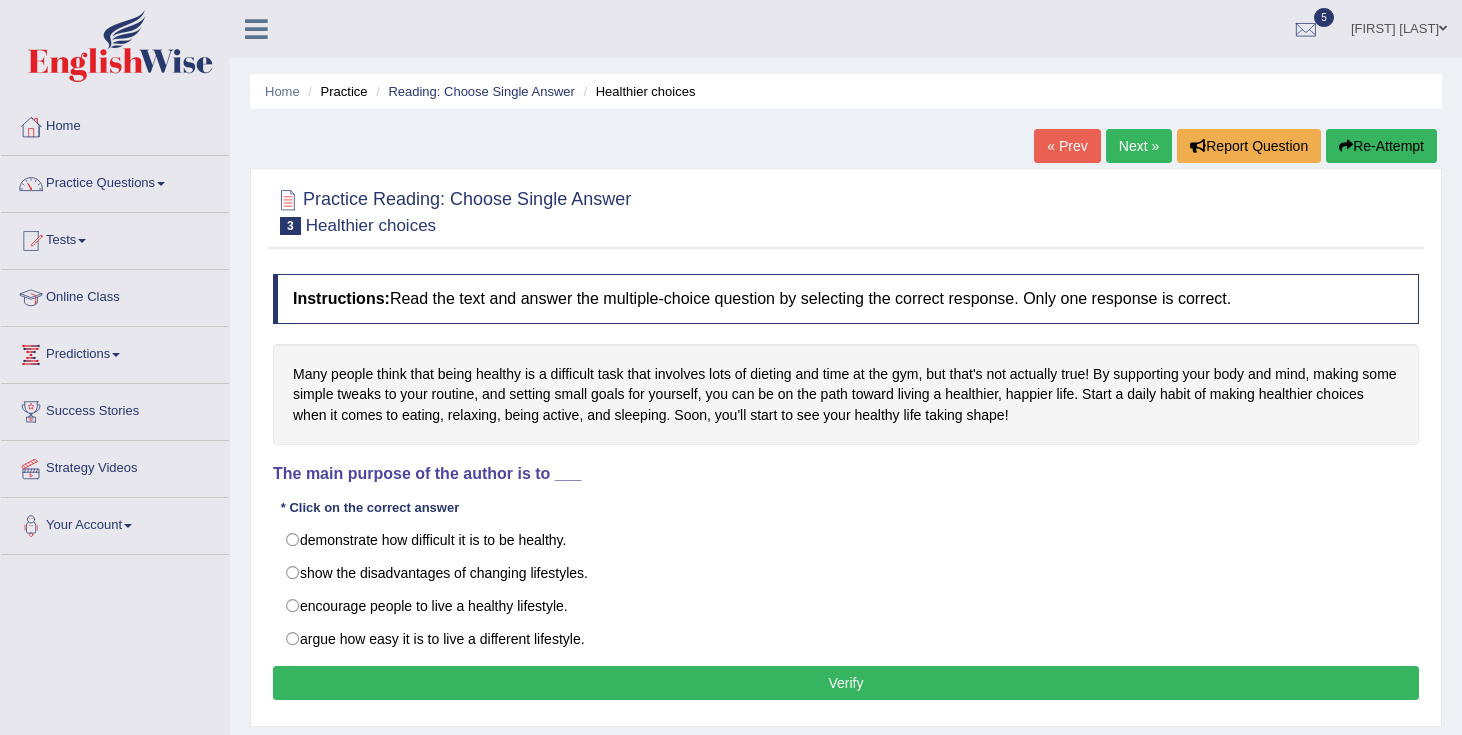 scroll, scrollTop: 0, scrollLeft: 0, axis: both 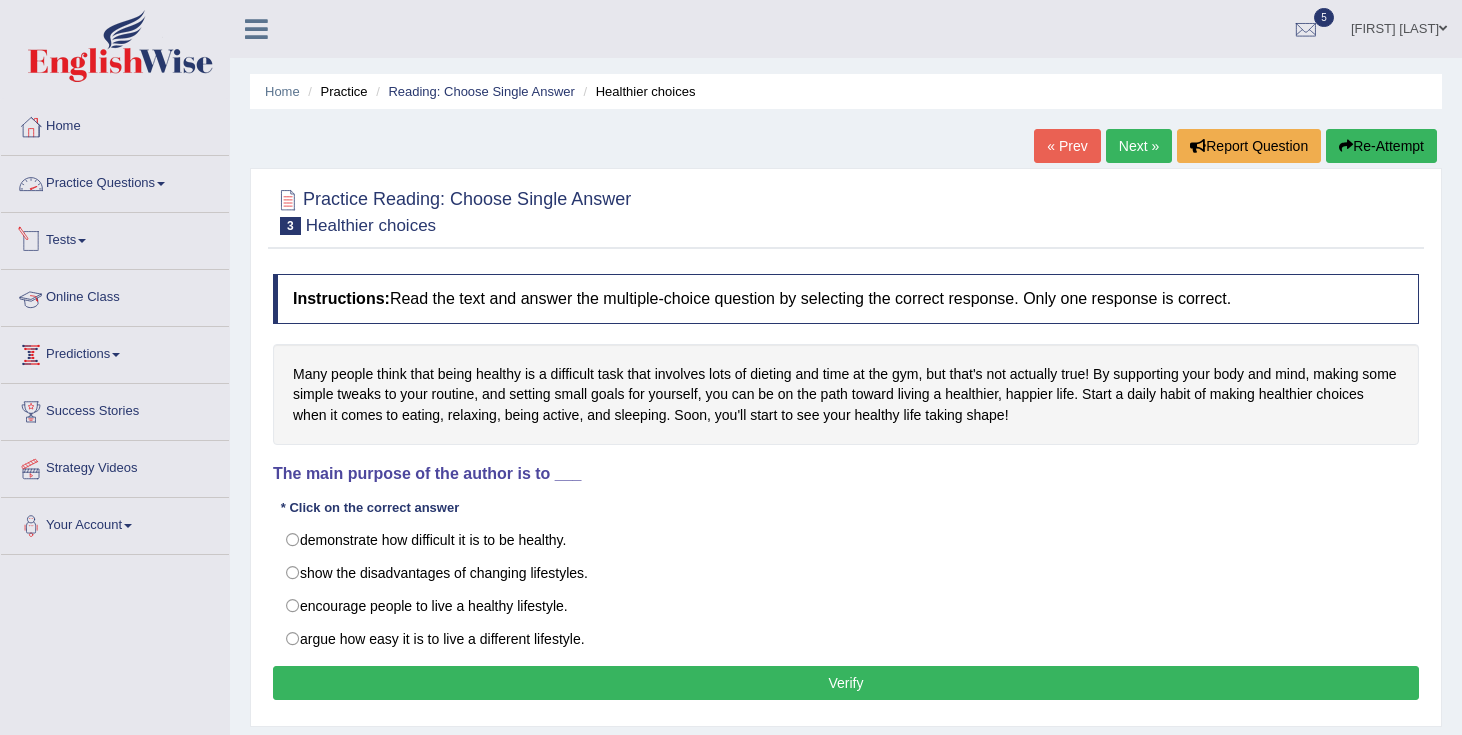 click on "Tests" at bounding box center [115, 238] 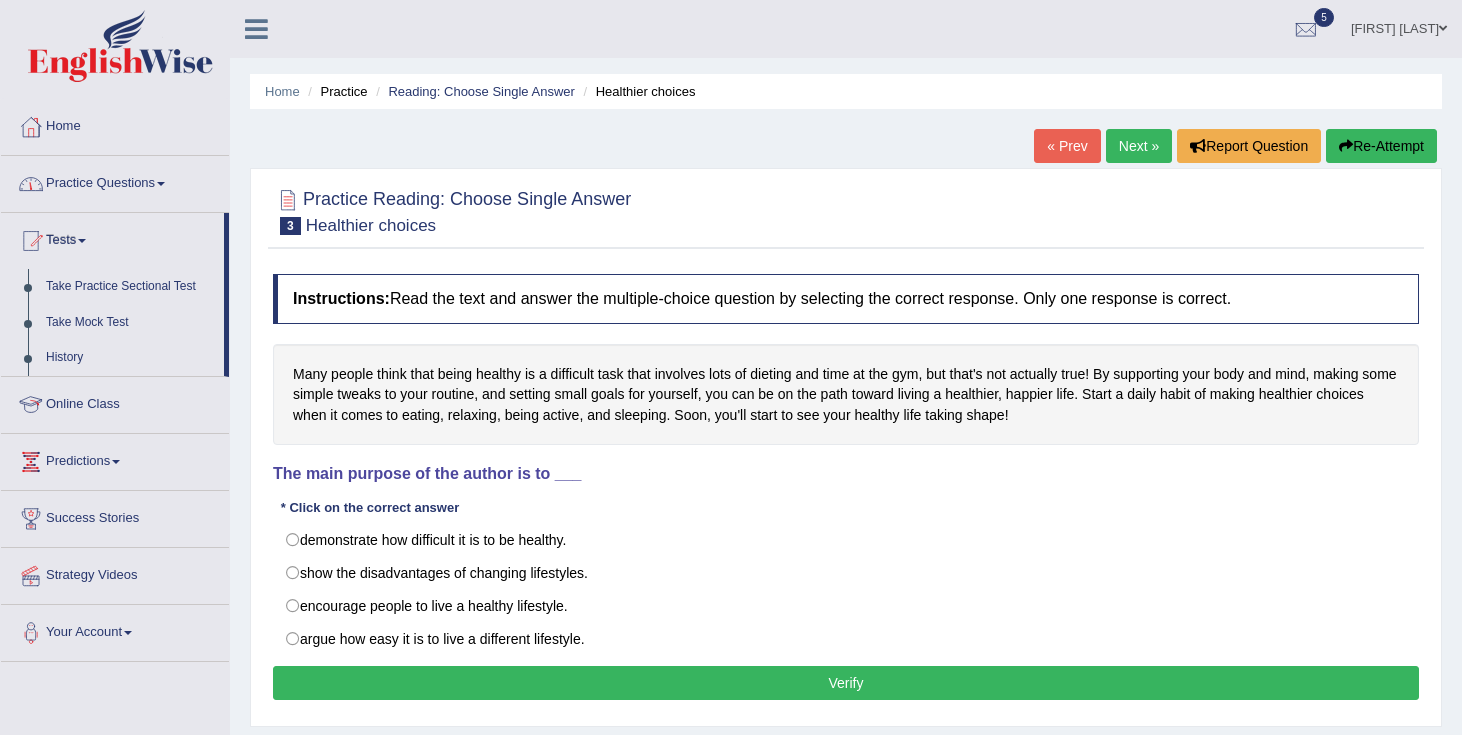 click on "Practice Questions" at bounding box center (115, 181) 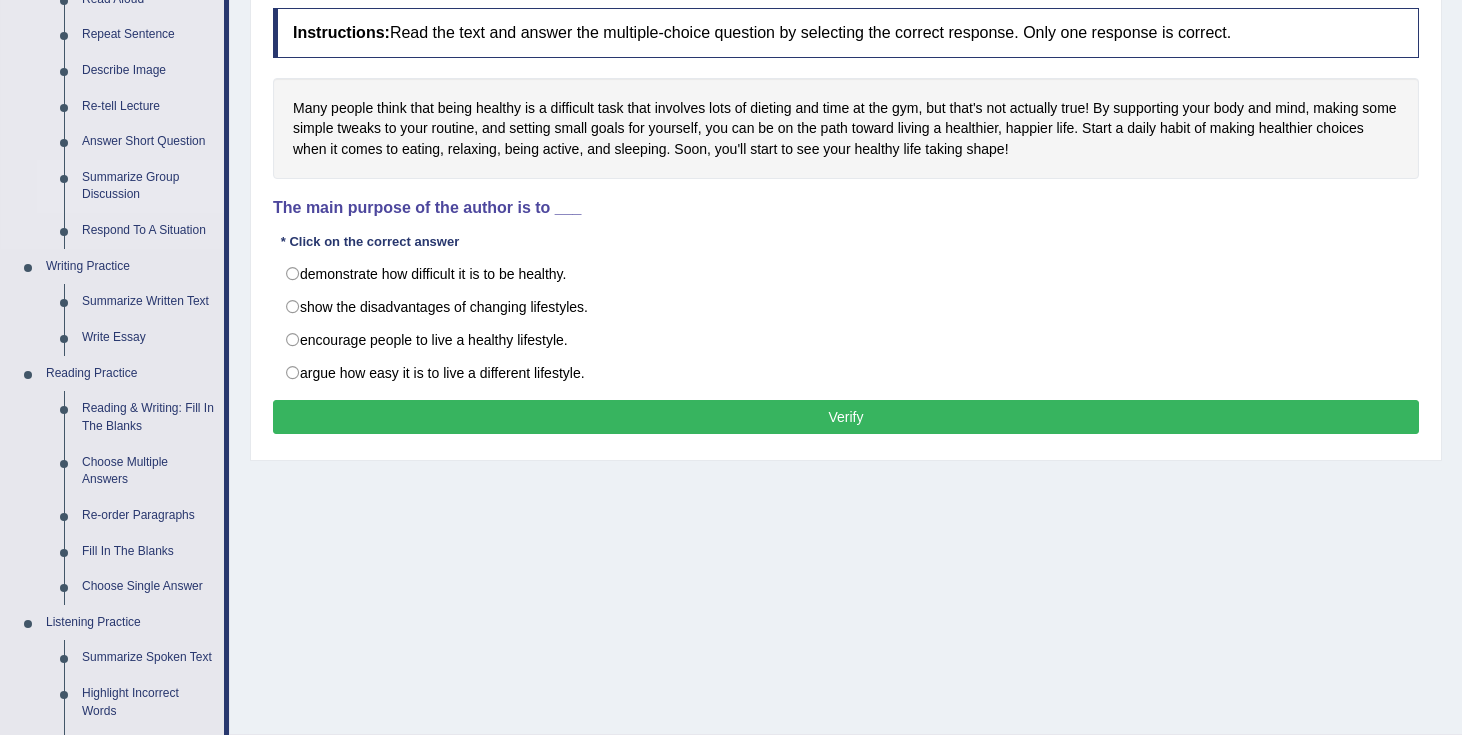 scroll, scrollTop: 322, scrollLeft: 0, axis: vertical 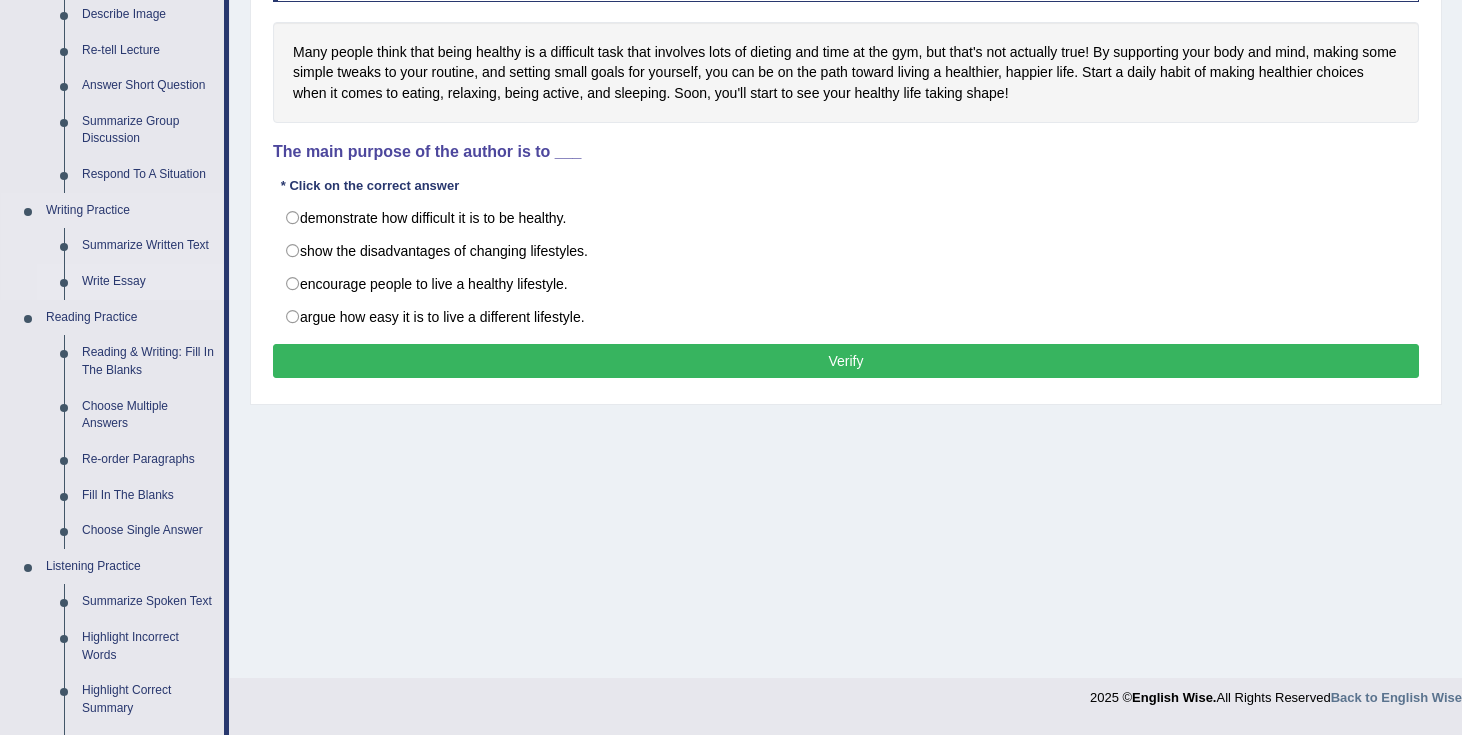 click on "Write Essay" at bounding box center (148, 282) 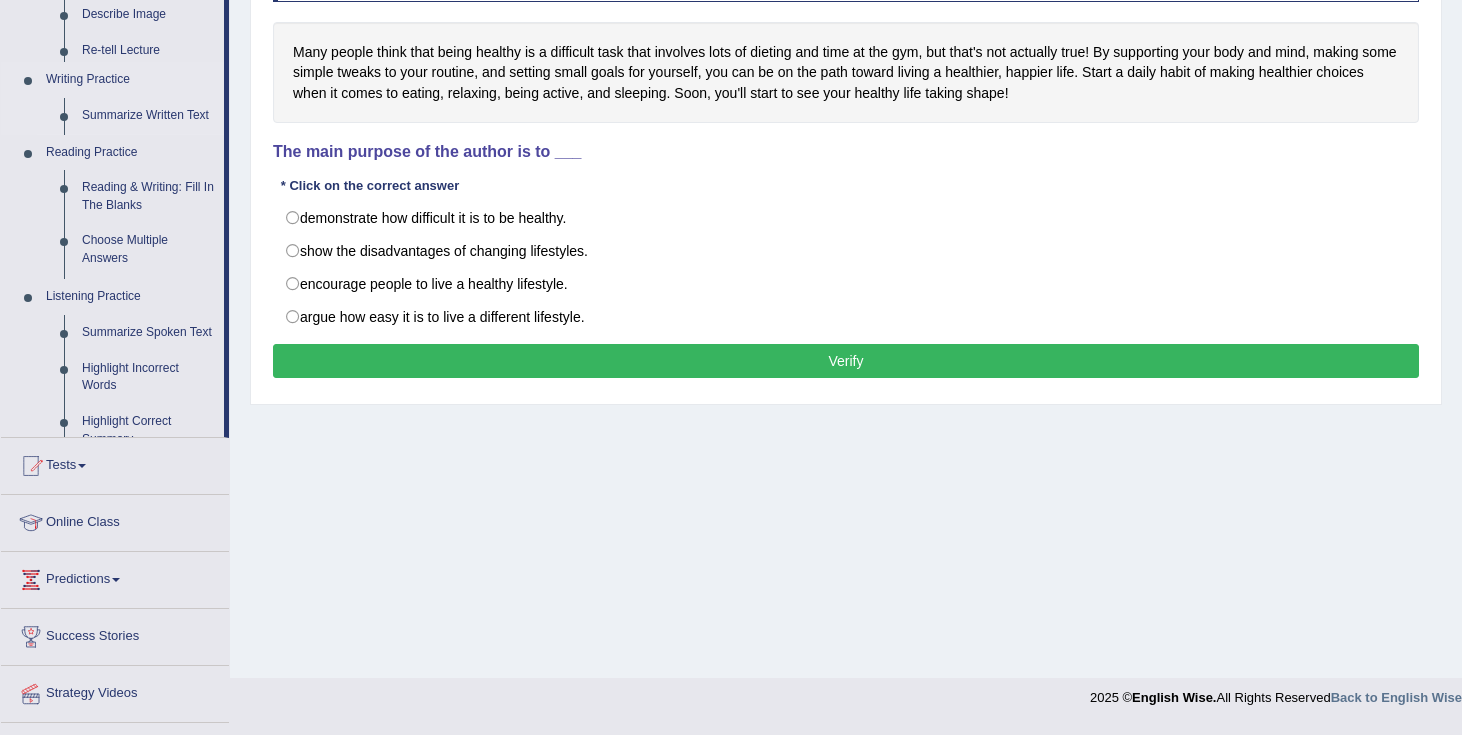 scroll, scrollTop: 315, scrollLeft: 0, axis: vertical 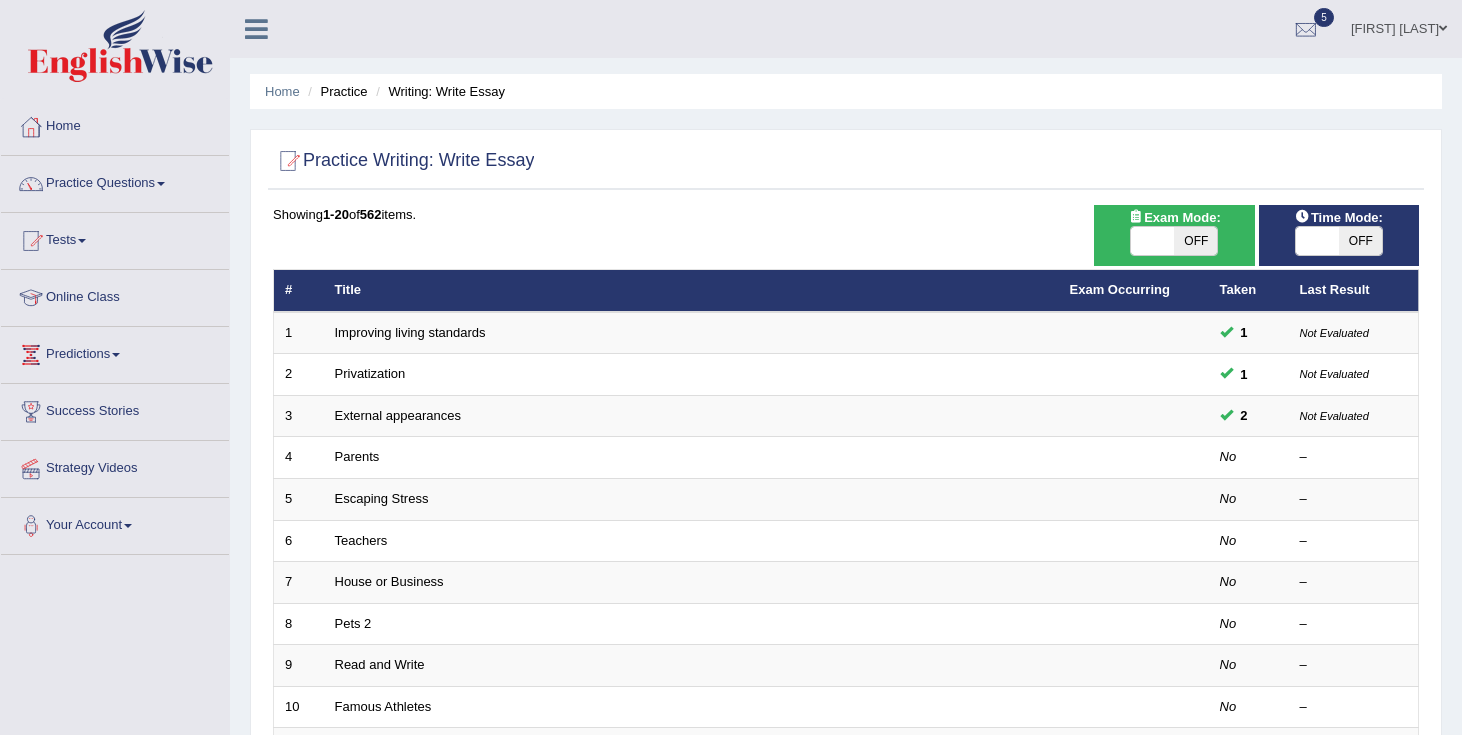 click on "OFF" at bounding box center [1195, 241] 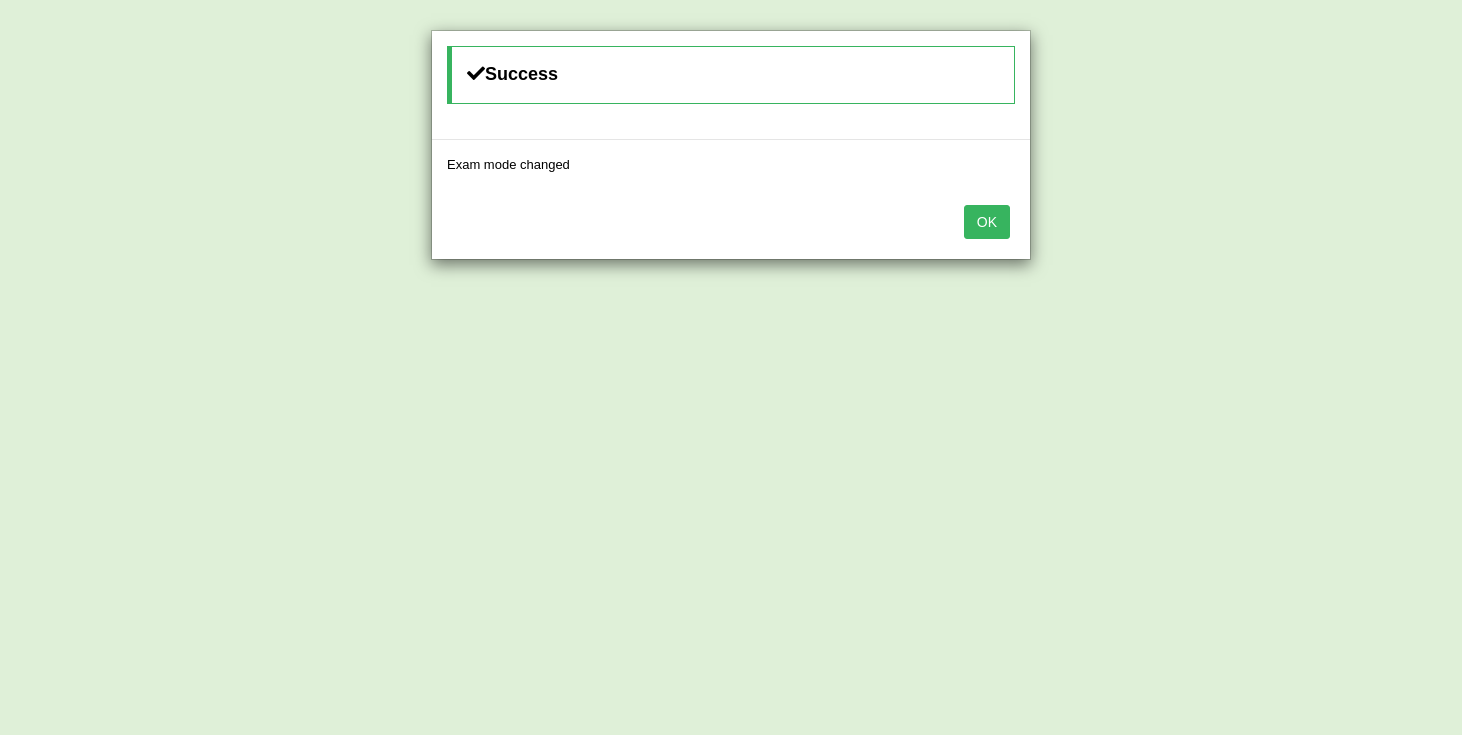 click on "OK" at bounding box center [987, 222] 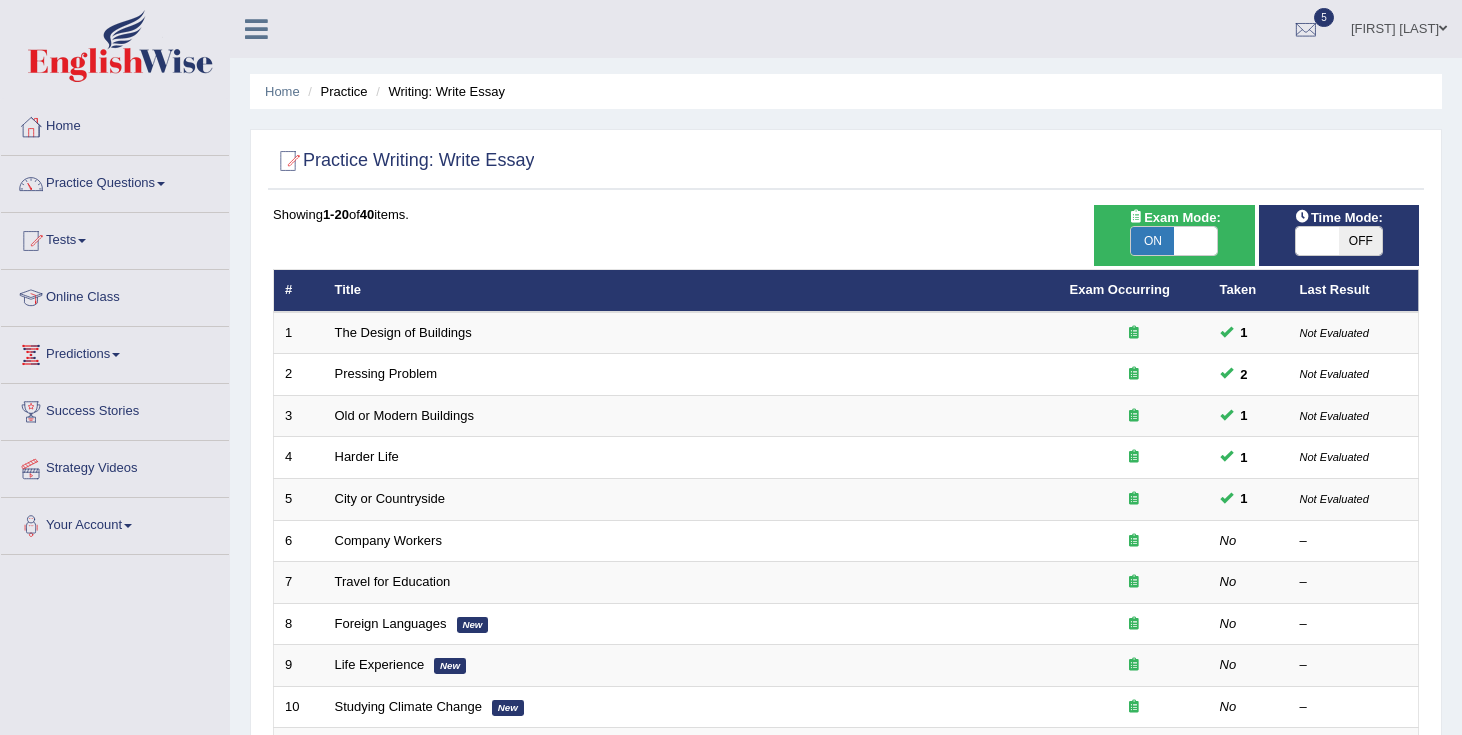 scroll, scrollTop: 0, scrollLeft: 0, axis: both 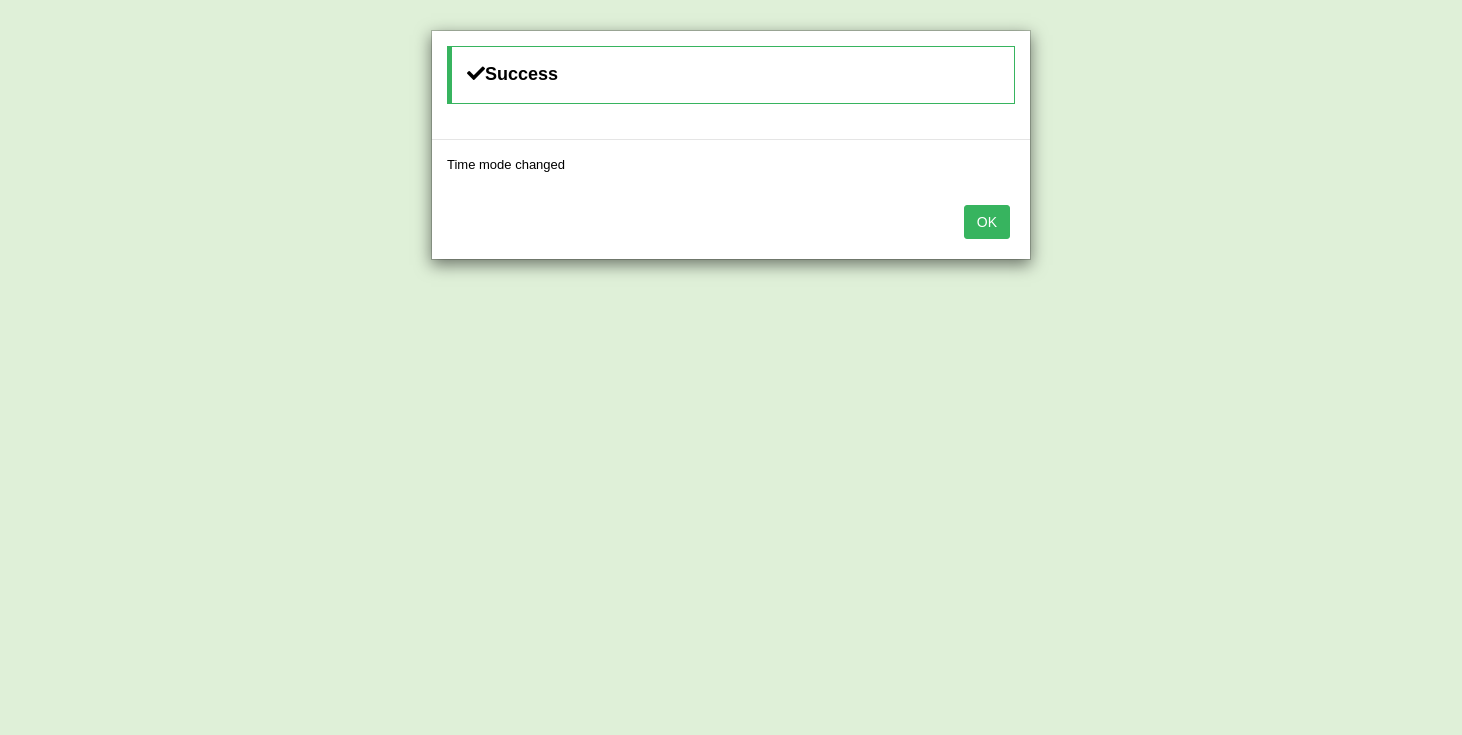 click on "OK" at bounding box center [987, 222] 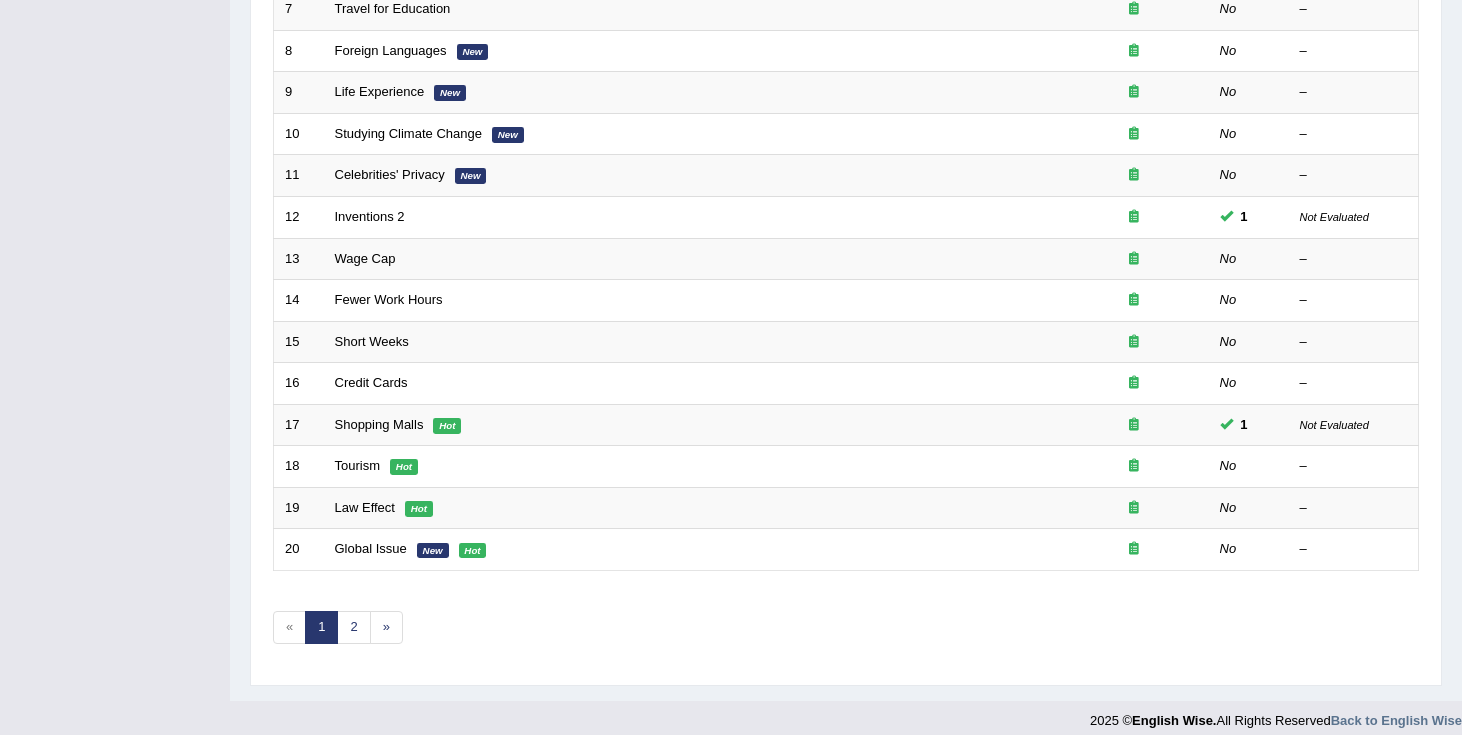 scroll, scrollTop: 571, scrollLeft: 0, axis: vertical 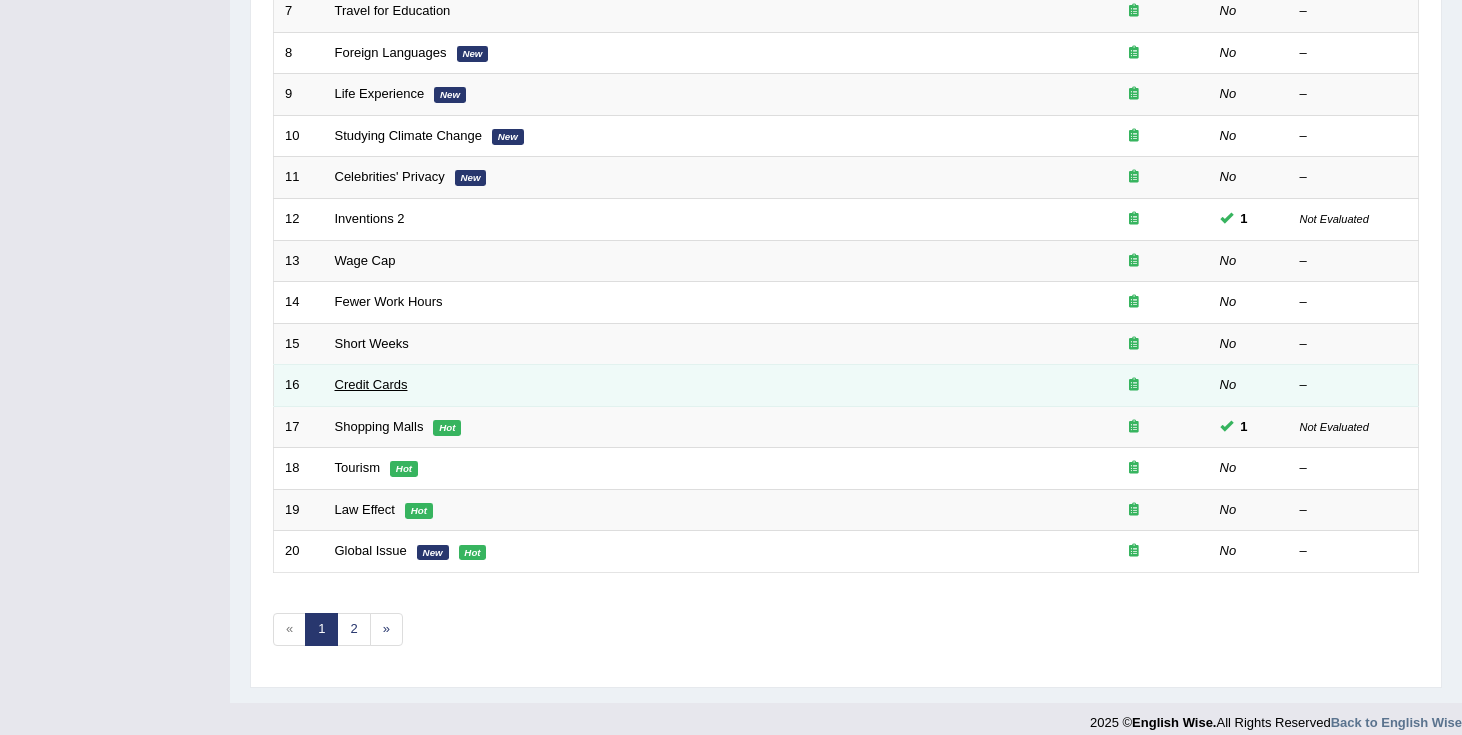 click on "Credit Cards" at bounding box center (371, 384) 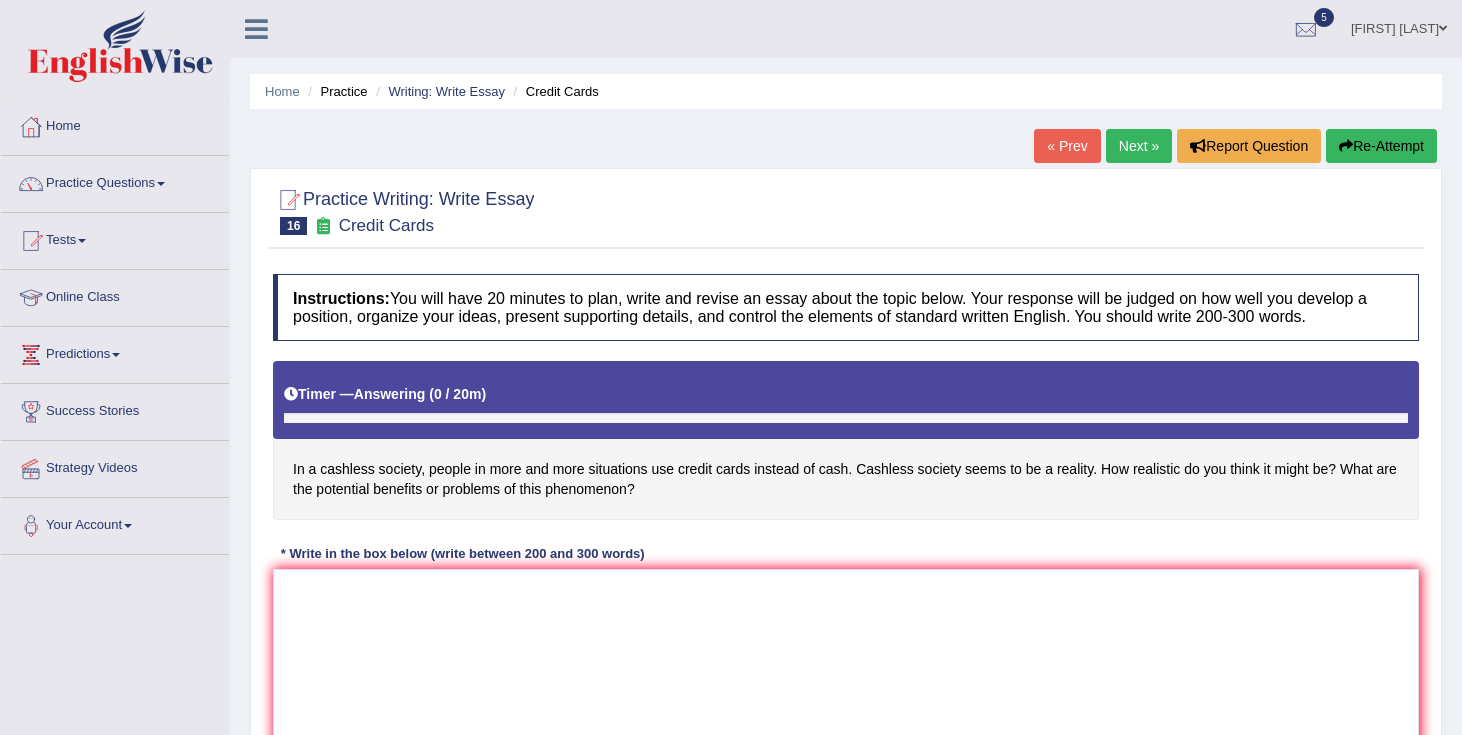 scroll, scrollTop: 0, scrollLeft: 0, axis: both 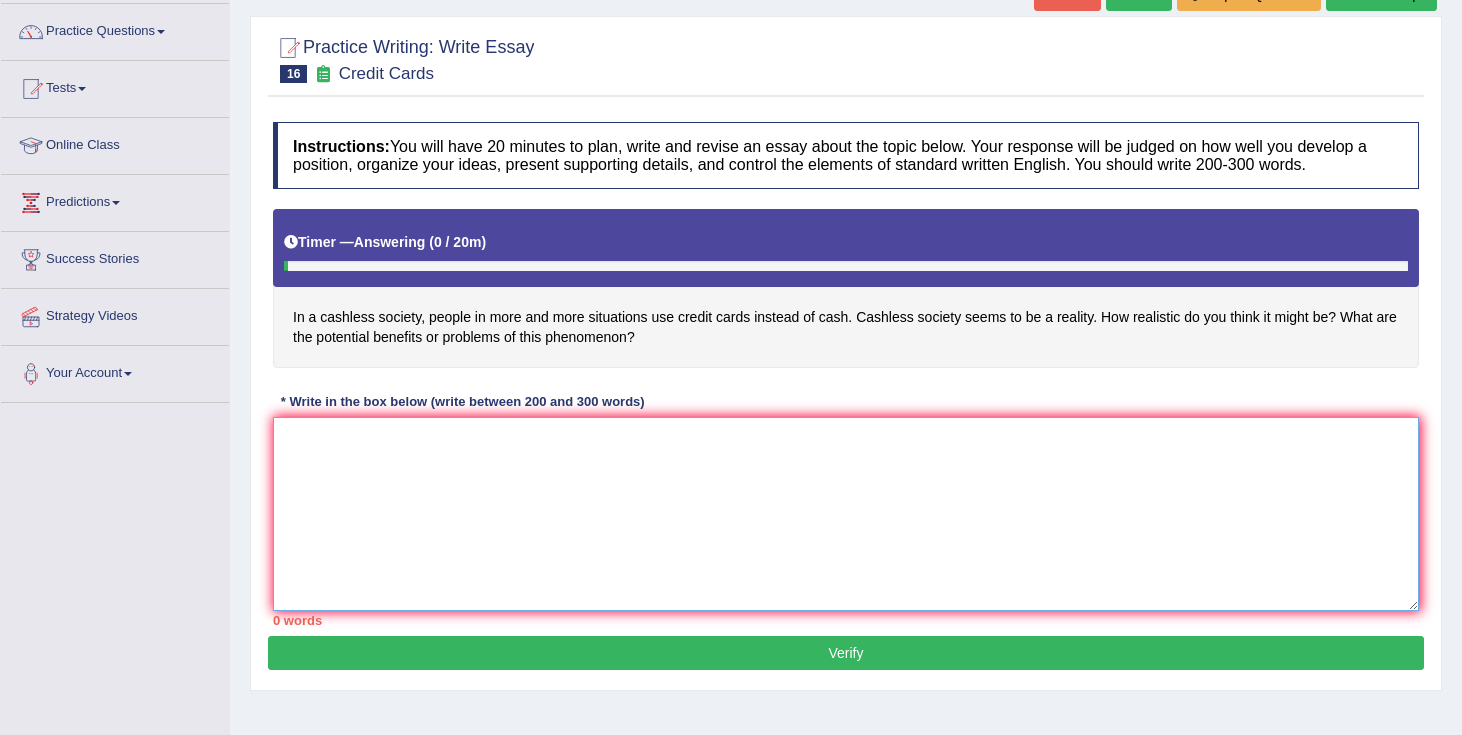 click at bounding box center [846, 514] 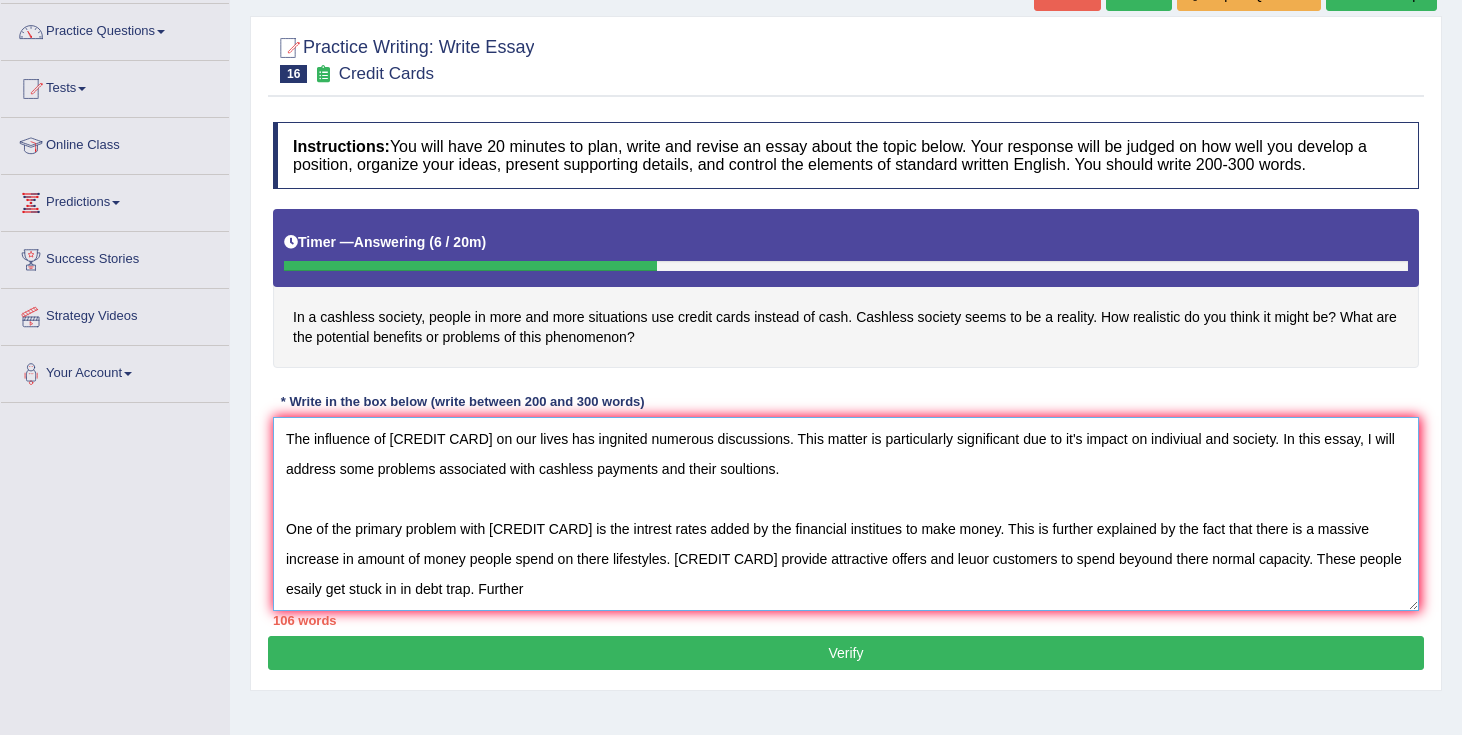 click on "The influence of [CREDIT CARD] on our lives has ingnited numerous discussions. This matter is particularly significant due to it's impact on indiviual and society. In this essay, I will address some problems associated with cashless payments and their soultions.
One of the primary problem with [CREDIT CARD] is the intrest rates added by the financial institues to make money. This is further explained by the fact that there is a massive increase in amount of money people spend on there lifestyles. [CREDIT CARD] provide attractive offers and leuor customers to spend beyound there normal capacity. These people esaily get stuck in in debt trap. Further" at bounding box center (846, 514) 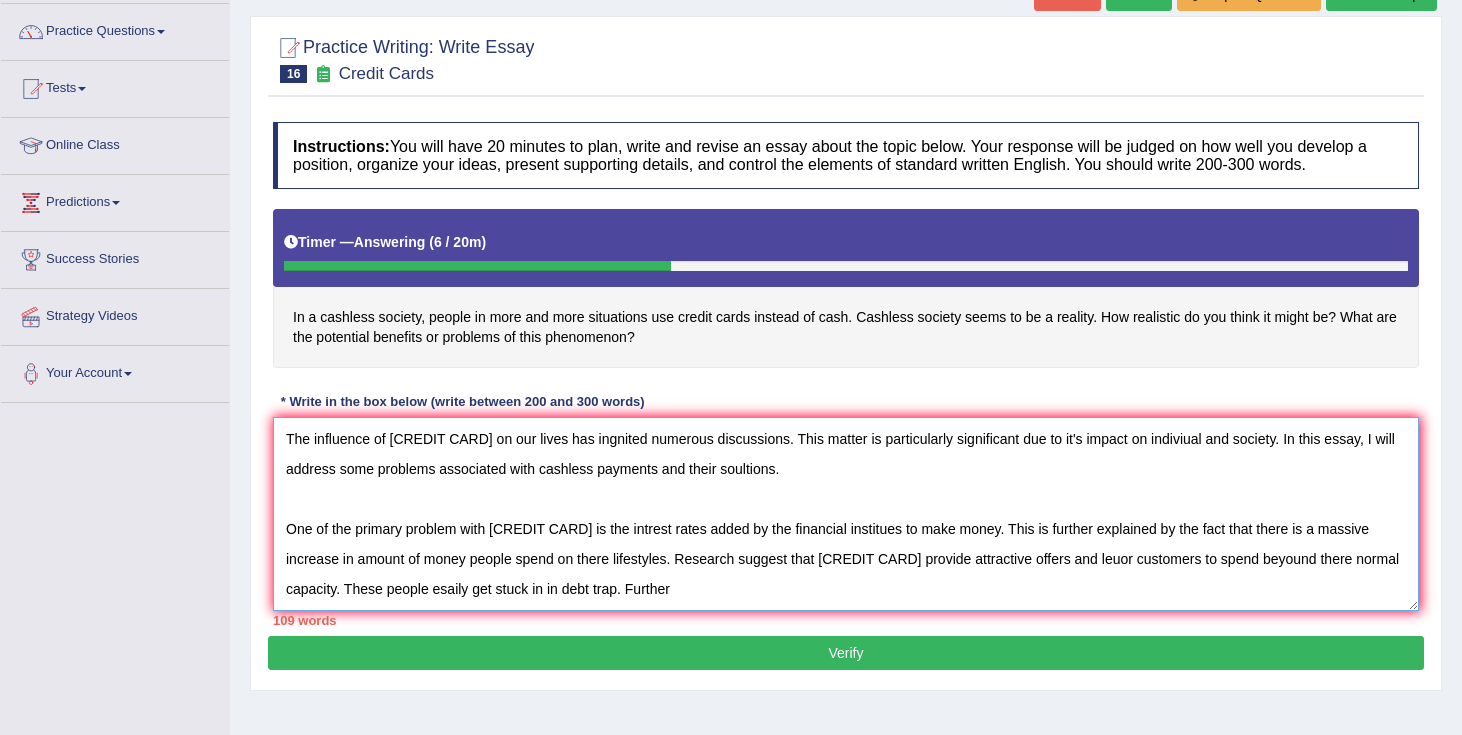 click on "The influence of [CREDIT CARD] on our lives has ingnited numerous discussions. This matter is particularly significant due to it's impact on indiviual and society. In this essay, I will address some problems associated with cashless payments and their soultions.
One of the primary problem with [CREDIT CARD] is the intrest rates added by the financial institues to make money. This is further explained by the fact that there is a massive increase in amount of money people spend on there lifestyles. Research suggest that [CREDIT CARD] provide attractive offers and leuor customers to spend beyound there normal capacity. These people esaily get stuck in in debt trap. Further" at bounding box center (846, 514) 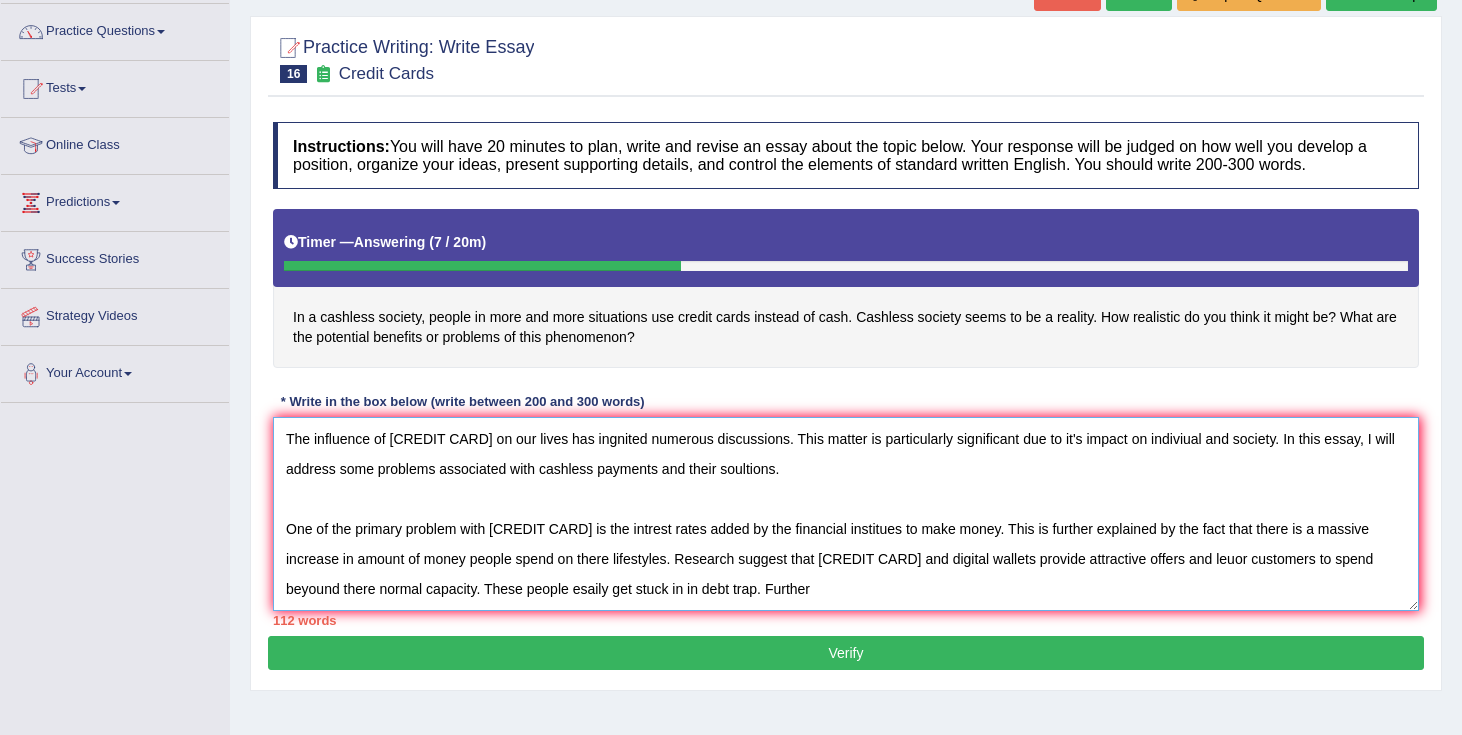 click on "The influence of [CREDIT CARD] on our lives has ingnited numerous discussions. This matter is particularly significant due to it's impact on indiviual and society. In this essay, I will address some problems associated with cashless payments and their soultions.
One of the primary problem with [CREDIT CARD] is the intrest rates added by the financial institues to make money. This is further explained by the fact that there is a massive increase in amount of money people spend on there lifestyles. Research suggest that [CREDIT CARD] and digital wallets provide attractive offers and leuor customers to spend beyound there normal capacity. These people esaily get stuck in in debt trap. Further" at bounding box center (846, 514) 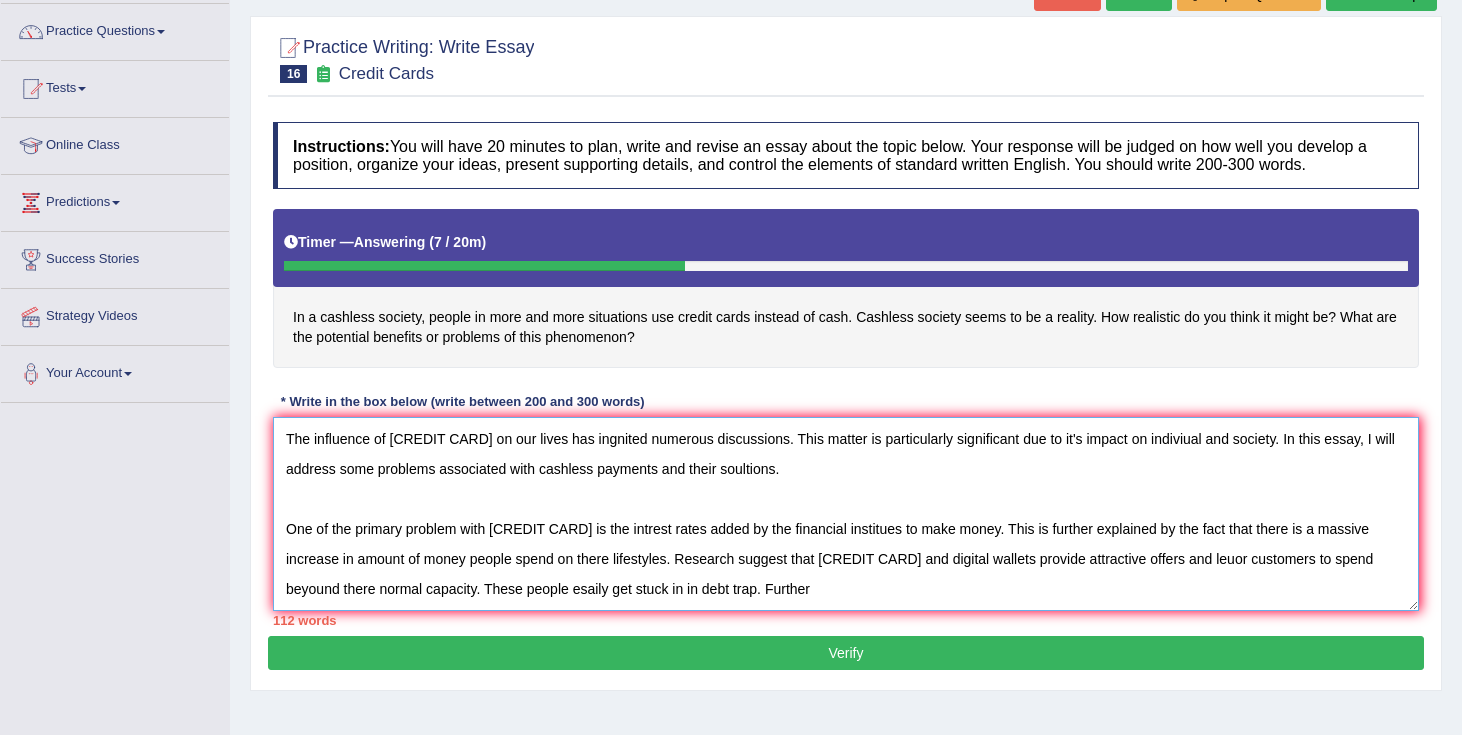 click on "The influence of [CREDIT CARD] on our lives has ingnited numerous discussions. This matter is particularly significant due to it's impact on indiviual and society. In this essay, I will address some problems associated with cashless payments and their soultions.
One of the primary problem with [CREDIT CARD] is the intrest rates added by the financial institues to make money. This is further explained by the fact that there is a massive increase in amount of money people spend on there lifestyles. Research suggest that [CREDIT CARD] and digital wallets provide attractive offers and leuor customers to spend beyound there normal capacity. These people esaily get stuck in in debt trap. Further" at bounding box center (846, 514) 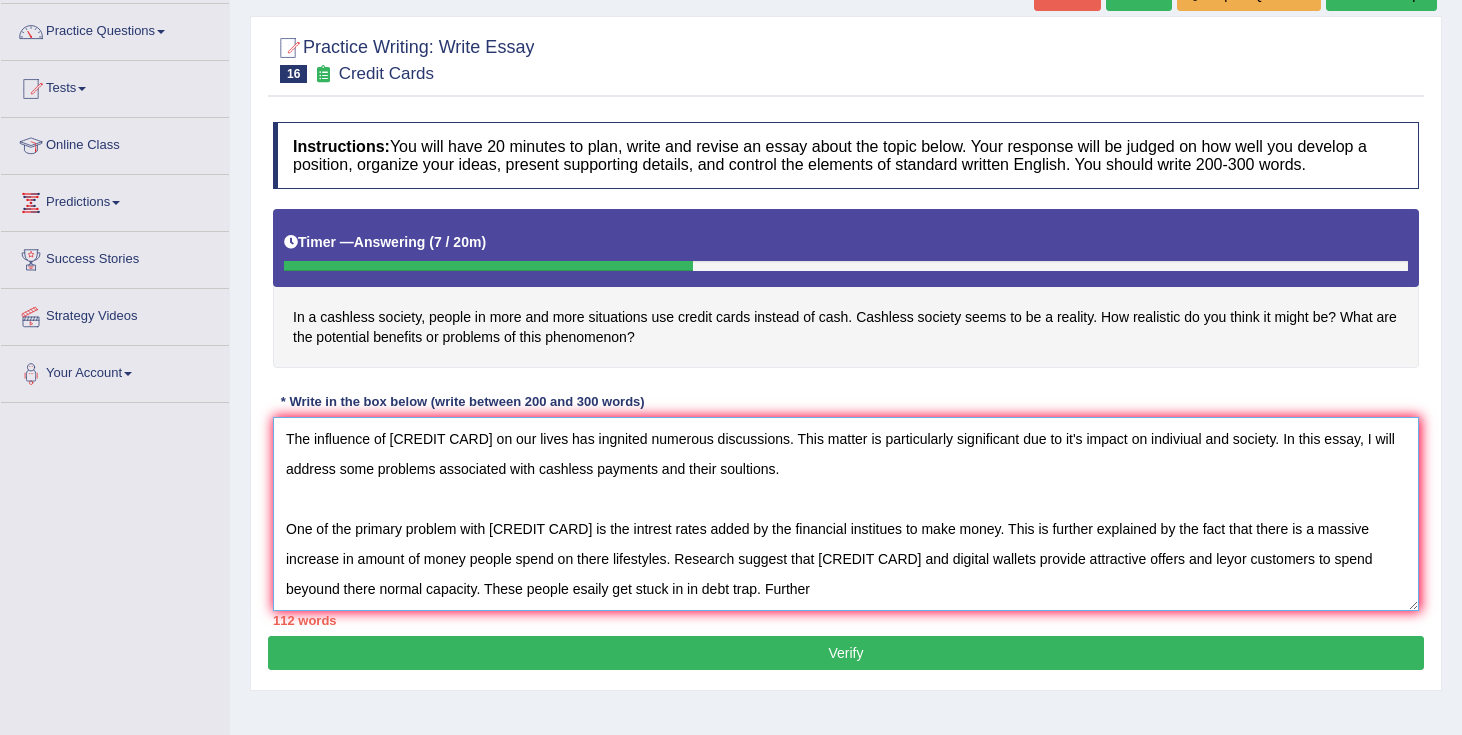 click on "The influence of [CREDIT CARD] on our lives has ingnited numerous discussions. This matter is particularly significant due to it's impact on indiviual and society. In this essay, I will address some problems associated with cashless payments and their soultions.
One of the primary problem with [CREDIT CARD] is the intrest rates added by the financial institues to make money. This is further explained by the fact that there is a massive increase in amount of money people spend on there lifestyles. Research suggest that [CREDIT CARD] and digital wallets provide attractive offers and leyor customers to spend beyound there normal capacity. These people esaily get stuck in in debt trap. Further" at bounding box center [846, 514] 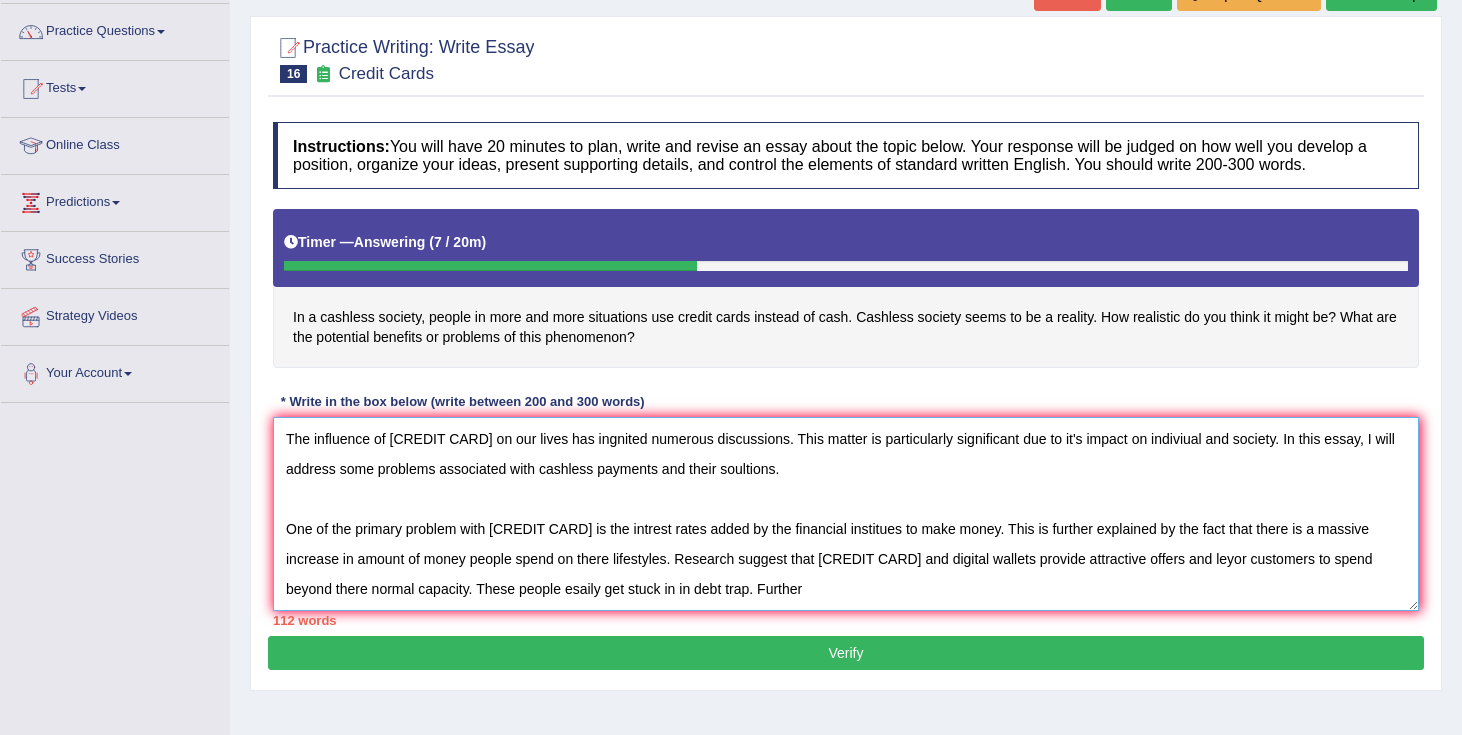 click on "The influence of [CREDIT CARD] on our lives has ingnited numerous discussions. This matter is particularly significant due to it's impact on indiviual and society. In this essay, I will address some problems associated with cashless payments and their soultions.
One of the primary problem with [CREDIT CARD] is the intrest rates added by the financial institues to make money. This is further explained by the fact that there is a massive increase in amount of money people spend on there lifestyles. Research suggest that [CREDIT CARD] and digital wallets provide attractive offers and leyor customers to spend beyond there normal capacity. These people esaily get stuck in in debt trap. Further" at bounding box center [846, 514] 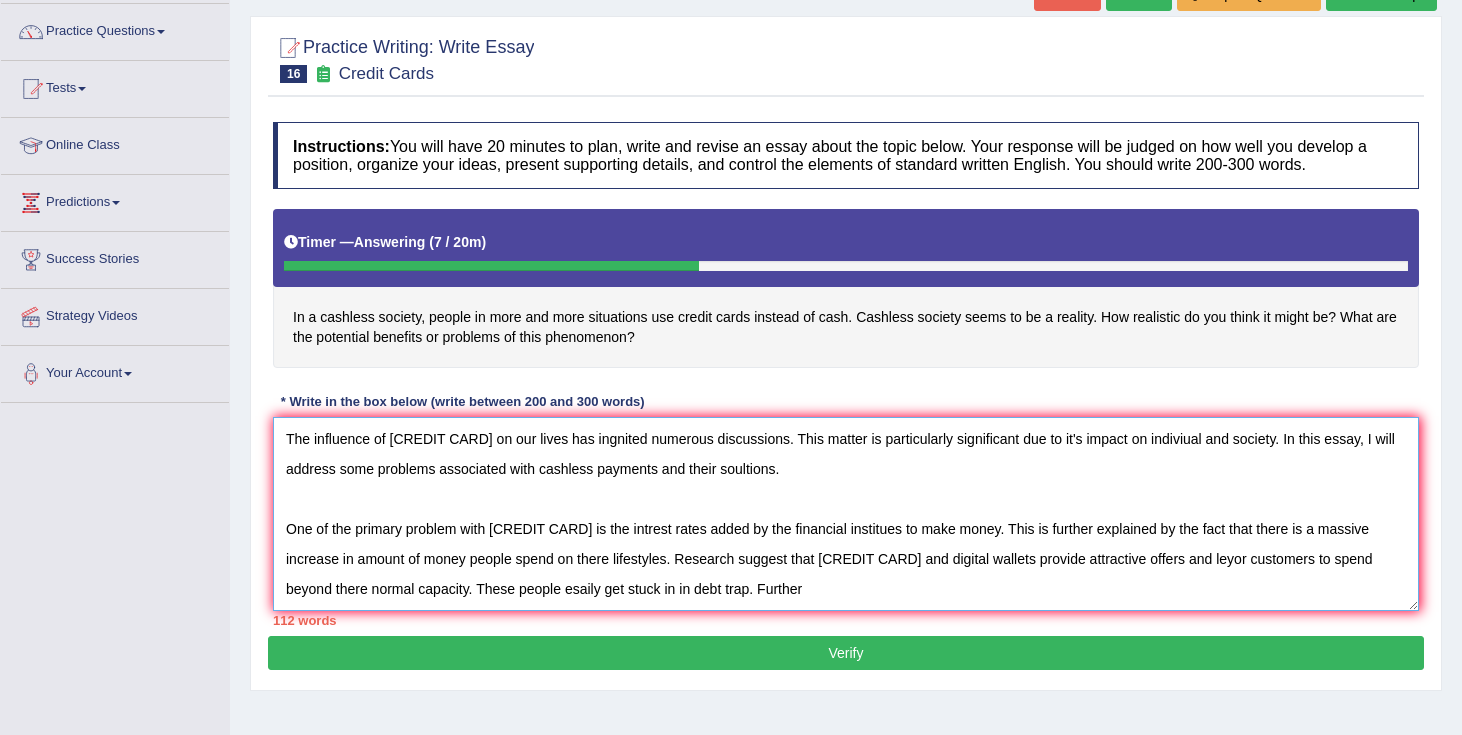 click on "The influence of [CREDIT CARD] on our lives has ingnited numerous discussions. This matter is particularly significant due to it's impact on indiviual and society. In this essay, I will address some problems associated with cashless payments and their soultions.
One of the primary problem with [CREDIT CARD] is the intrest rates added by the financial institues to make money. This is further explained by the fact that there is a massive increase in amount of money people spend on there lifestyles. Research suggest that [CREDIT CARD] and digital wallets provide attractive offers and leyor customers to spend beyond there normal capacity. These people esaily get stuck in in debt trap. Further" at bounding box center (846, 514) 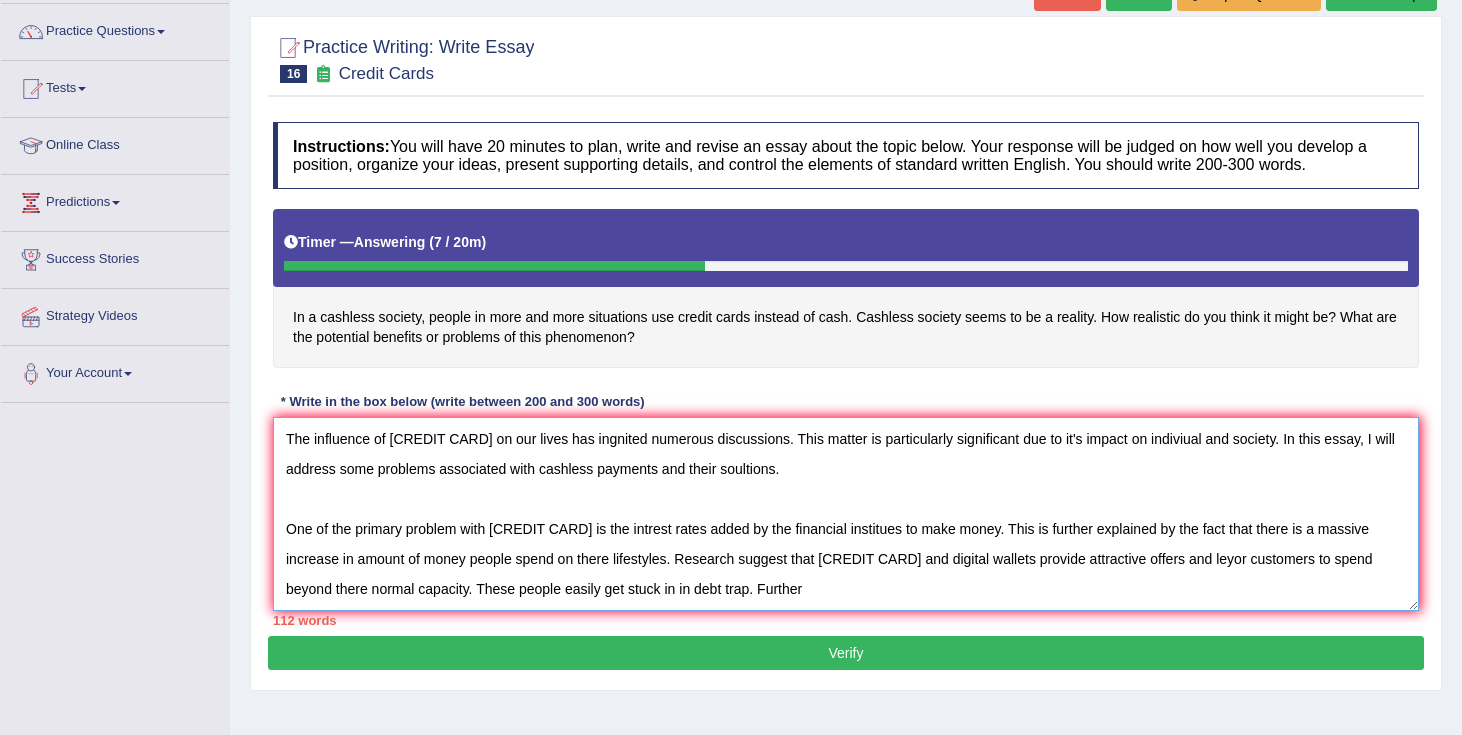 click on "The influence of [CREDIT CARD] on our lives has ingnited numerous discussions. This matter is particularly significant due to it's impact on indiviual and society. In this essay, I will address some problems associated with cashless payments and their soultions.
One of the primary problem with [CREDIT CARD] is the intrest rates added by the financial institues to make money. This is further explained by the fact that there is a massive increase in amount of money people spend on there lifestyles. Research suggest that [CREDIT CARD] and digital wallets provide attractive offers and leyor customers to spend beyond there normal capacity. These people easily get stuck in in debt trap. Further" at bounding box center (846, 514) 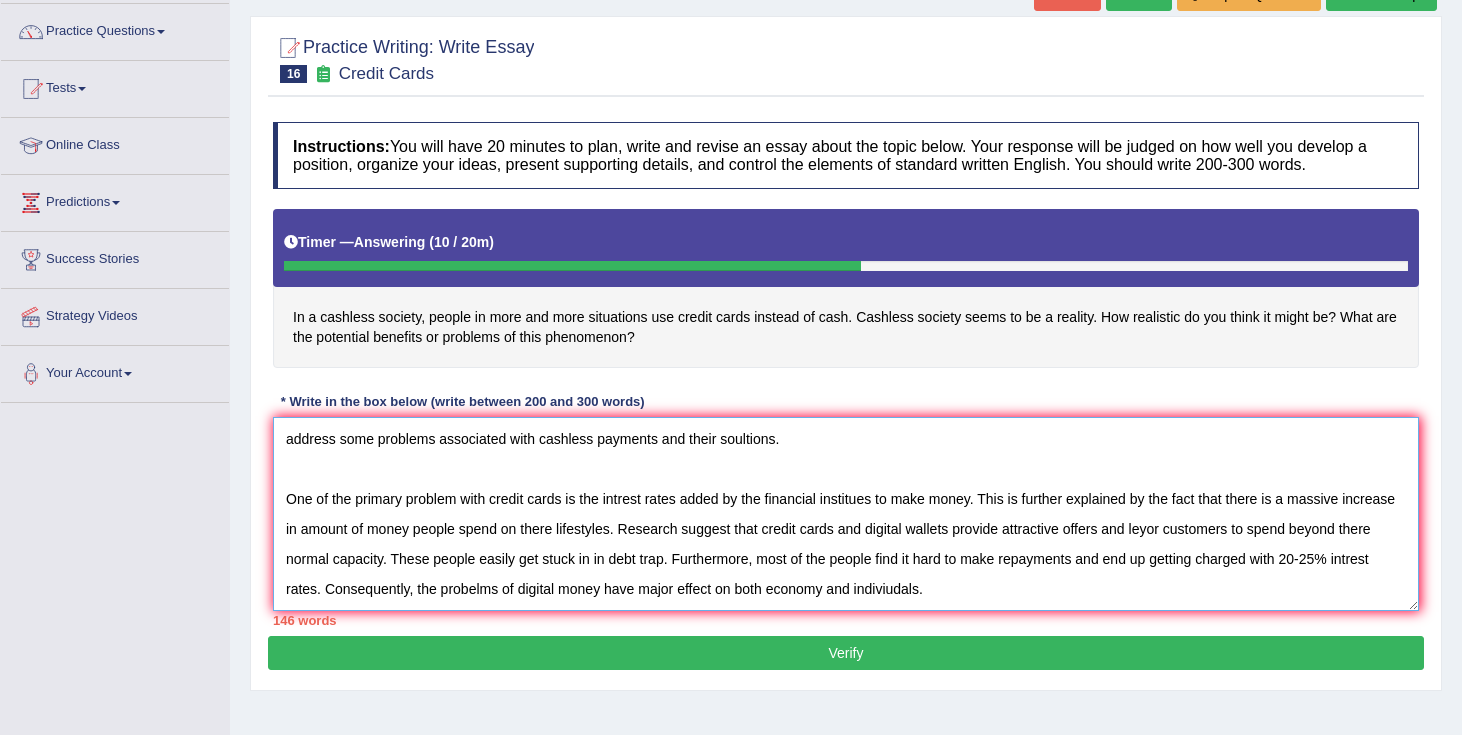 scroll, scrollTop: 77, scrollLeft: 0, axis: vertical 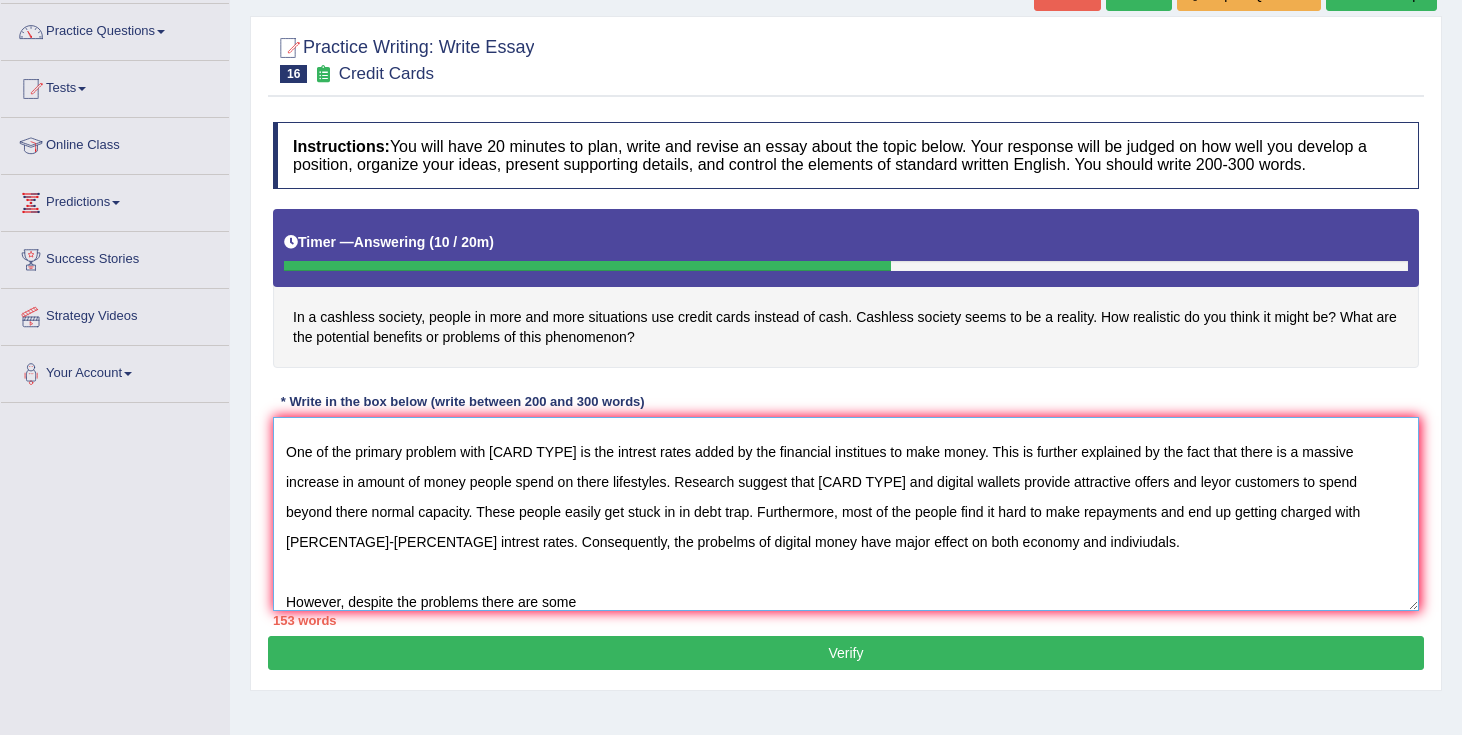 click on "The influence of [CARD TYPE] on our lives has ingnited numerous discussions. This matter is particularly significant due to it's impact on indiviual and society. In this essay, I will address some problems associated with cashless payments and their soultions.
One of the primary problem with [CARD TYPE] is the intrest rates added by the financial institues to make money. This is further explained by the fact that there is a massive increase in amount of money people spend on there lifestyles. Research suggest that [CARD TYPE] and digital wallets provide attractive offers and leyor customers to spend beyond there normal capacity. These people easily get stuck in in debt trap. Furthermore, most of the people find it hard to make repayments and end up getting charged with [PERCENTAGE]-[PERCENTAGE] intrest rates. Consequently, the probelms of digital money have major effect on both economy and indiviudals.
However, despite the problems there are some" at bounding box center [846, 514] 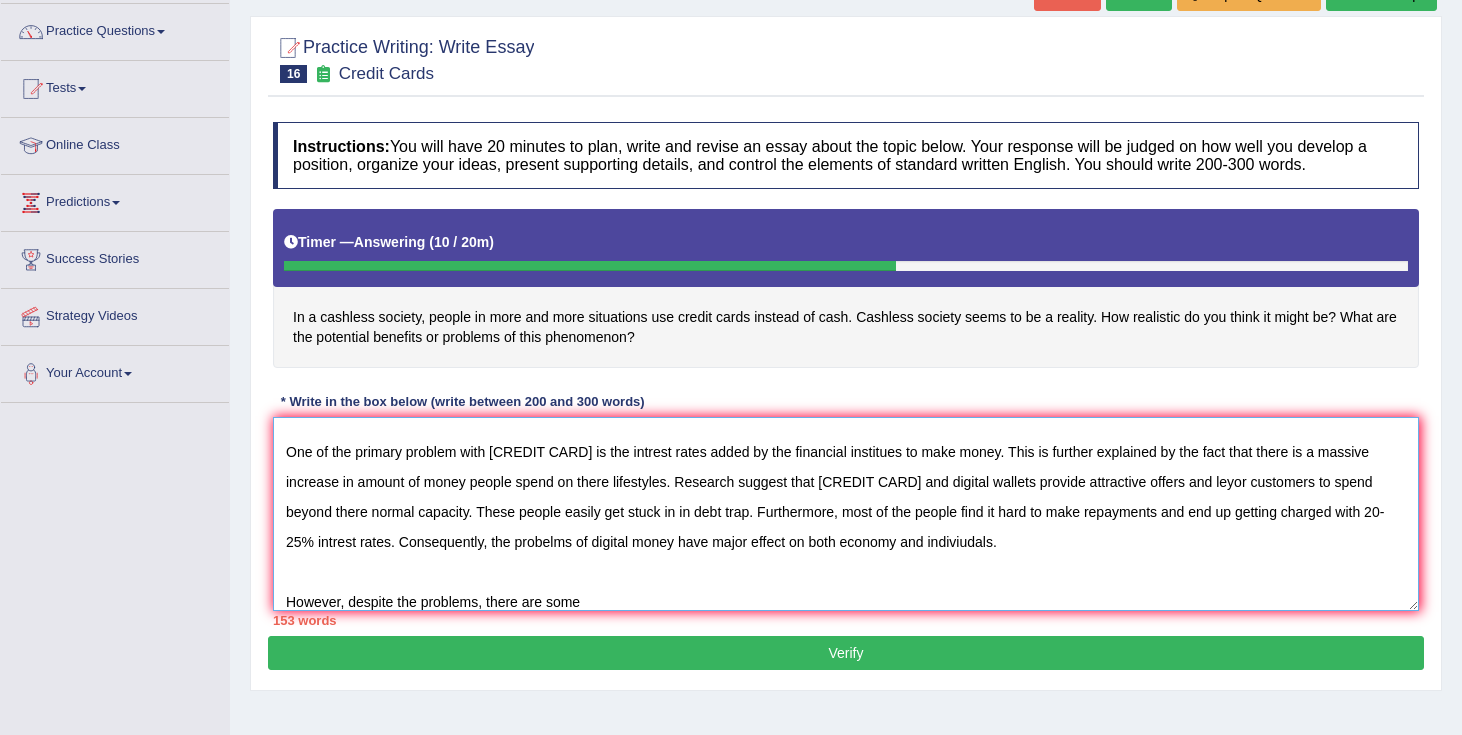 click on "The influence of [CREDIT CARD] on our lives has ingnited numerous discussions. This matter is particularly significant due to it's impact on indiviual and society. In this essay, I will address some problems associated with cashless payments and their soultions.
One of the primary problem with [CREDIT CARD] is the intrest rates added by the financial institues to make money. This is further explained by the fact that there is a massive increase in amount of money people spend on there lifestyles. Research suggest that [CREDIT CARD] and digital wallets provide attractive offers and leyor customers to spend beyond there normal capacity. These people easily get stuck in in debt trap. Furthermore, most of the people find it hard to make repayments and end up getting charged with 20-25% intrest rates. Consequently, the probelms of digital money have major effect on both economy and indiviudals.
However, despite the problems, there are some" at bounding box center [846, 514] 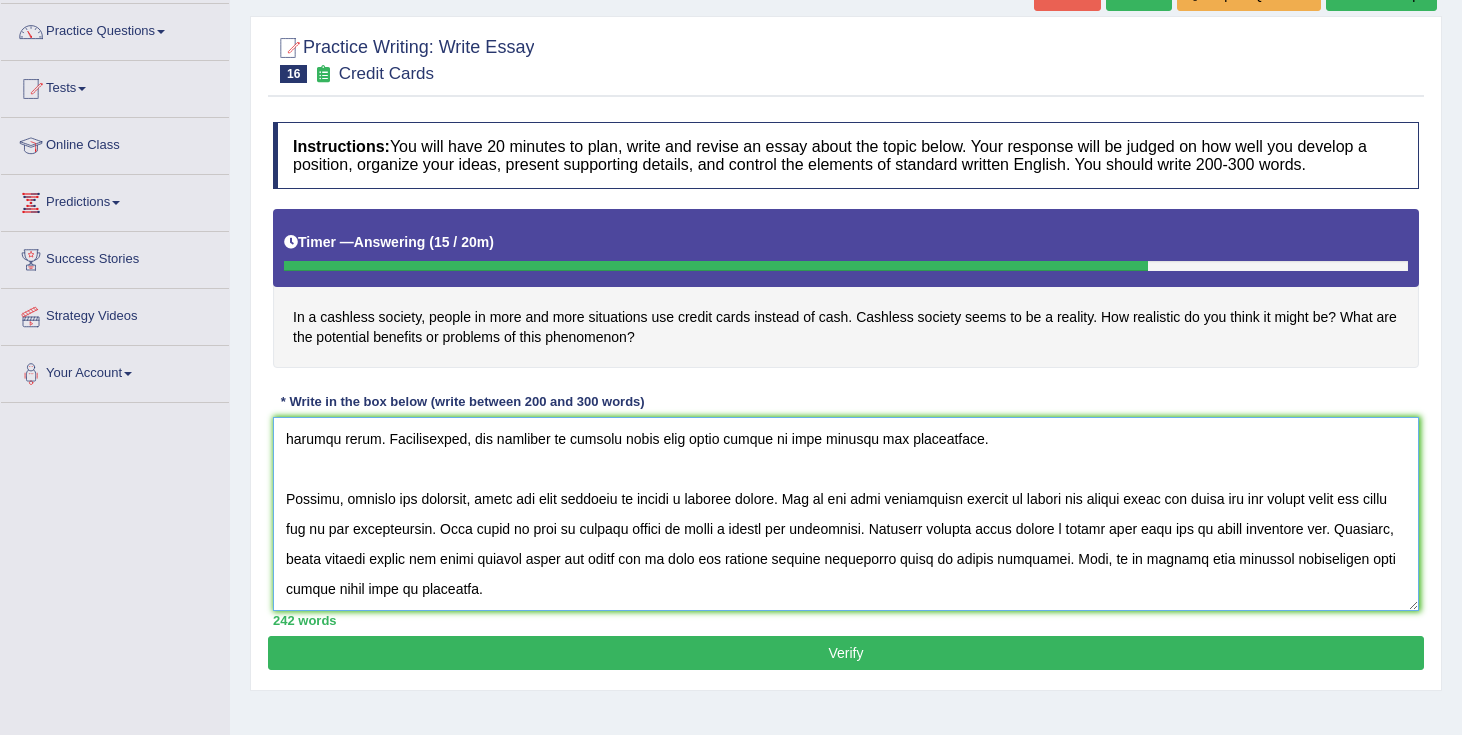 scroll, scrollTop: 227, scrollLeft: 0, axis: vertical 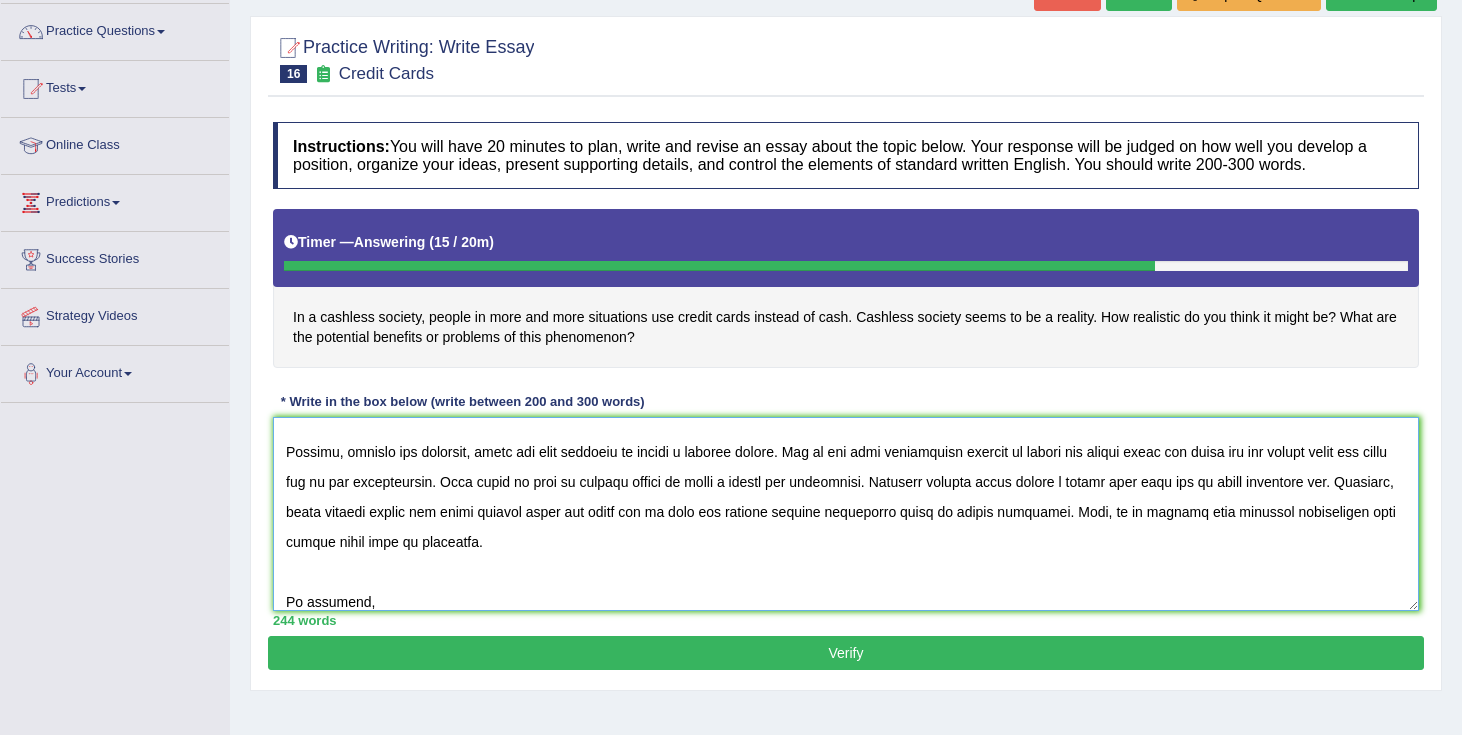 click at bounding box center [846, 514] 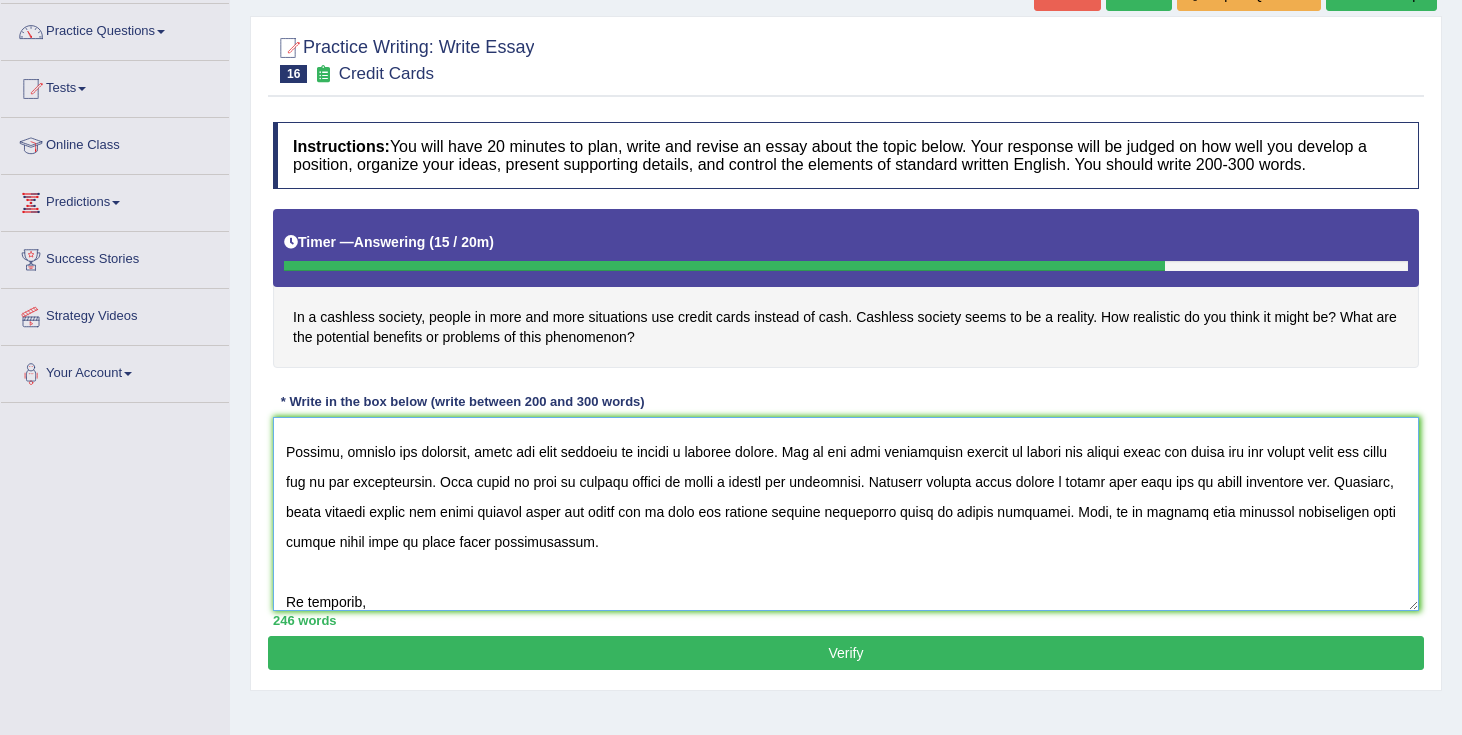 click at bounding box center (846, 514) 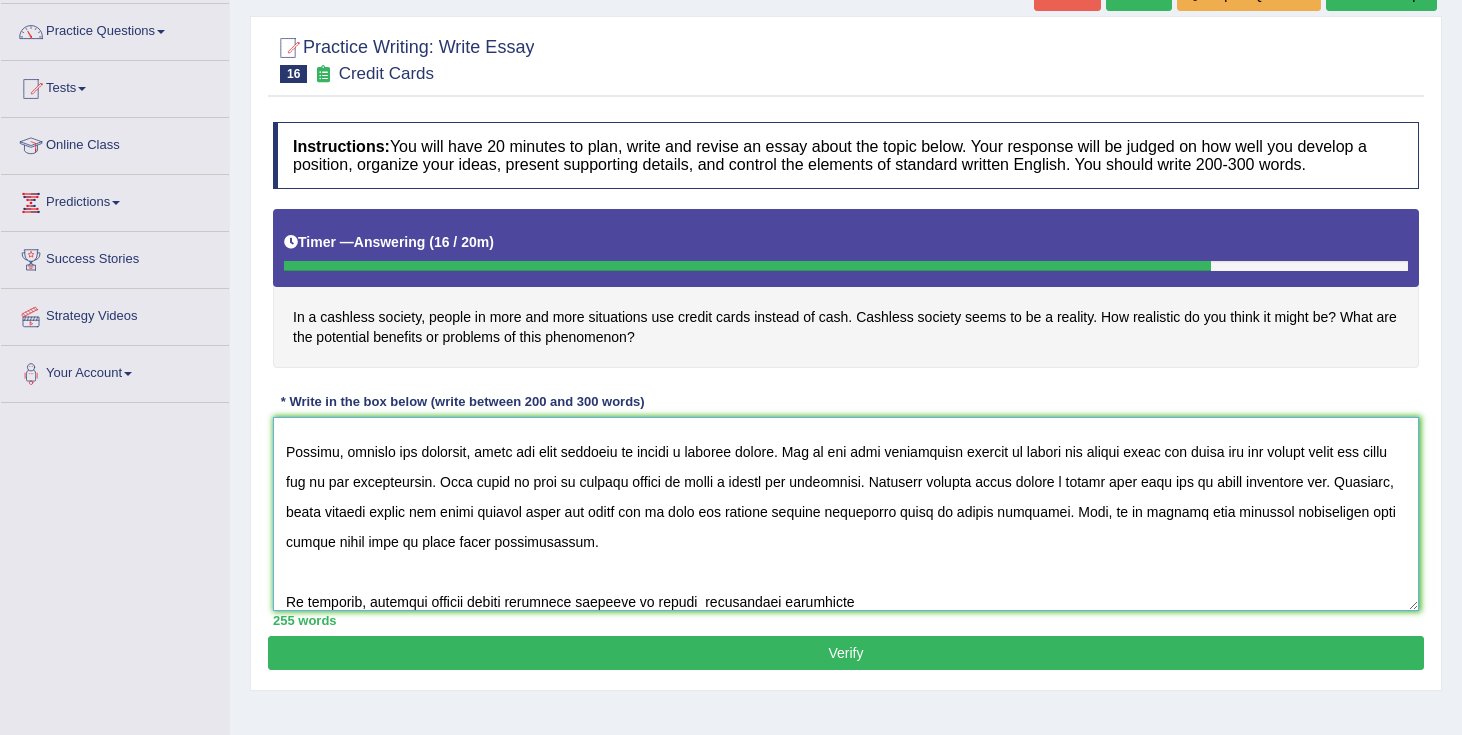 click at bounding box center [846, 514] 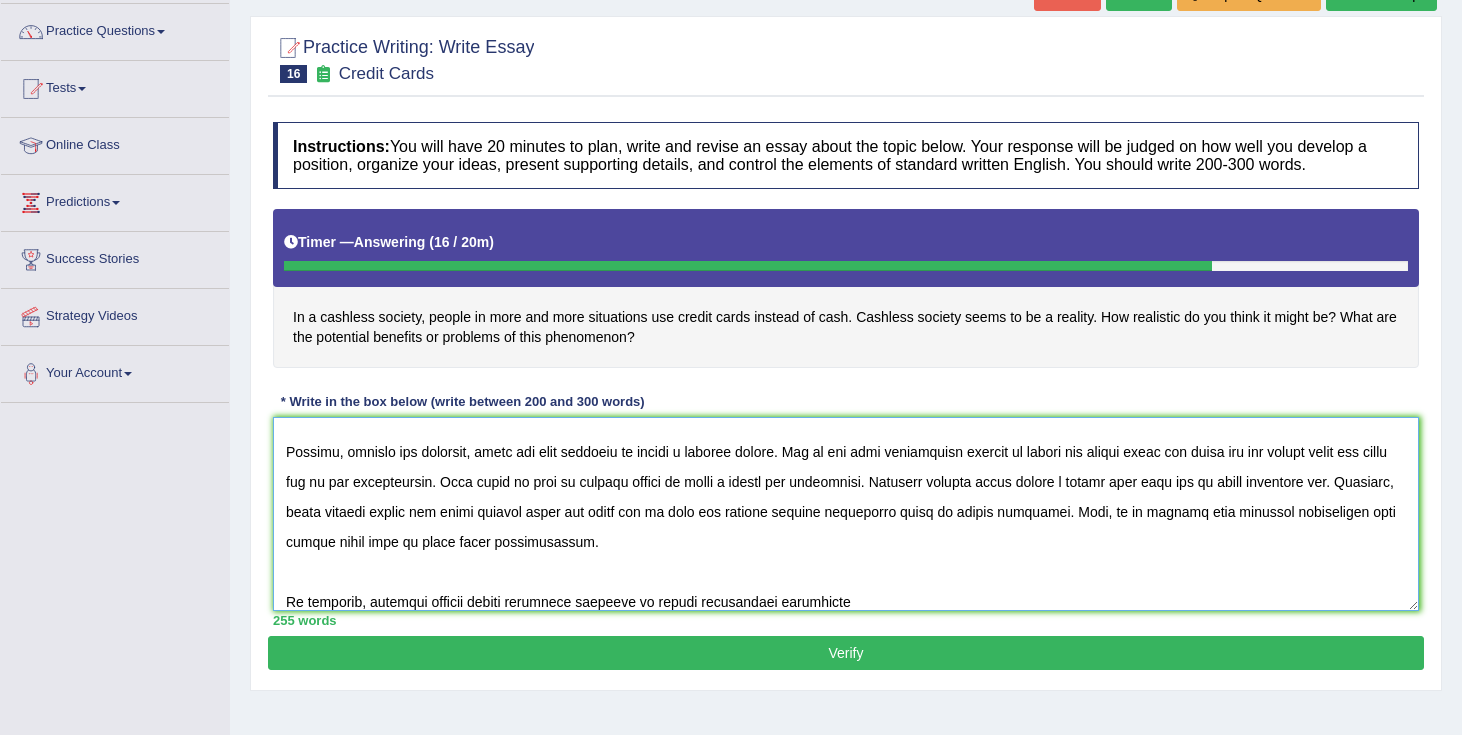 click at bounding box center [846, 514] 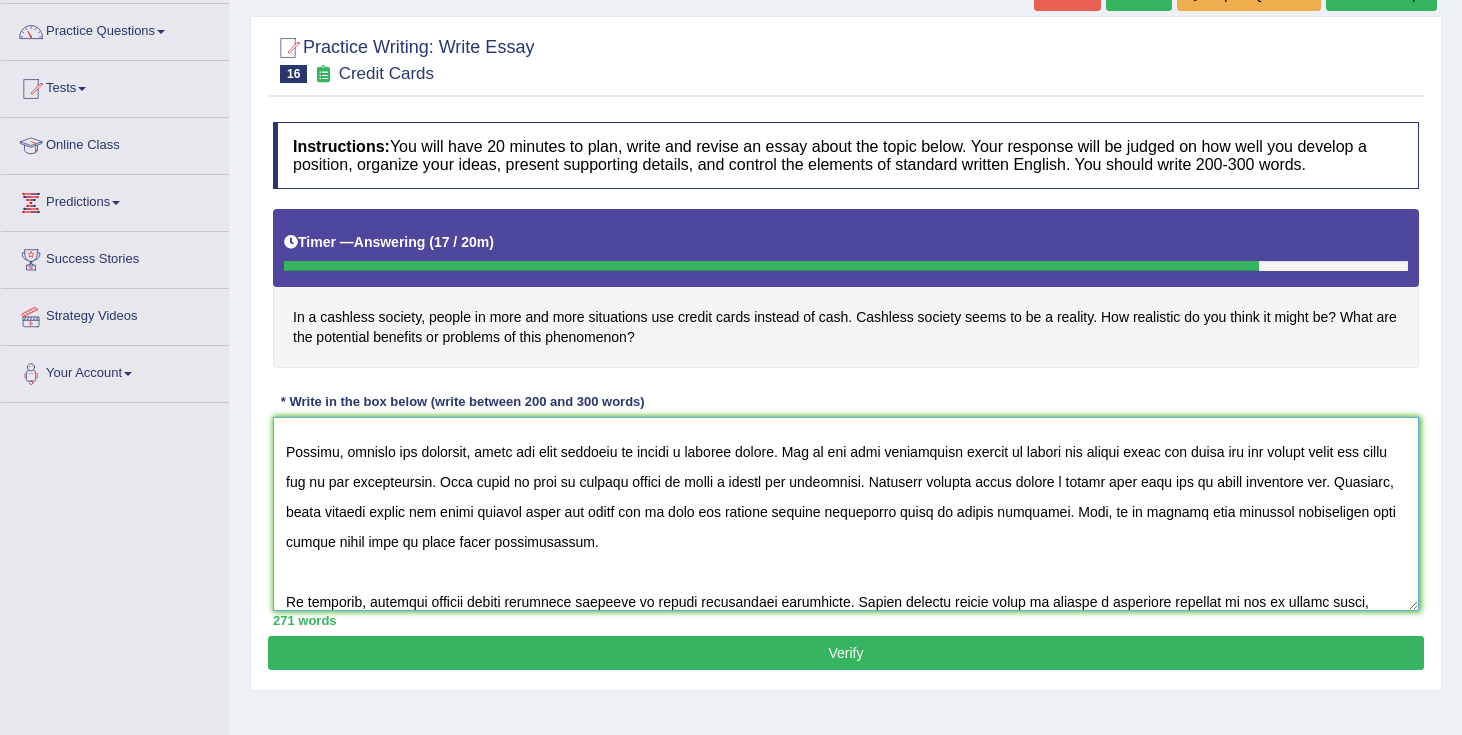 scroll, scrollTop: 257, scrollLeft: 0, axis: vertical 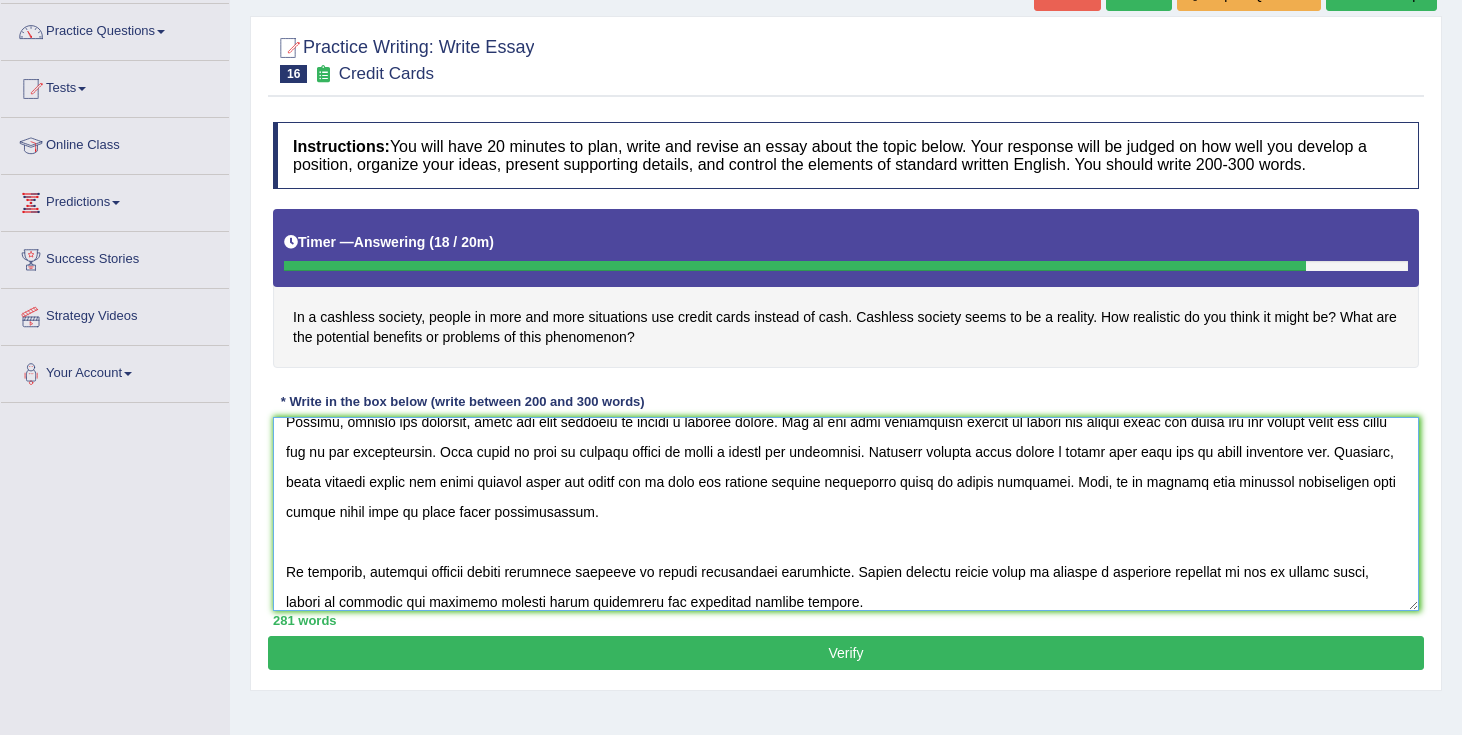click at bounding box center [846, 514] 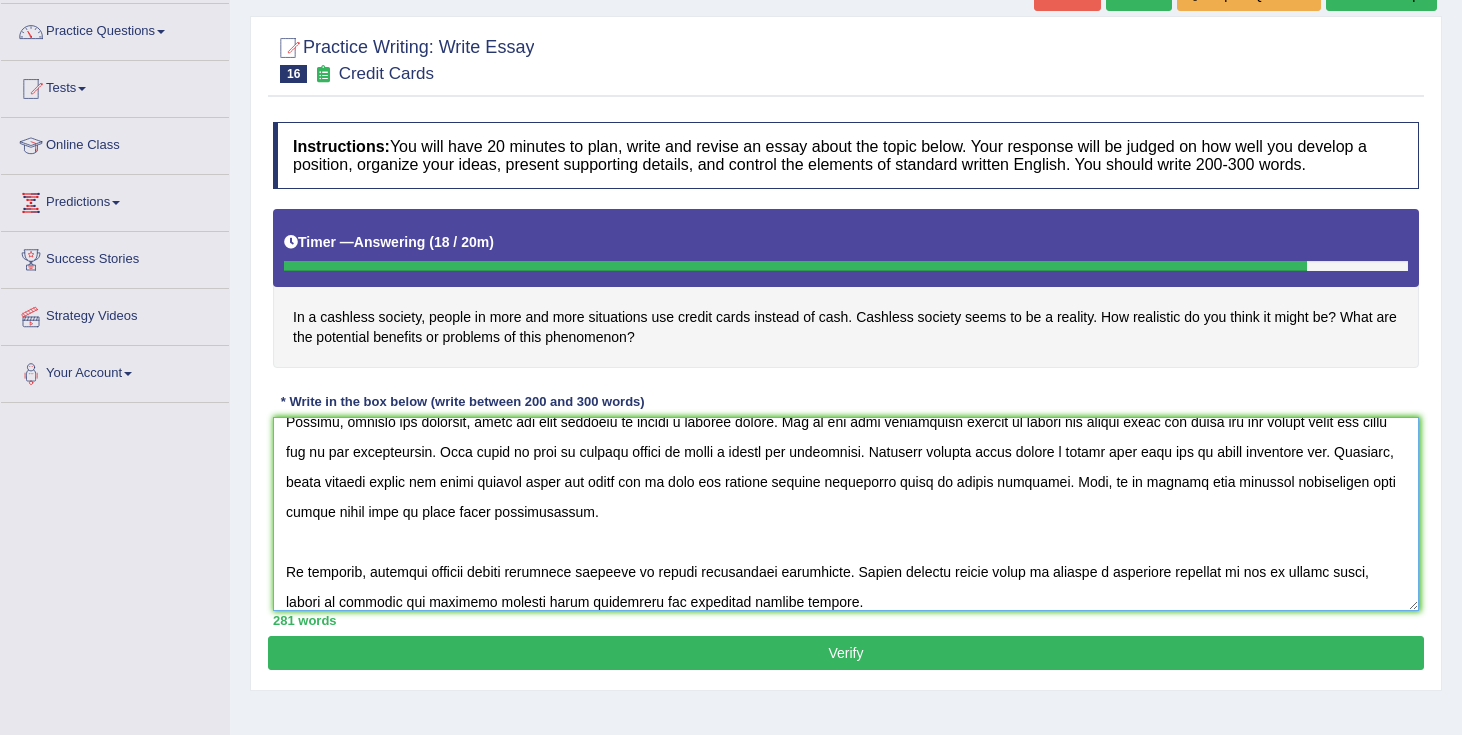 click at bounding box center (846, 514) 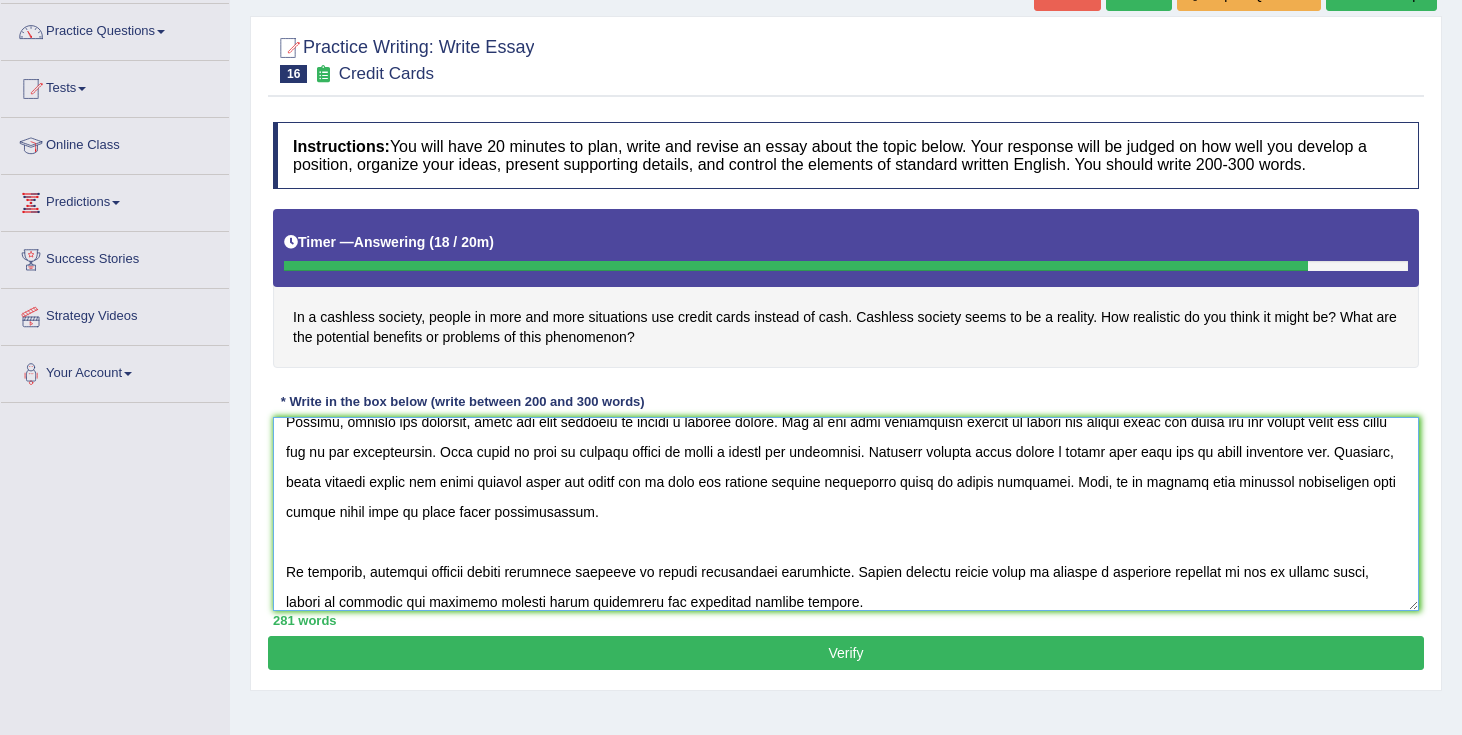 click at bounding box center (846, 514) 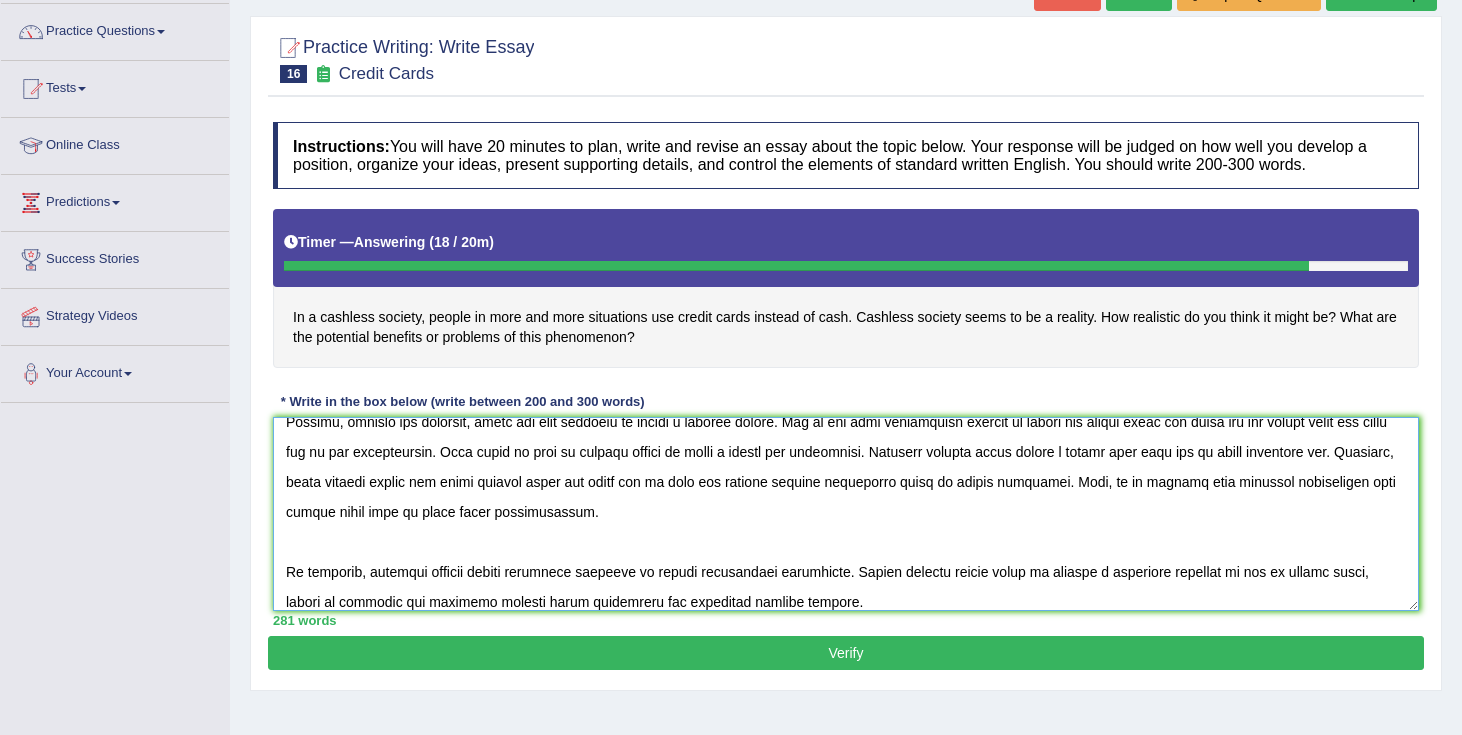 click at bounding box center [846, 514] 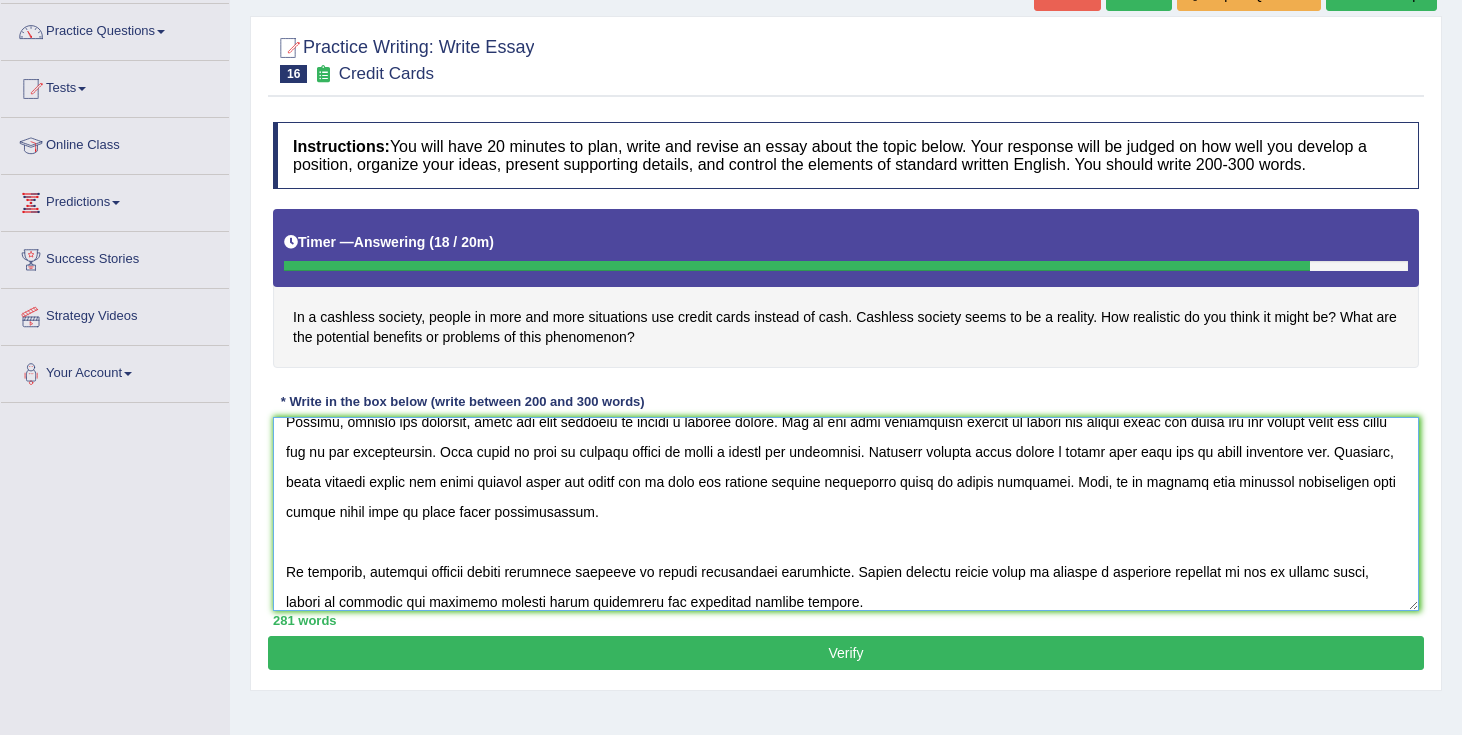 click at bounding box center [846, 514] 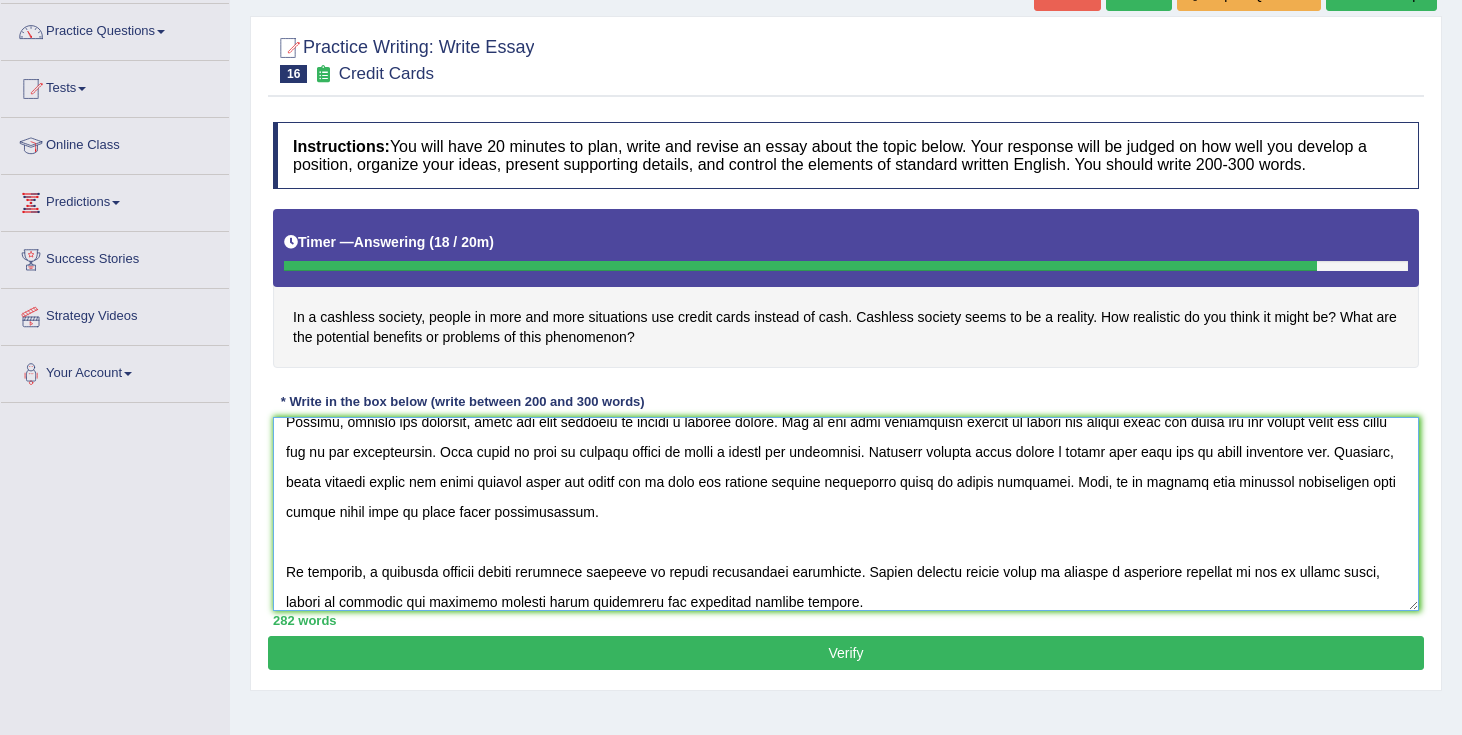 click at bounding box center [846, 514] 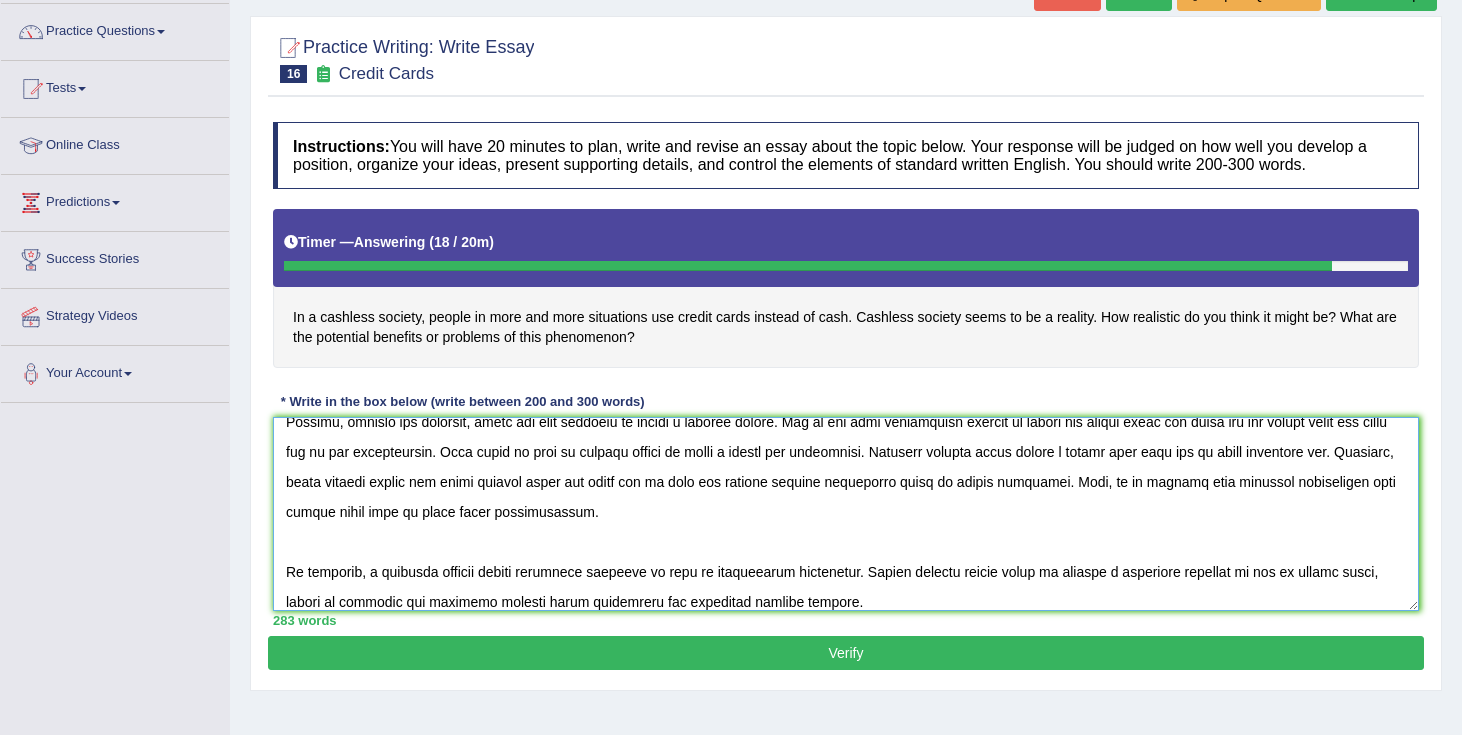 click at bounding box center [846, 514] 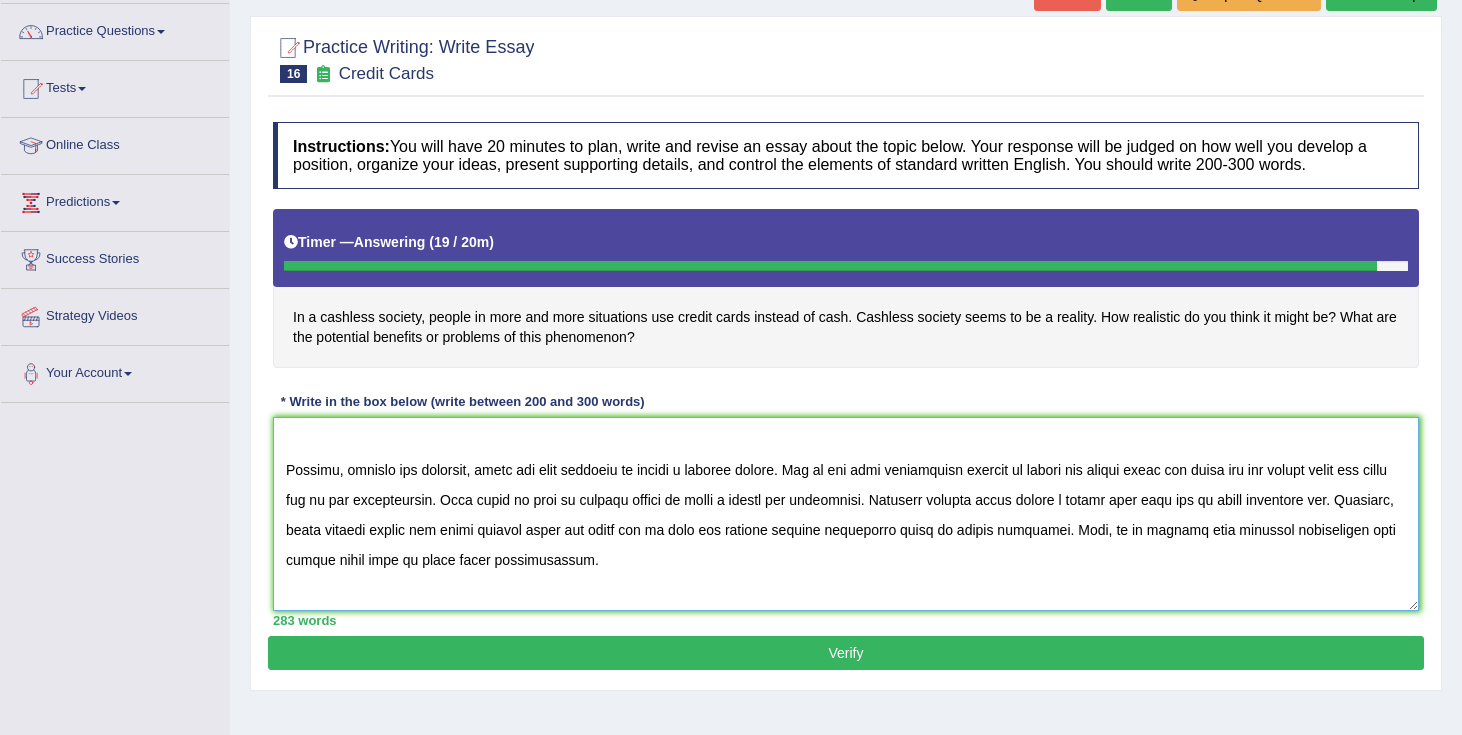 scroll, scrollTop: 208, scrollLeft: 0, axis: vertical 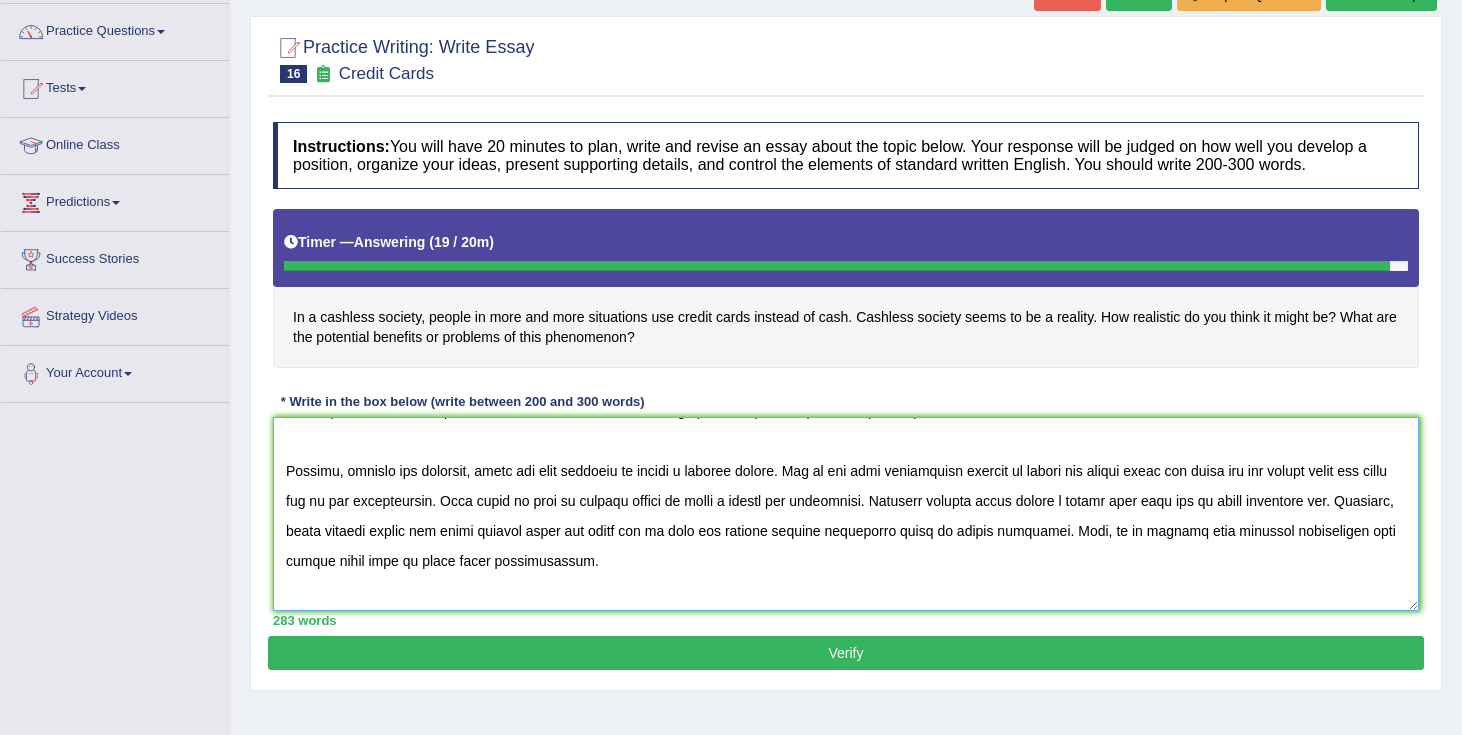 click at bounding box center [846, 514] 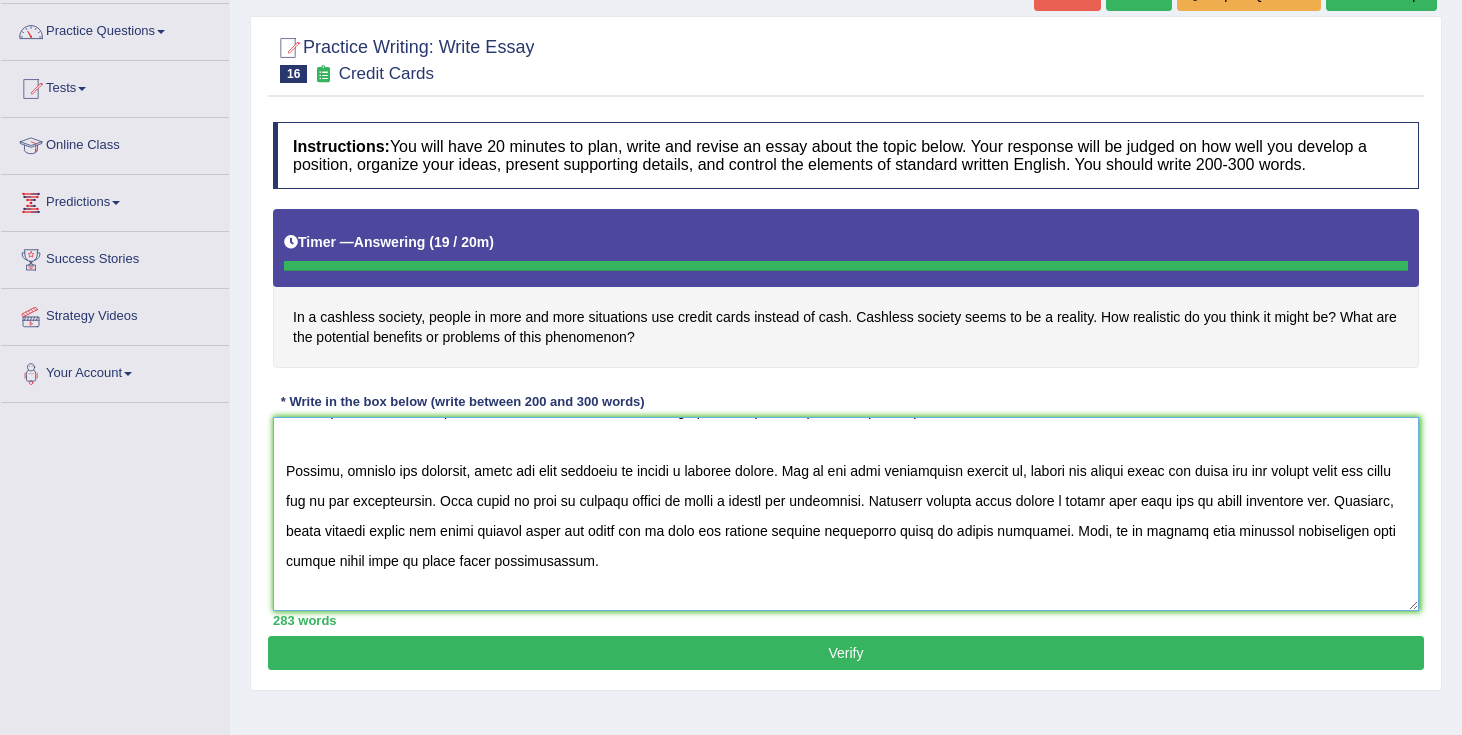 type on "The influence of credit cards on our lives has ingnited numerous discussions. This matter is particularly significant due to it's impact on indiviual and society. In this essay, I will address some problems associated with cashless payments and their soultions.
One of the primary problem with credit cards is the intrest rates added by the financial institues to make money. This is further explained by the fact that there is a massive increase in amount of money people spend on there lifestyles. Research suggest that credit cards and digital wallets provide attractive offers and leyor customers to spend beyond there normal capacity. These people easily get stuck in in debt trap. Furthermore, most of the people find it hard to make repayments and end up getting charged with 20-25% intrest rates. Consequently, the probelms of digital money have major effect on both economy and indiviudals.
However, despite the problems, there are many benefits of having a digital wallet. One of the most significant benefit ..." 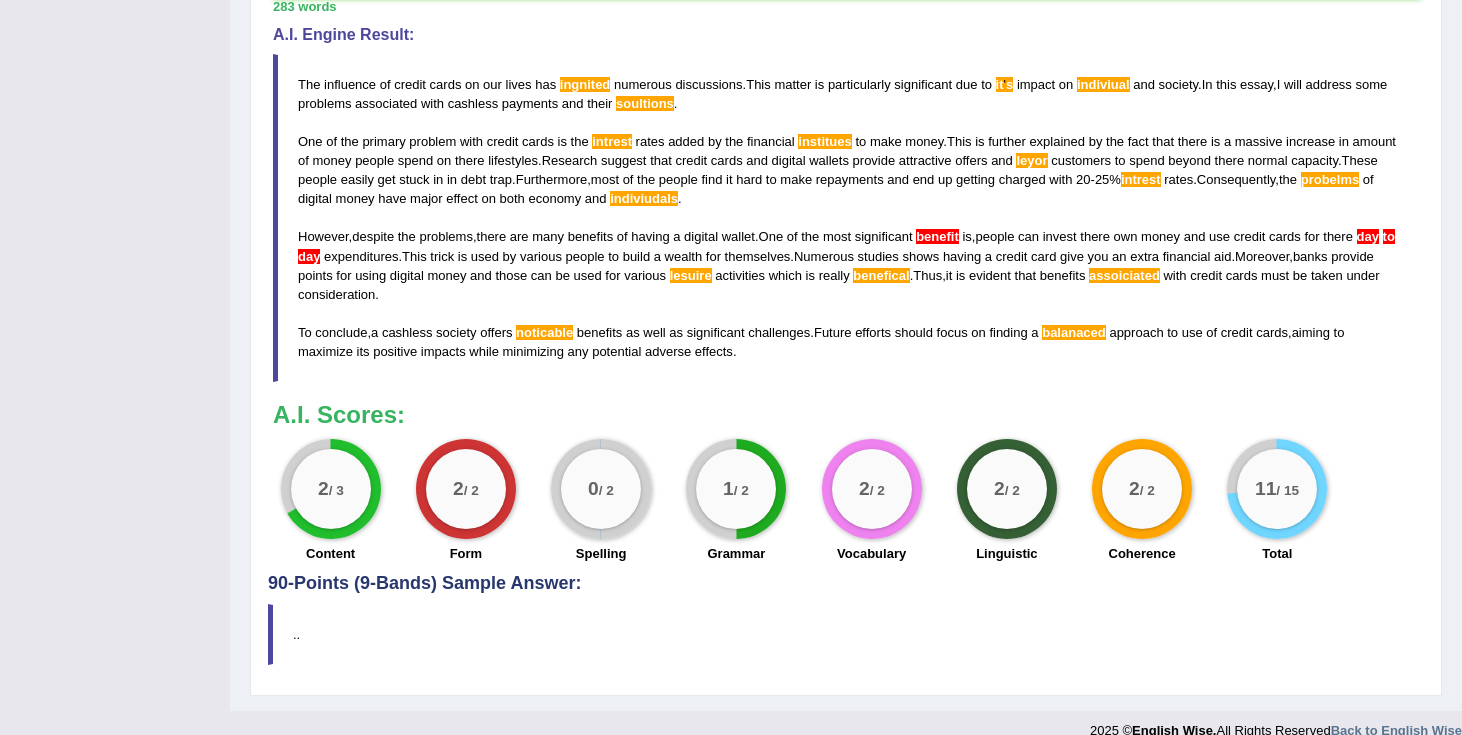 scroll, scrollTop: 739, scrollLeft: 0, axis: vertical 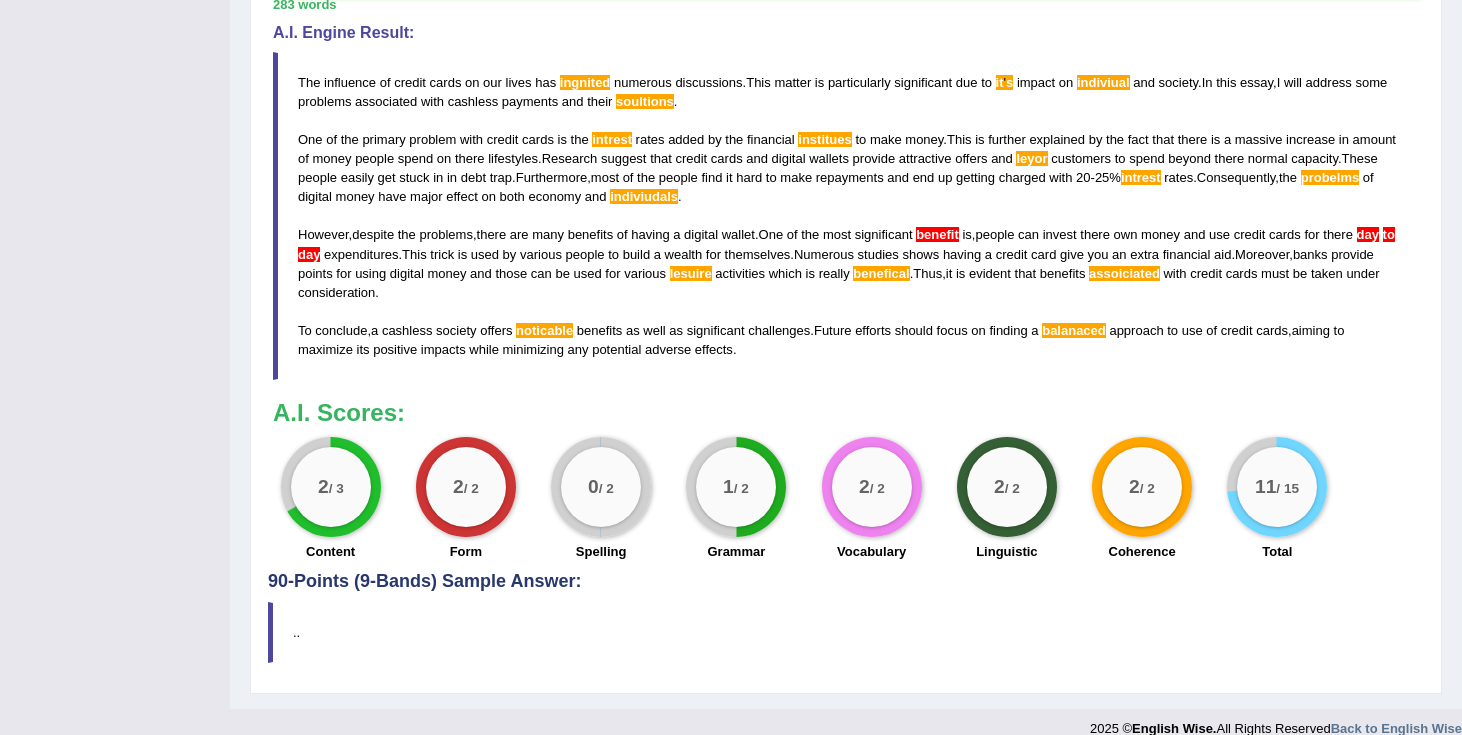 drag, startPoint x: 303, startPoint y: 83, endPoint x: 408, endPoint y: 105, distance: 107.28001 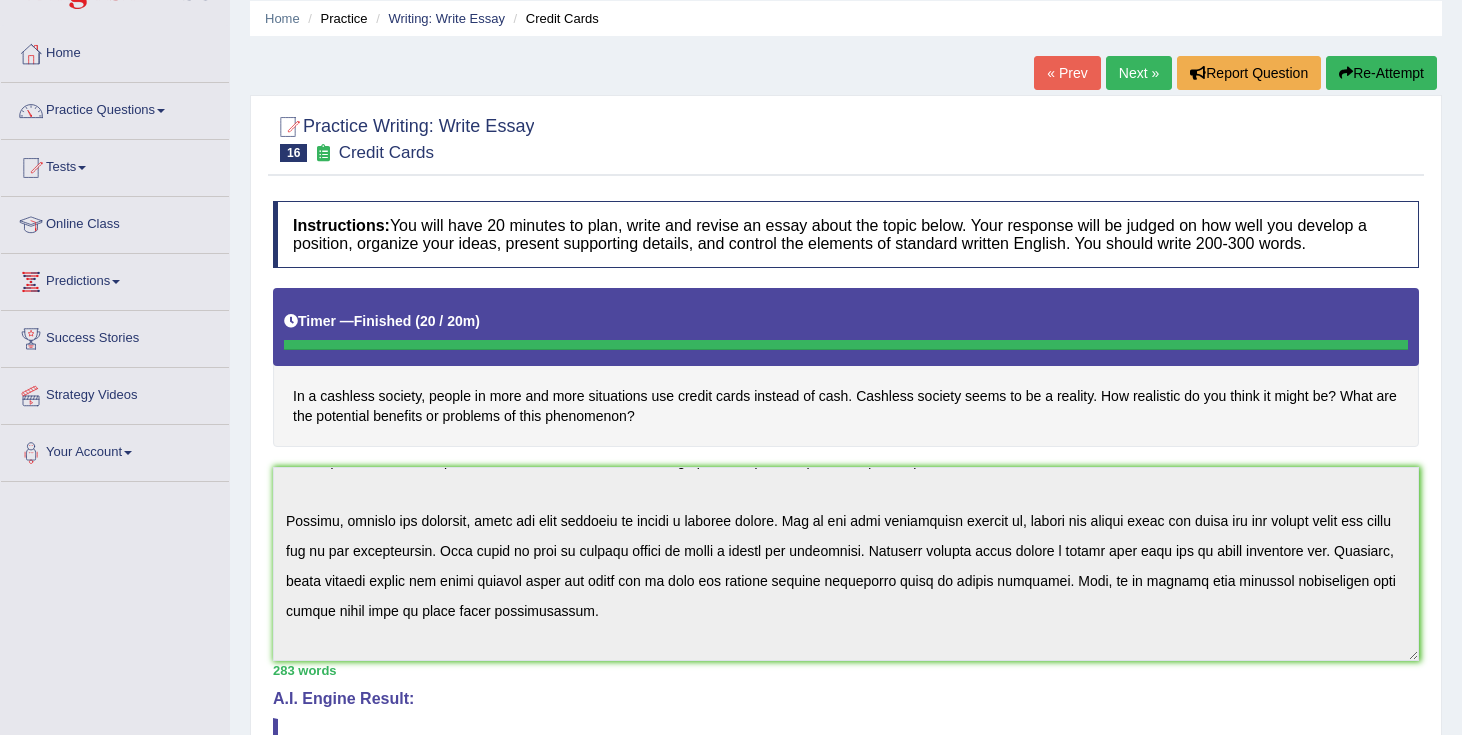 scroll, scrollTop: 67, scrollLeft: 0, axis: vertical 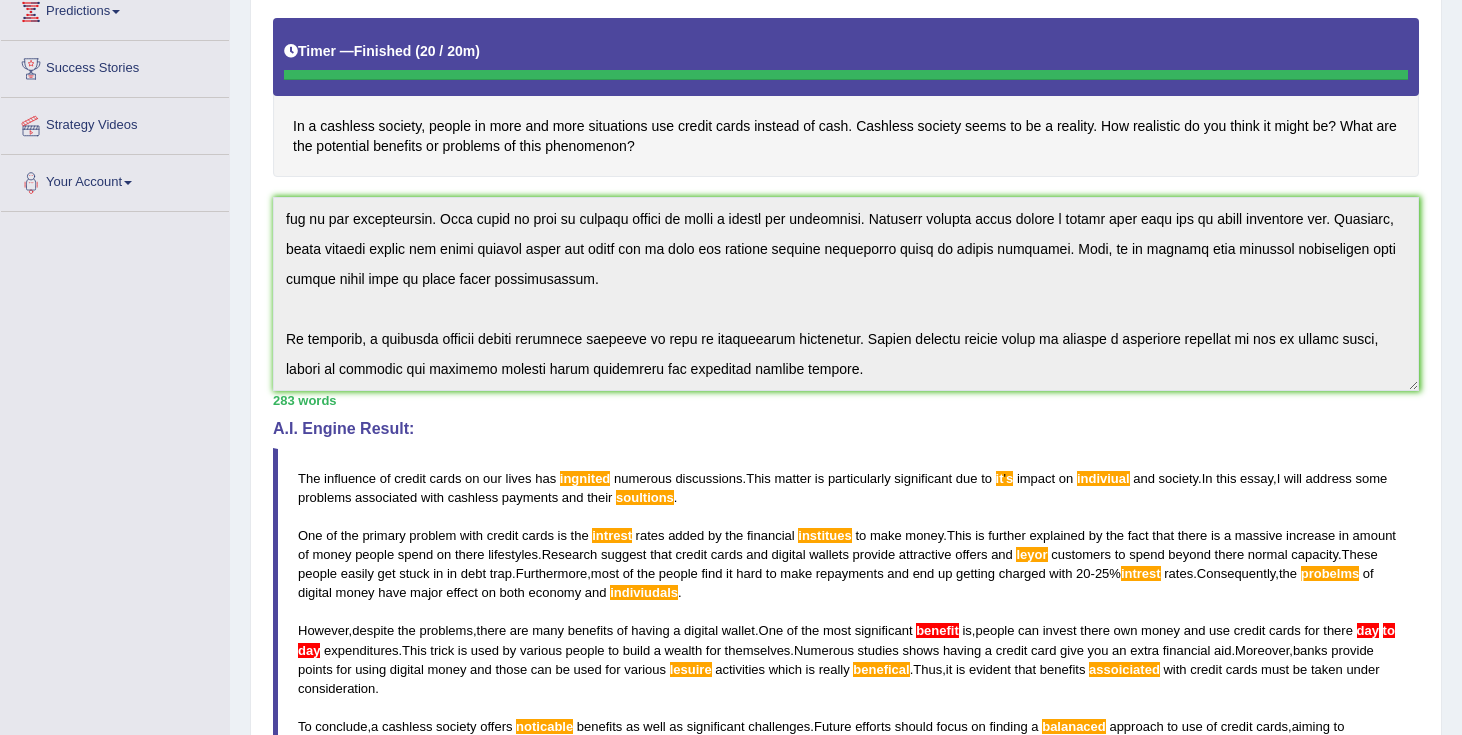 click on "Instructions:  You will have 20 minutes to plan, write and revise an essay about the topic below. Your response will be judged on how well you develop a position, organize your ideas, present supporting details, and control the elements of standard written English. You should write 200-300 words.
Timer —  Finished   ( 20 / 20m ) Skip In a cashless society, people in more and more situations use [CREDIT CARD] instead of cash. Cashless society seems to be a reality. How realistic do you think it might be? What are the potential benefits or problems of this phenomenon? * Write in the box below (write between 200 and 300 words) 283 words Written Keywords:  [CREDIT CARD]  used  cashless  society  potential  benefits  problems  digital  financial  economy  society A.I. Engine Result: The   influence   of   [CREDIT CARD]   on   our   lives   has   ingnited   numerous   discussions .  This   matter   is   particularly   significant   due   to   it ' s   impact   on   indiviual   and   society .  In" at bounding box center (846, 444) 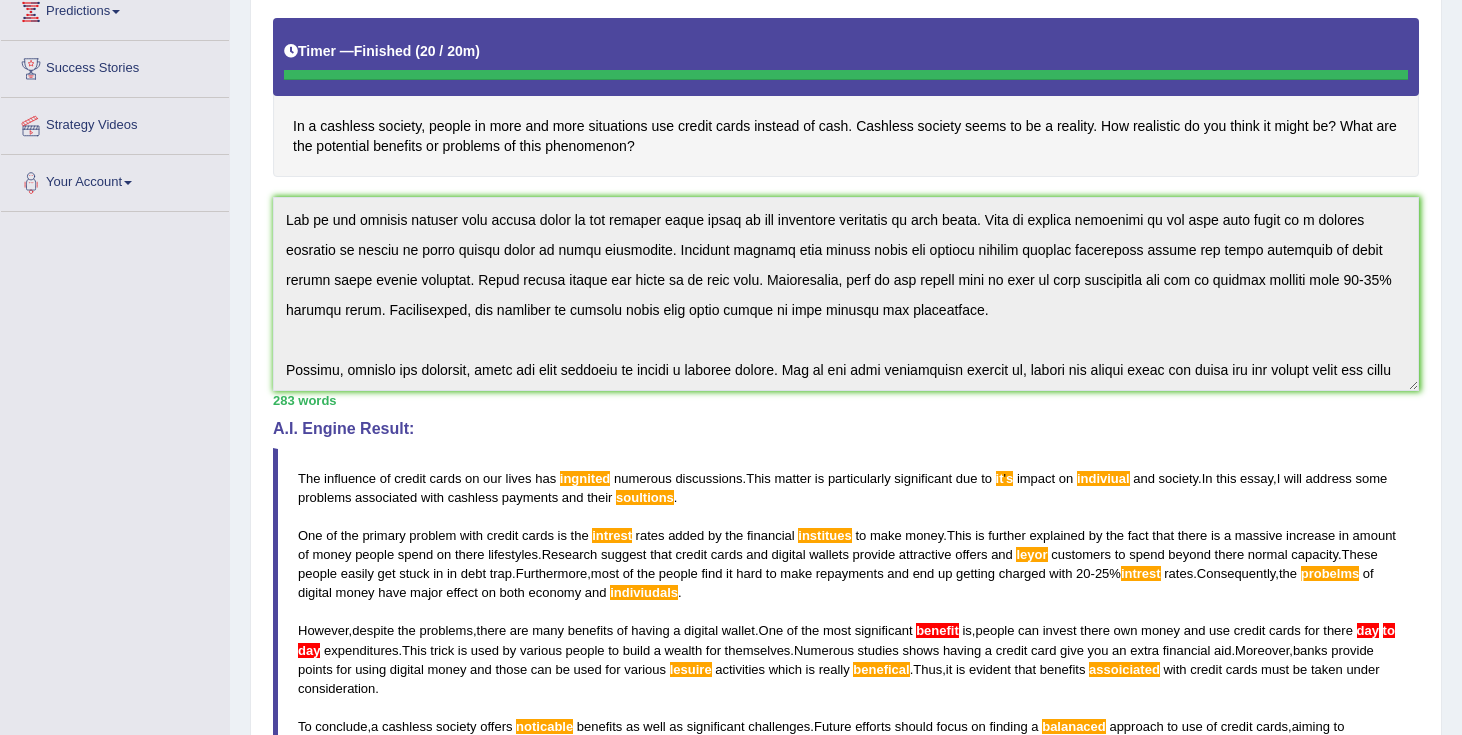 scroll, scrollTop: 0, scrollLeft: 0, axis: both 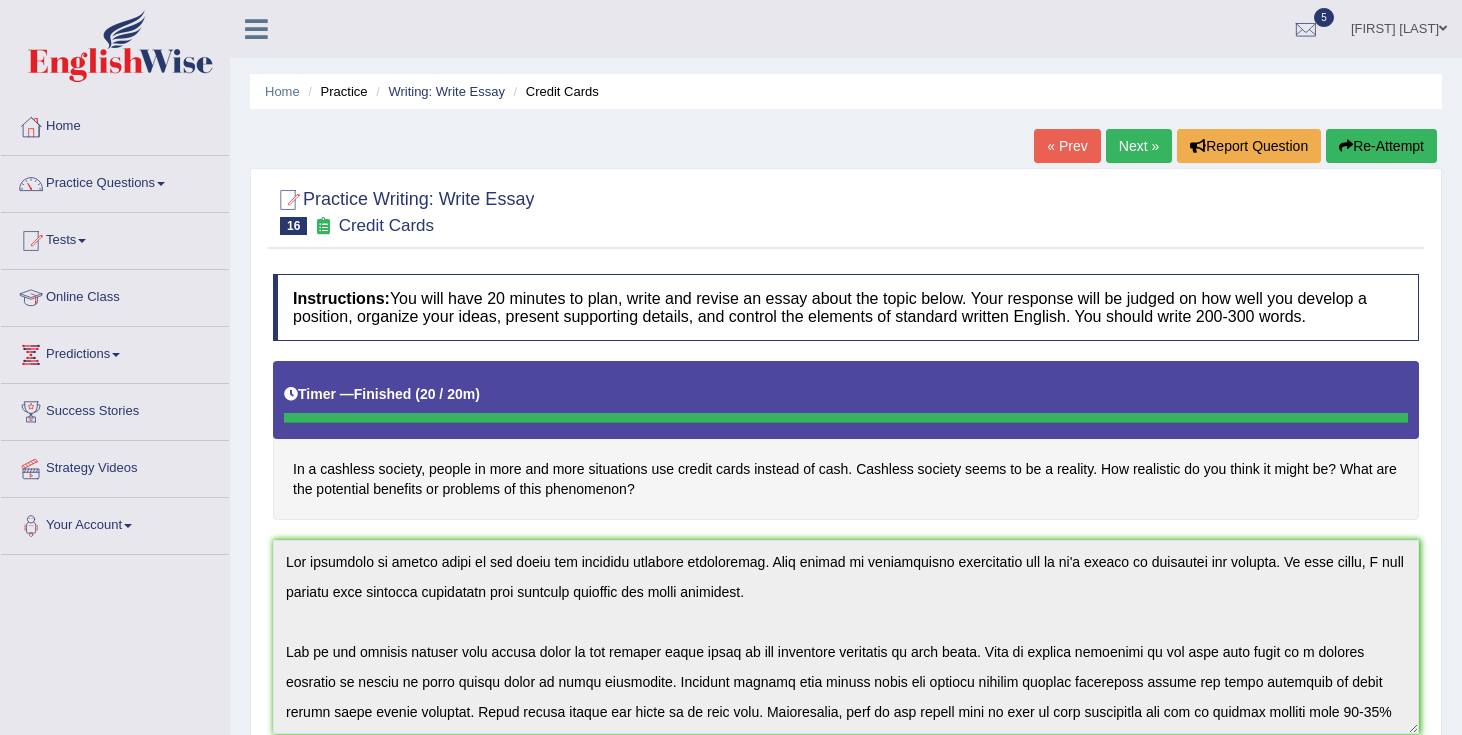 click on "Re-Attempt" at bounding box center [1381, 146] 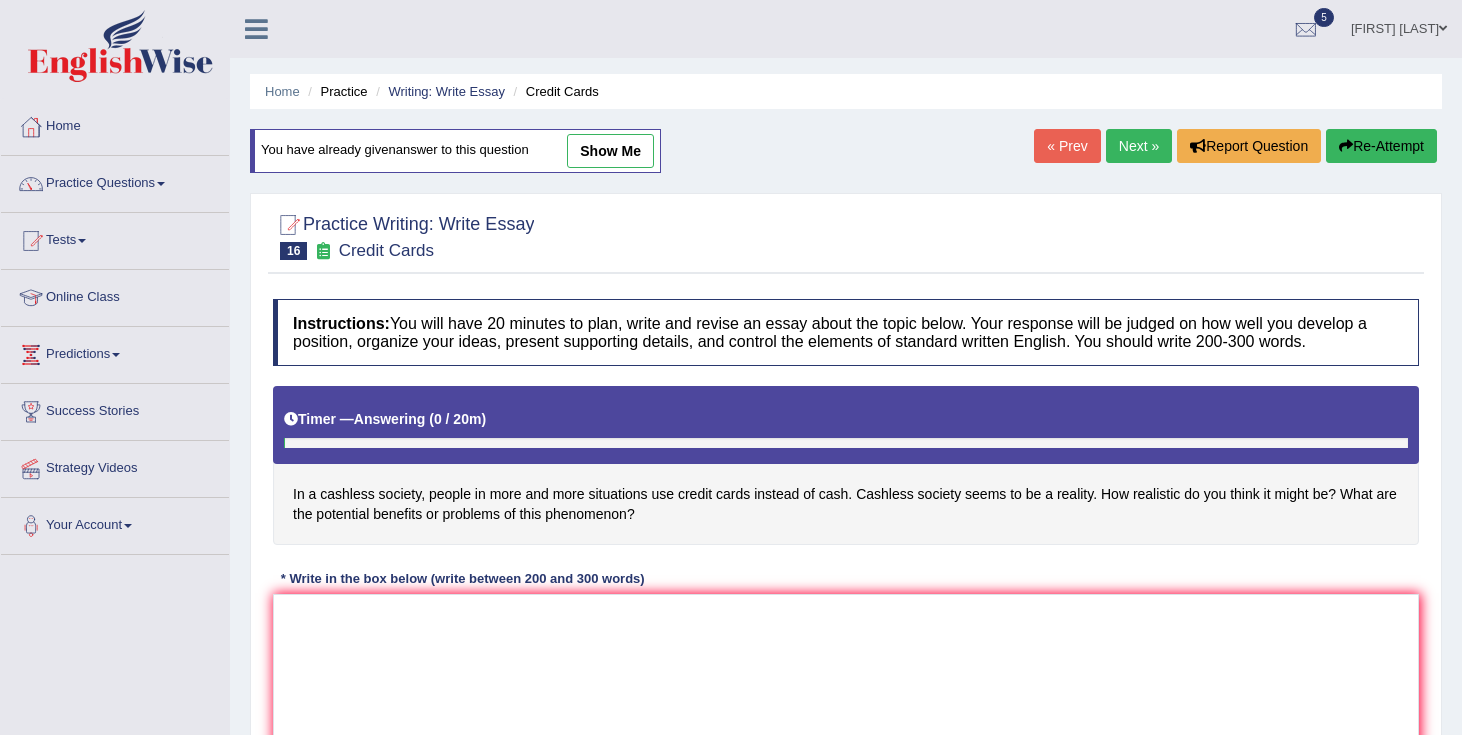 scroll, scrollTop: 0, scrollLeft: 0, axis: both 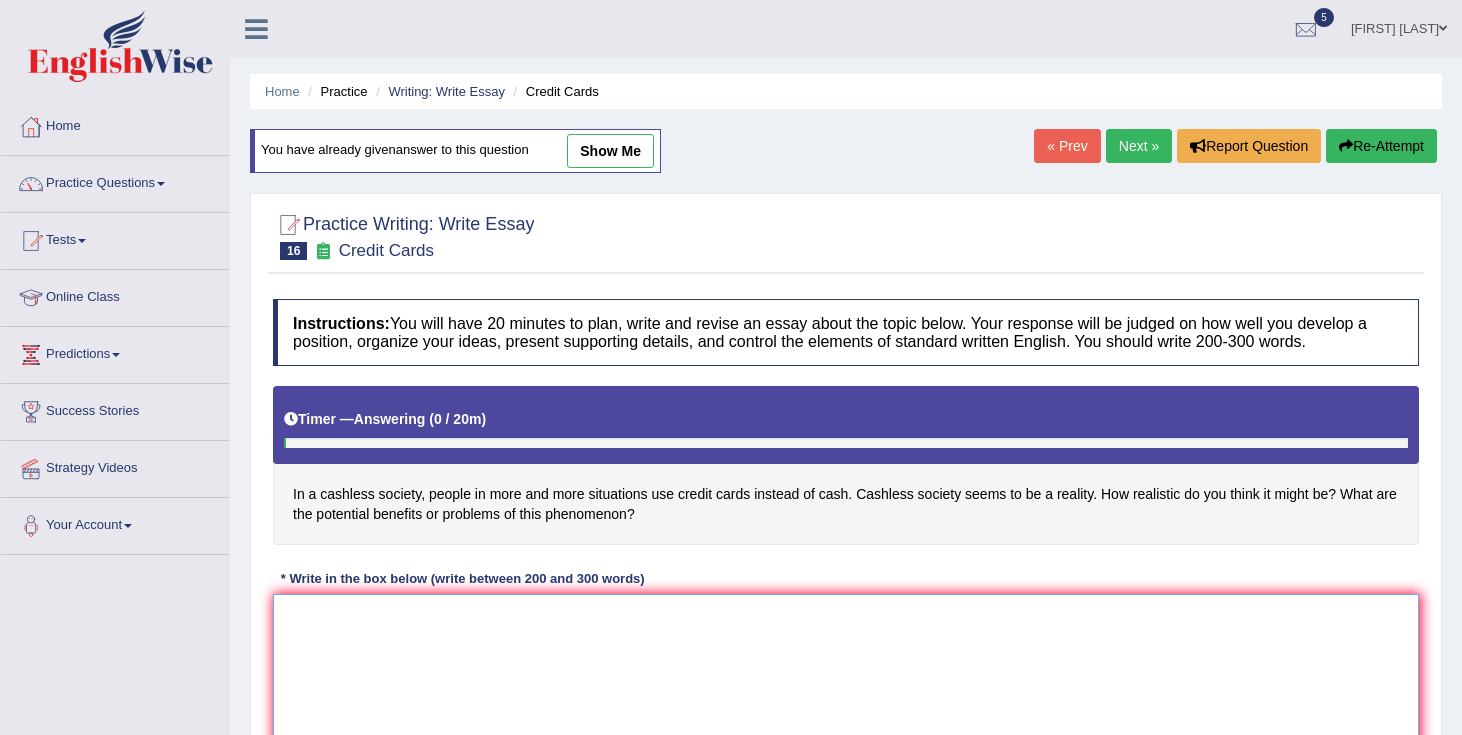 paste on "The influence of credit cards on our lives has ingnited numerous discussions. This matter is particularly significant due to it's impact on indiviual and society. In this essay, I will address some problems associated with cashless payments and their soultions.
One of the primary problem with credit cards is the intrest rates added by the financial institues to make money. This is further explained by the fact that there is a massive increase in amount of money people spend on there lifestyles. Research suggest that credit cards and digital wallets provide attractive offers and leyor customers to spend beyond there normal capacity. These people easily get stuck in in debt trap. Furthermore, most of the people find it hard to make repayments and end up getting charged with 20-25% intrest rates. Consequently, the probelms of digital money have major effect on both economy and indiviudals.
However, despite the problems, there are many benefits of having a digital wallet. One of the most significant benefit ..." 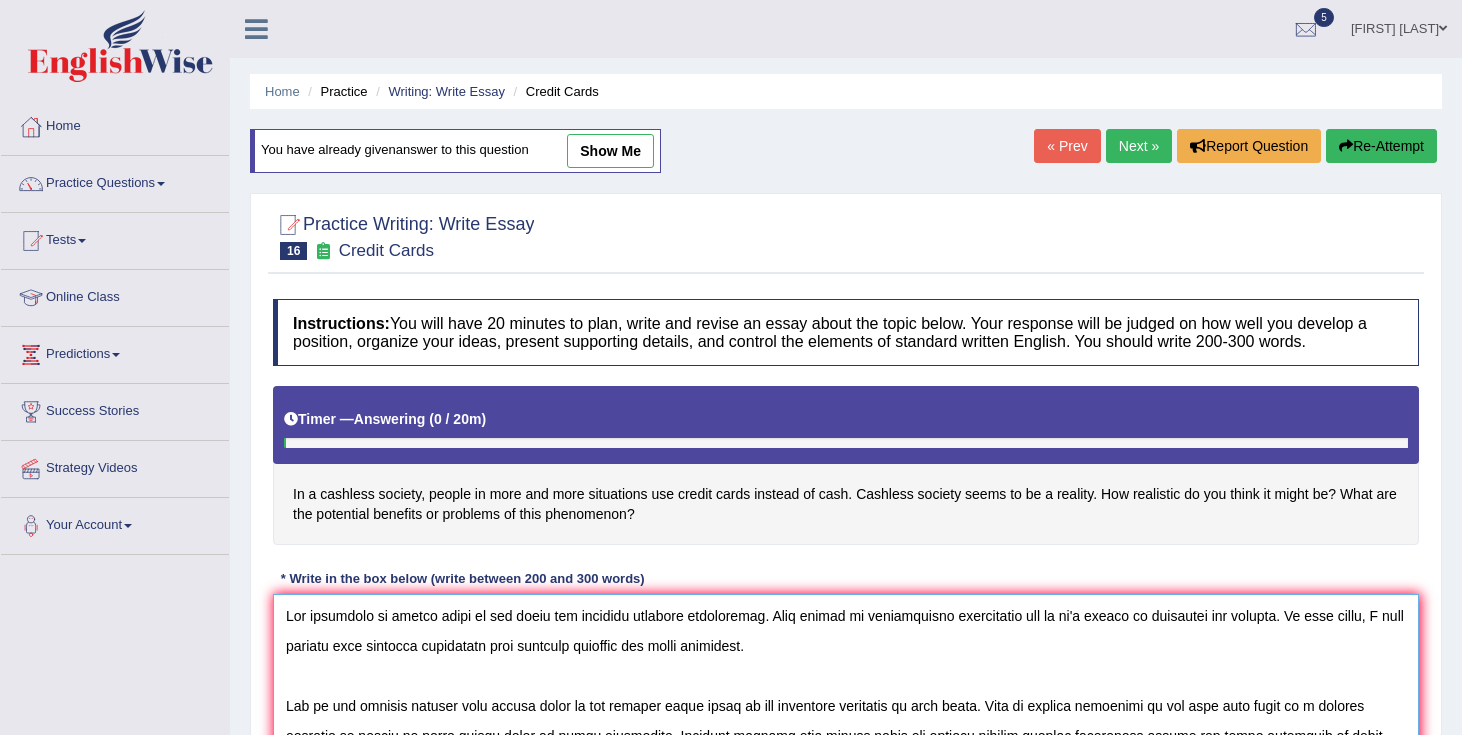 scroll, scrollTop: 257, scrollLeft: 0, axis: vertical 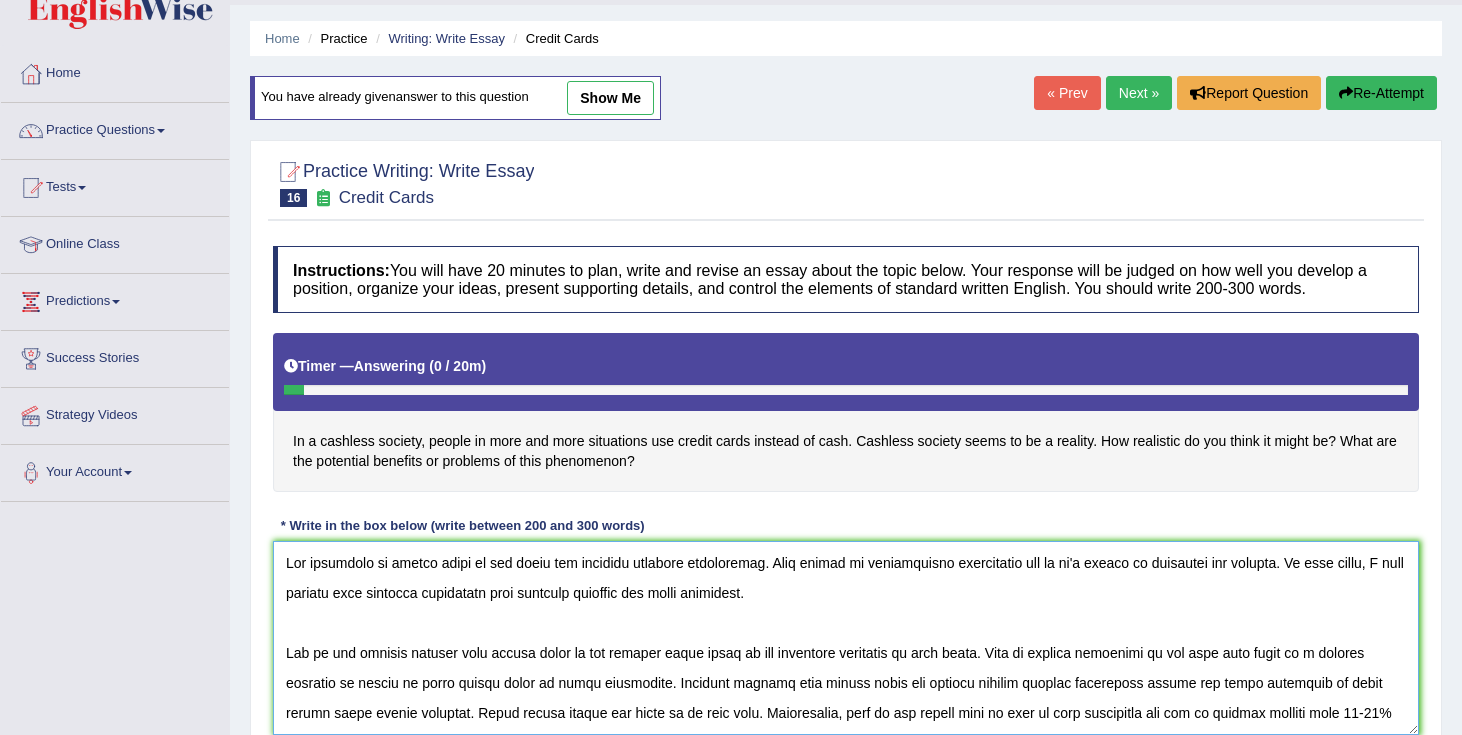 click at bounding box center [846, 638] 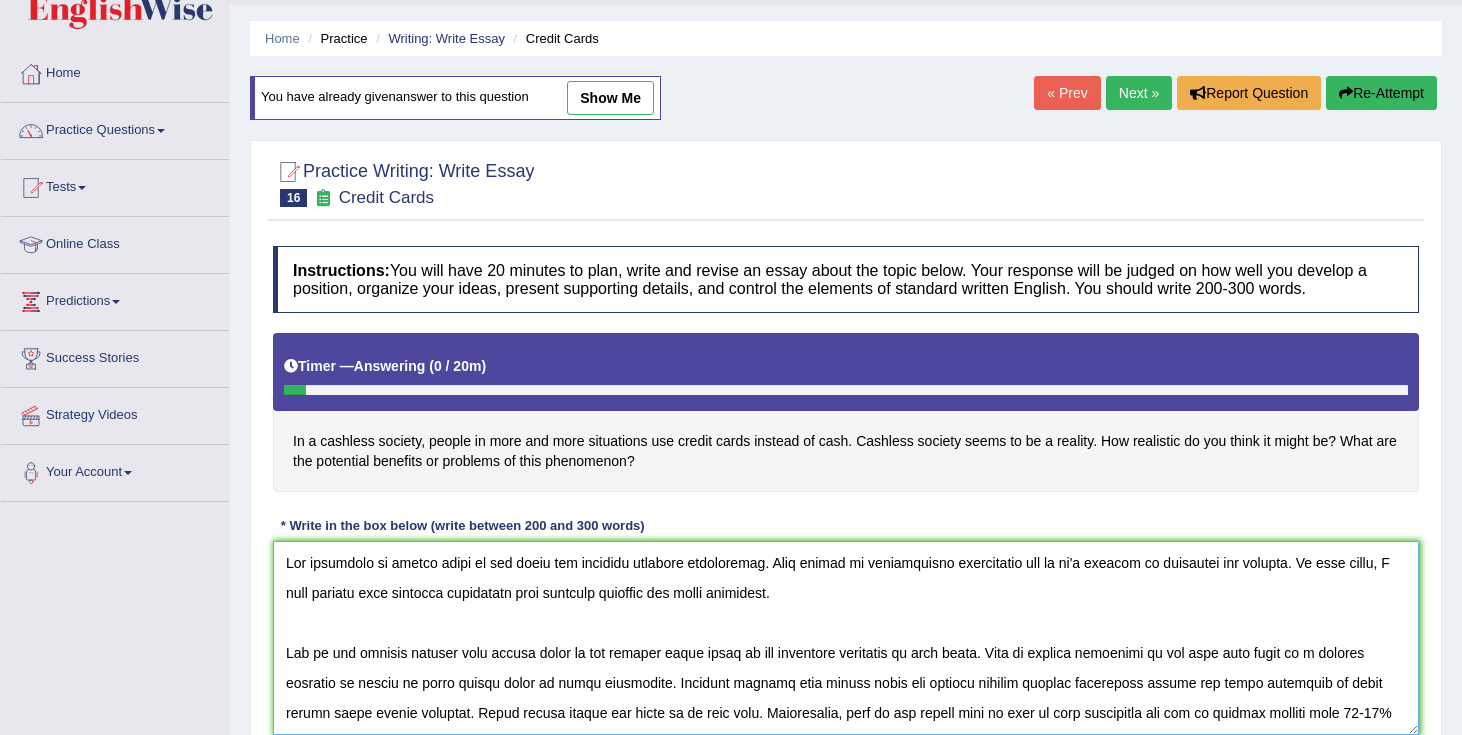click at bounding box center (846, 638) 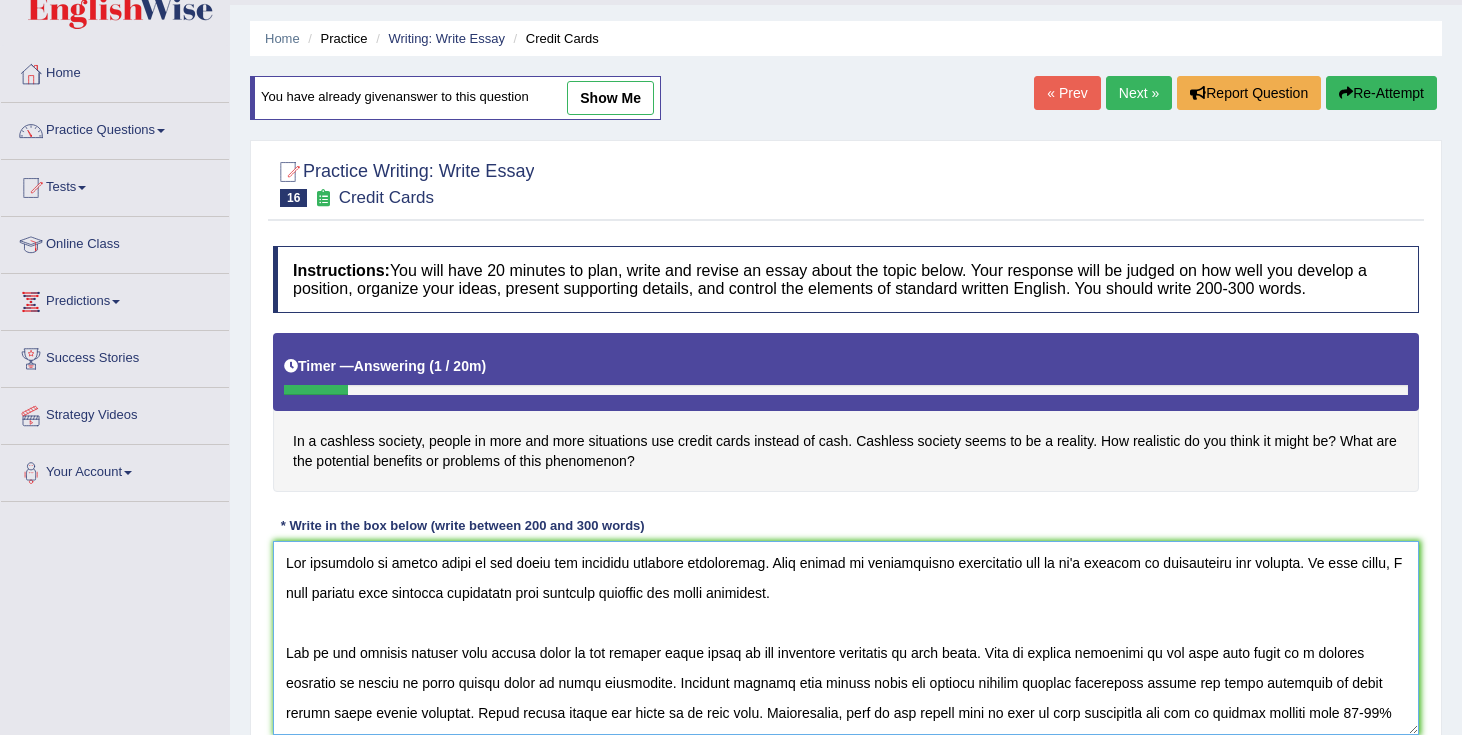 click at bounding box center (846, 638) 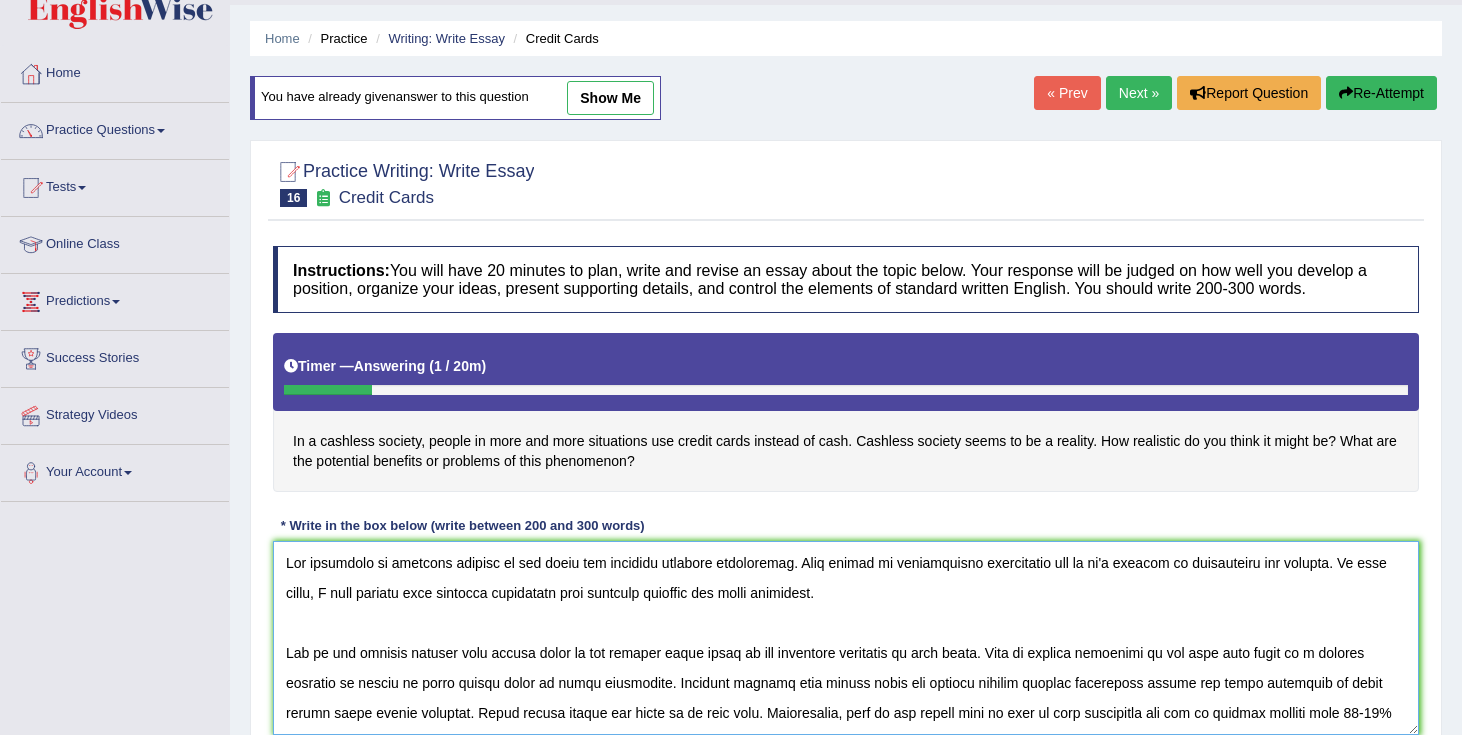 click at bounding box center [846, 638] 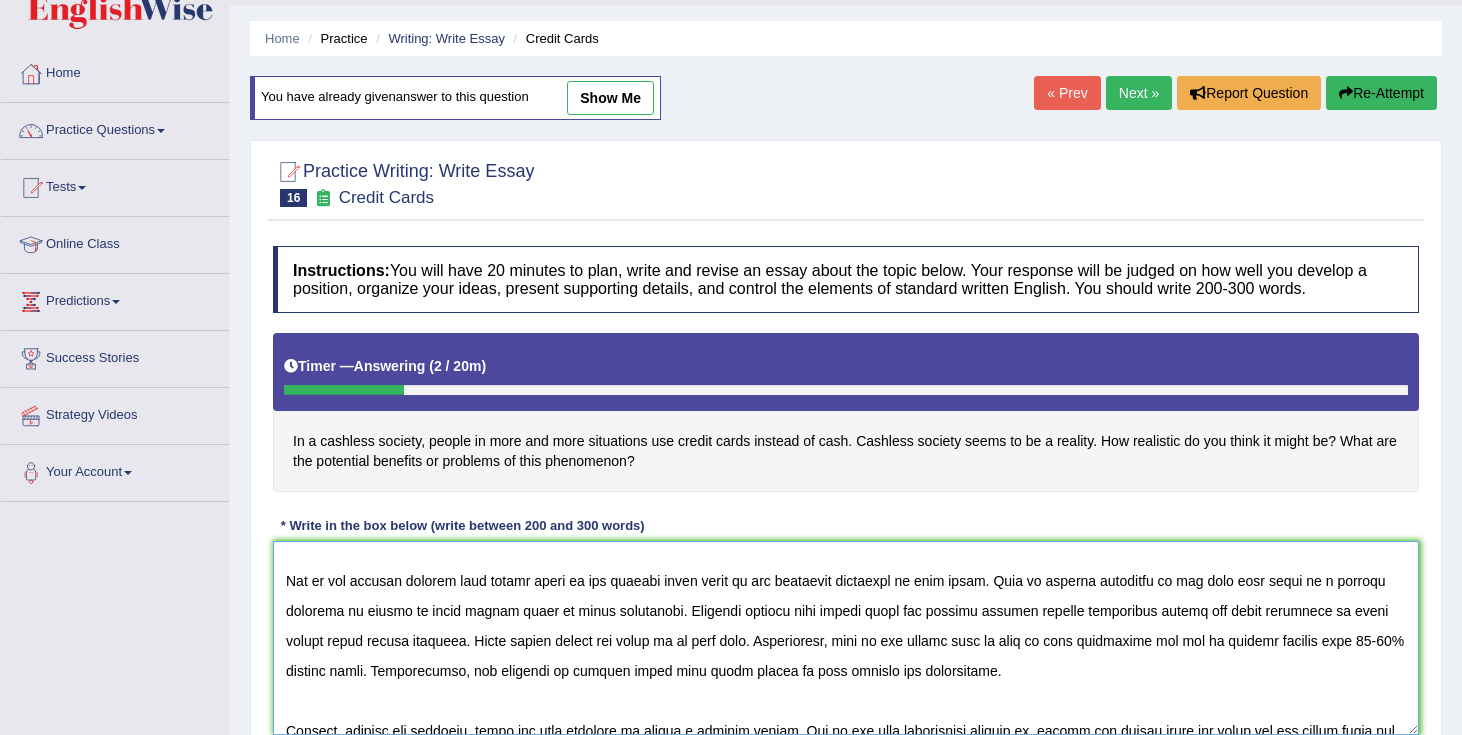 scroll, scrollTop: 69, scrollLeft: 0, axis: vertical 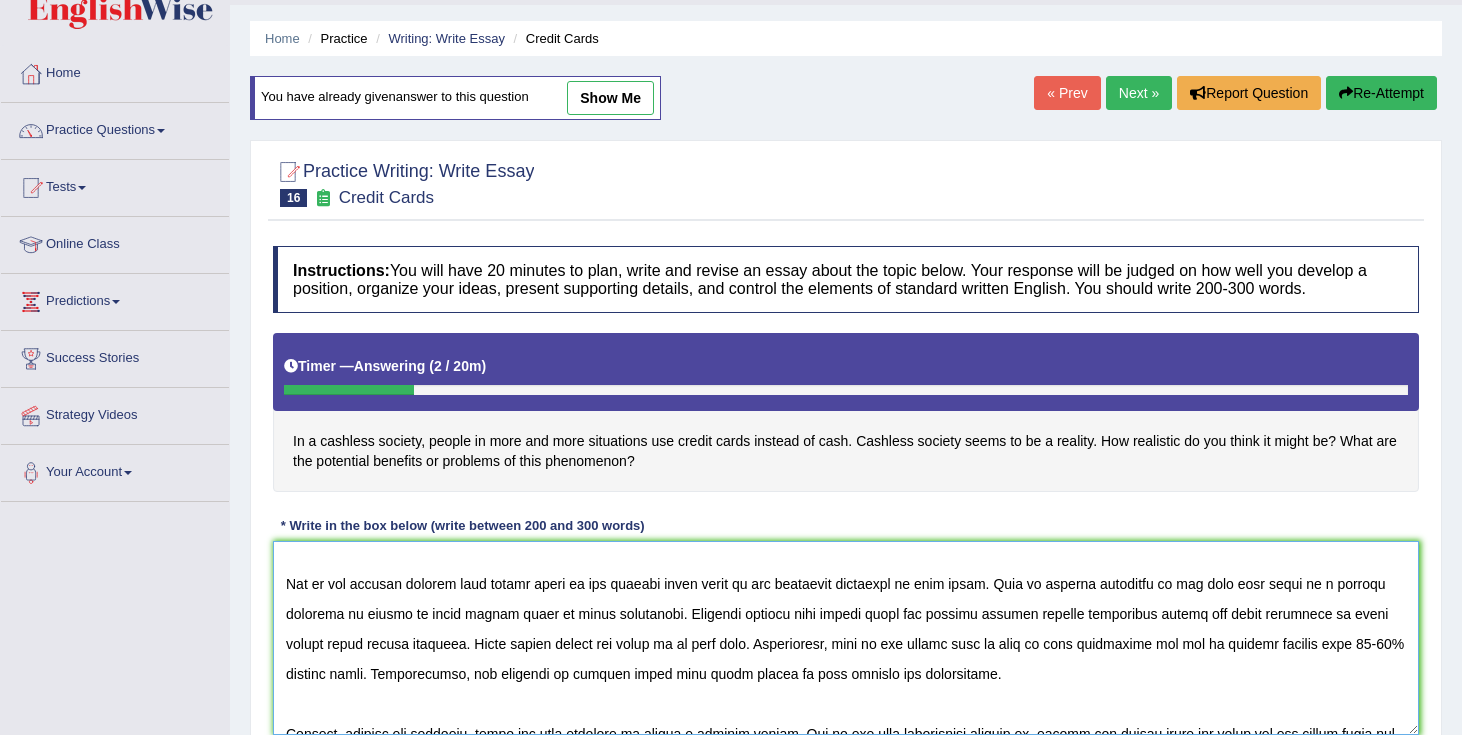 click at bounding box center (846, 638) 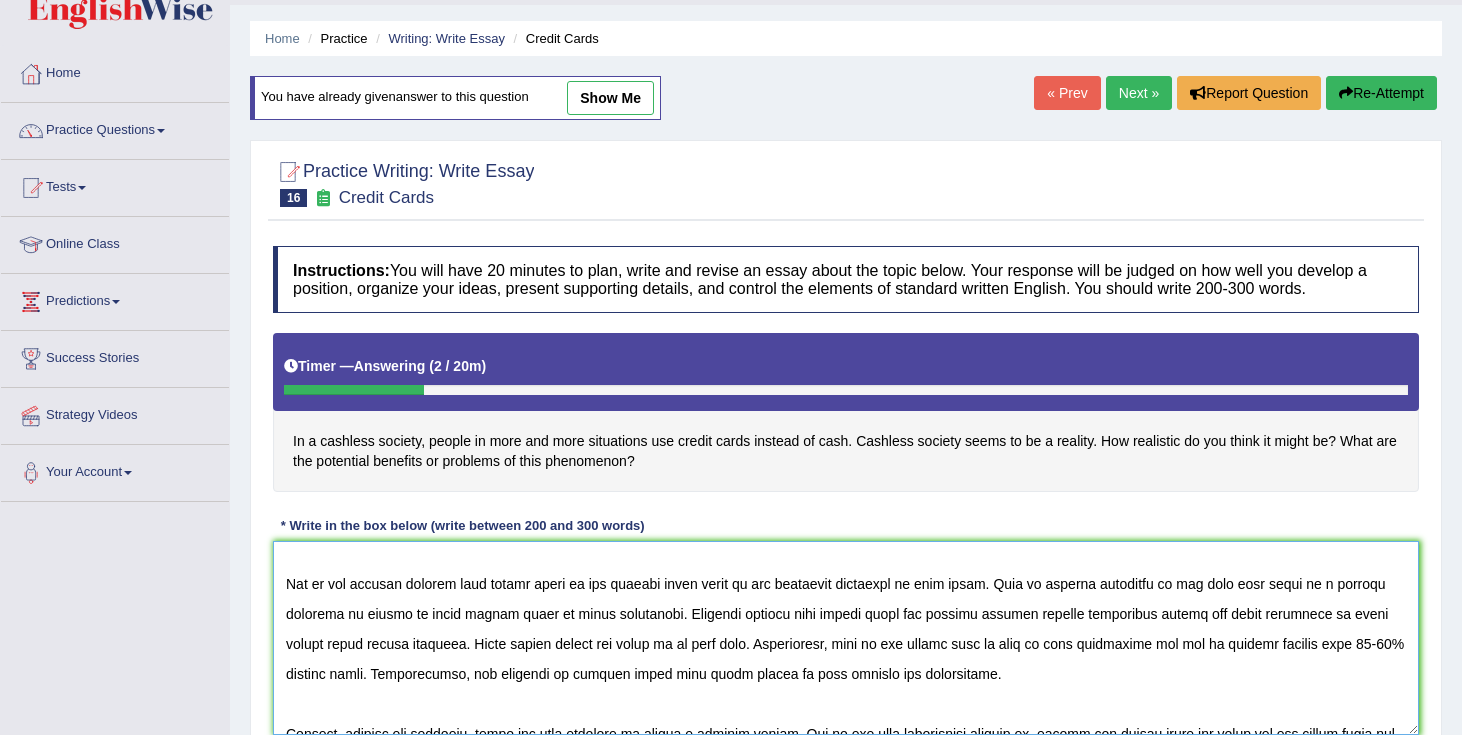 click at bounding box center (846, 638) 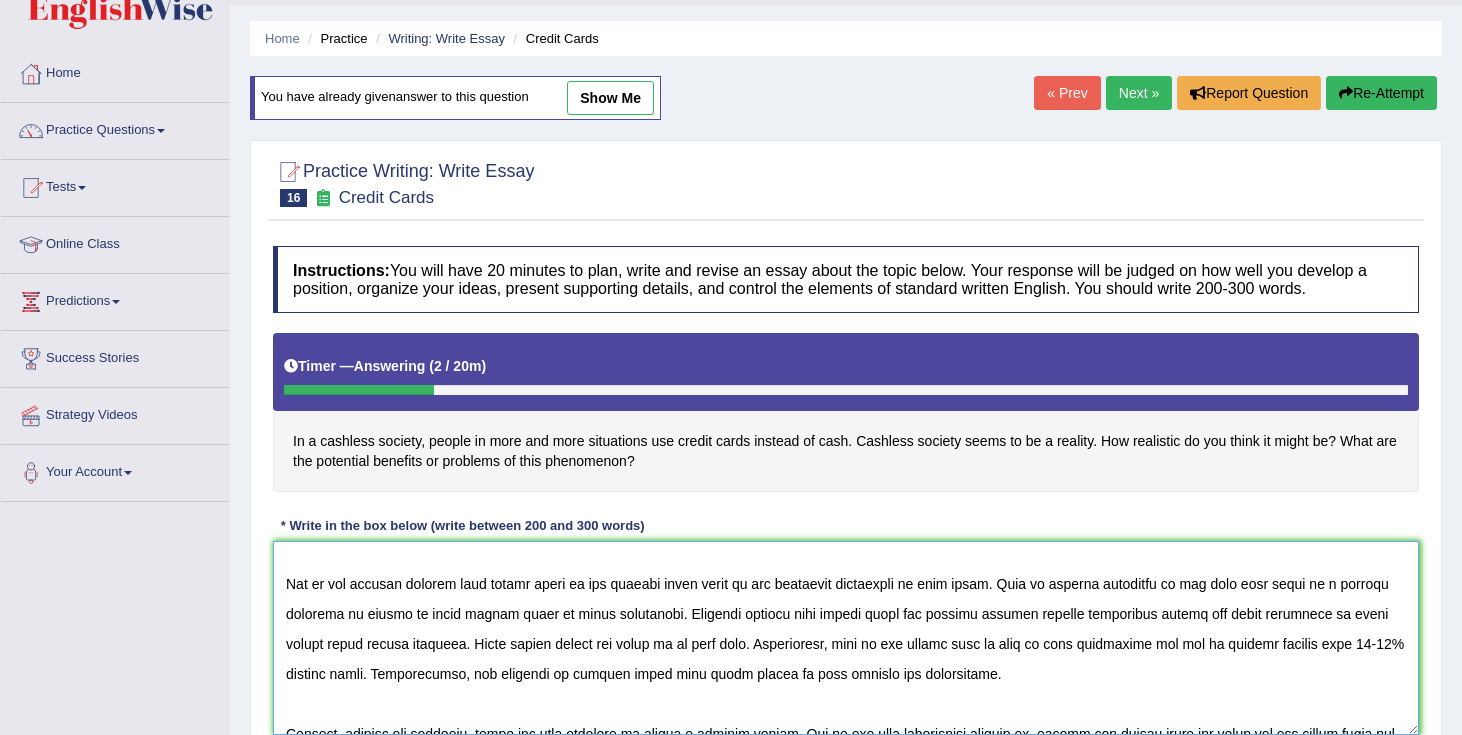 click at bounding box center (846, 638) 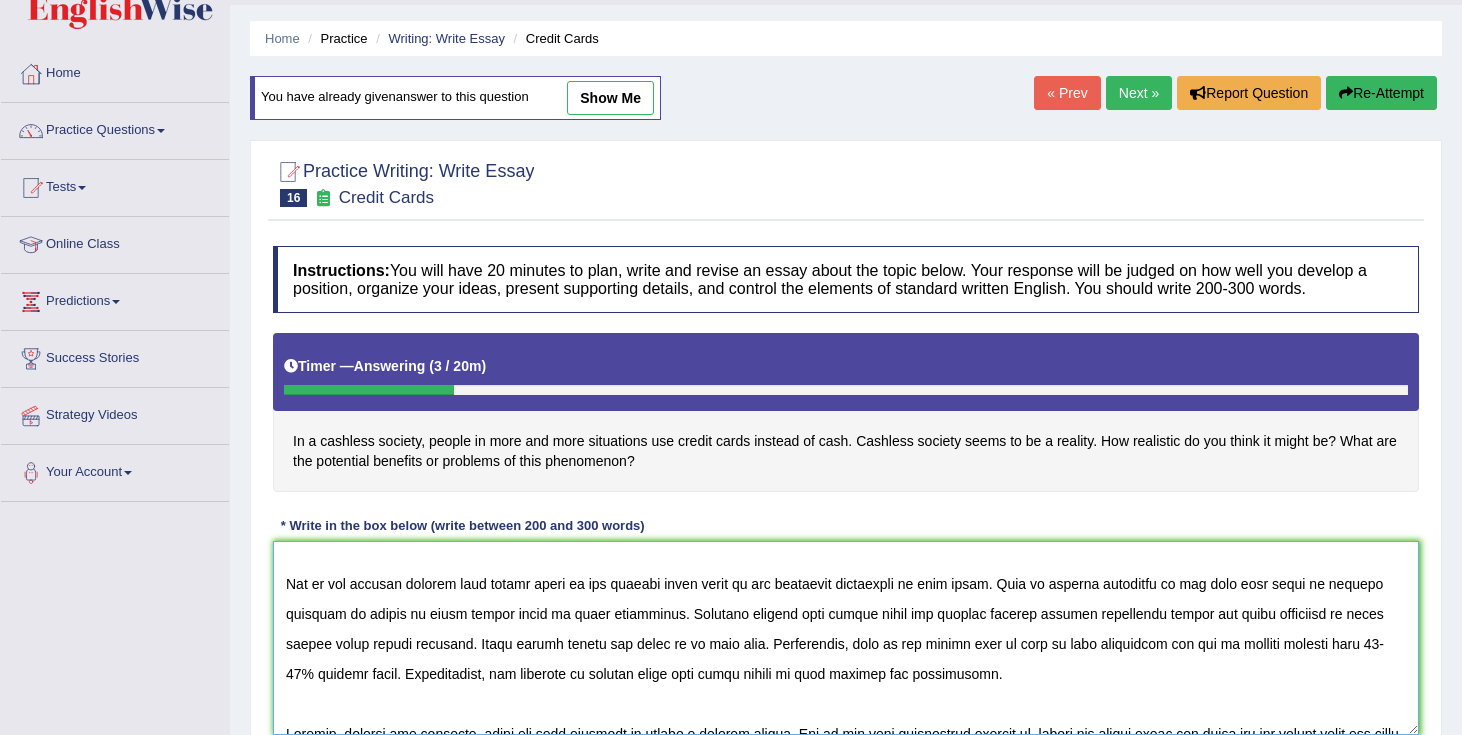 click at bounding box center [846, 638] 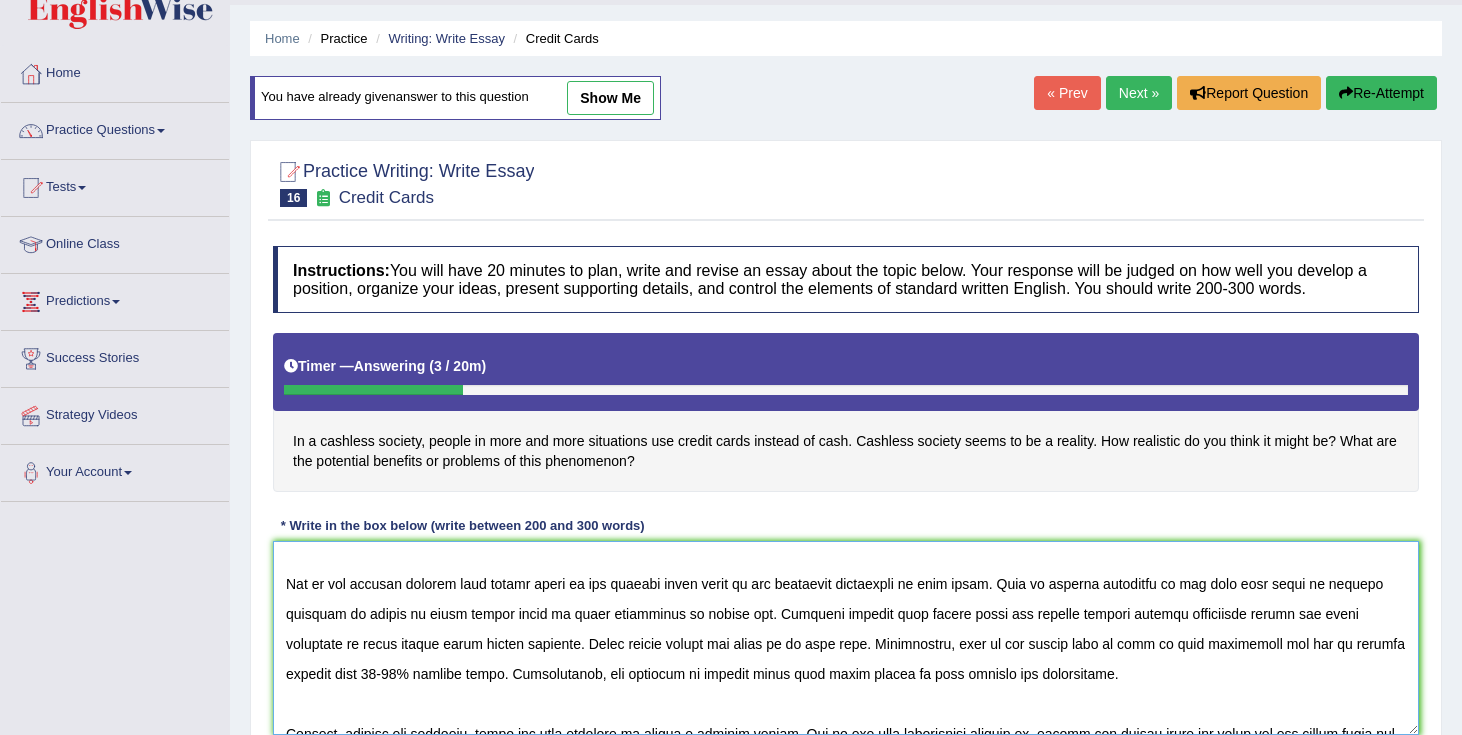 click at bounding box center (846, 638) 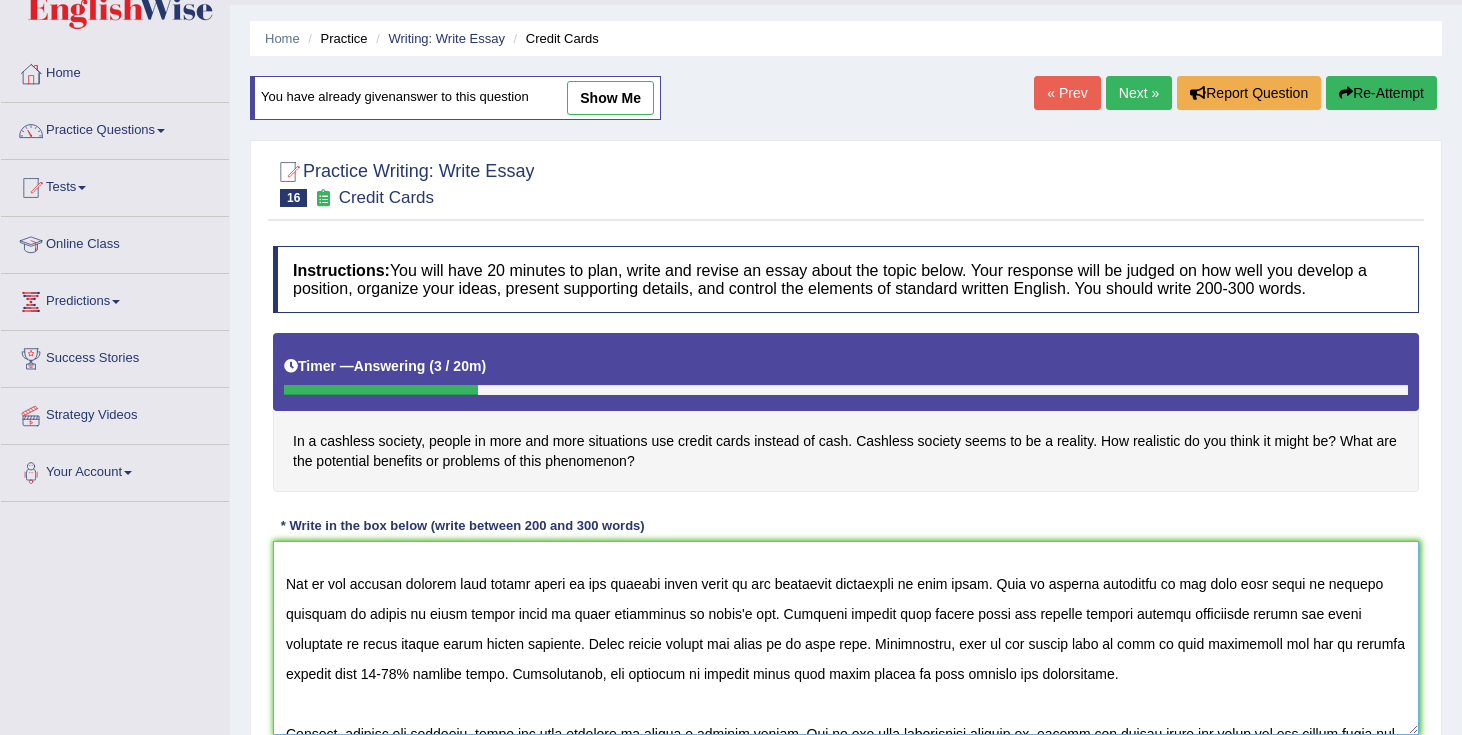 click at bounding box center (846, 638) 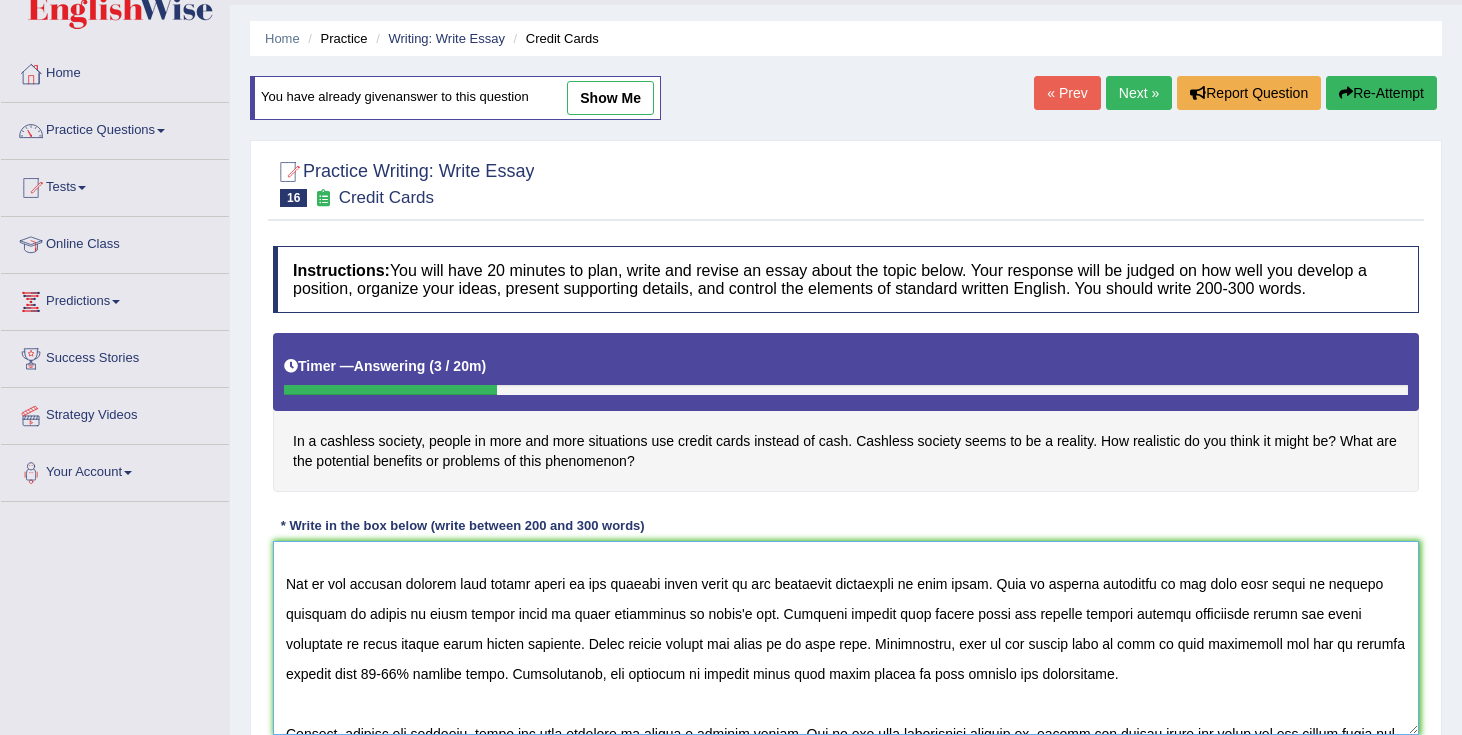 click at bounding box center [846, 638] 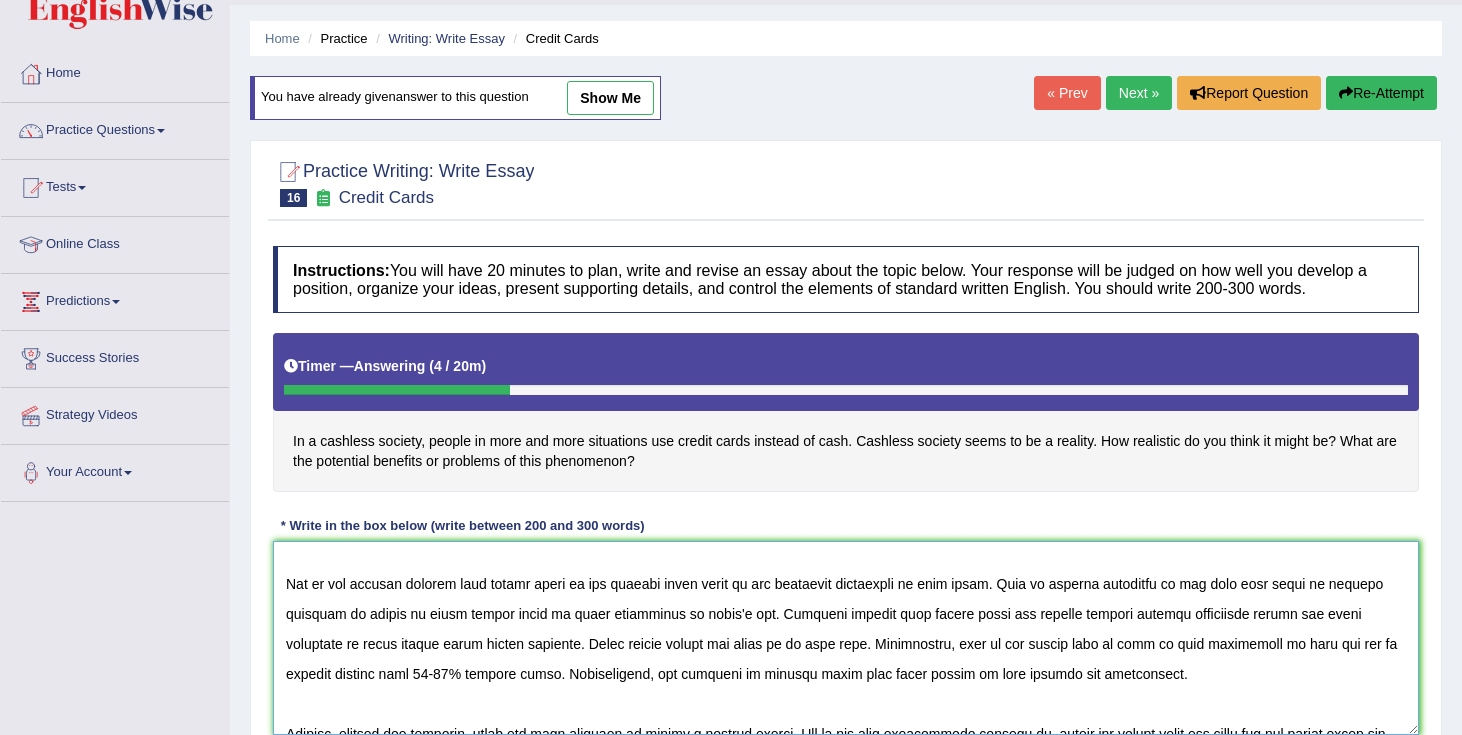 click at bounding box center (846, 638) 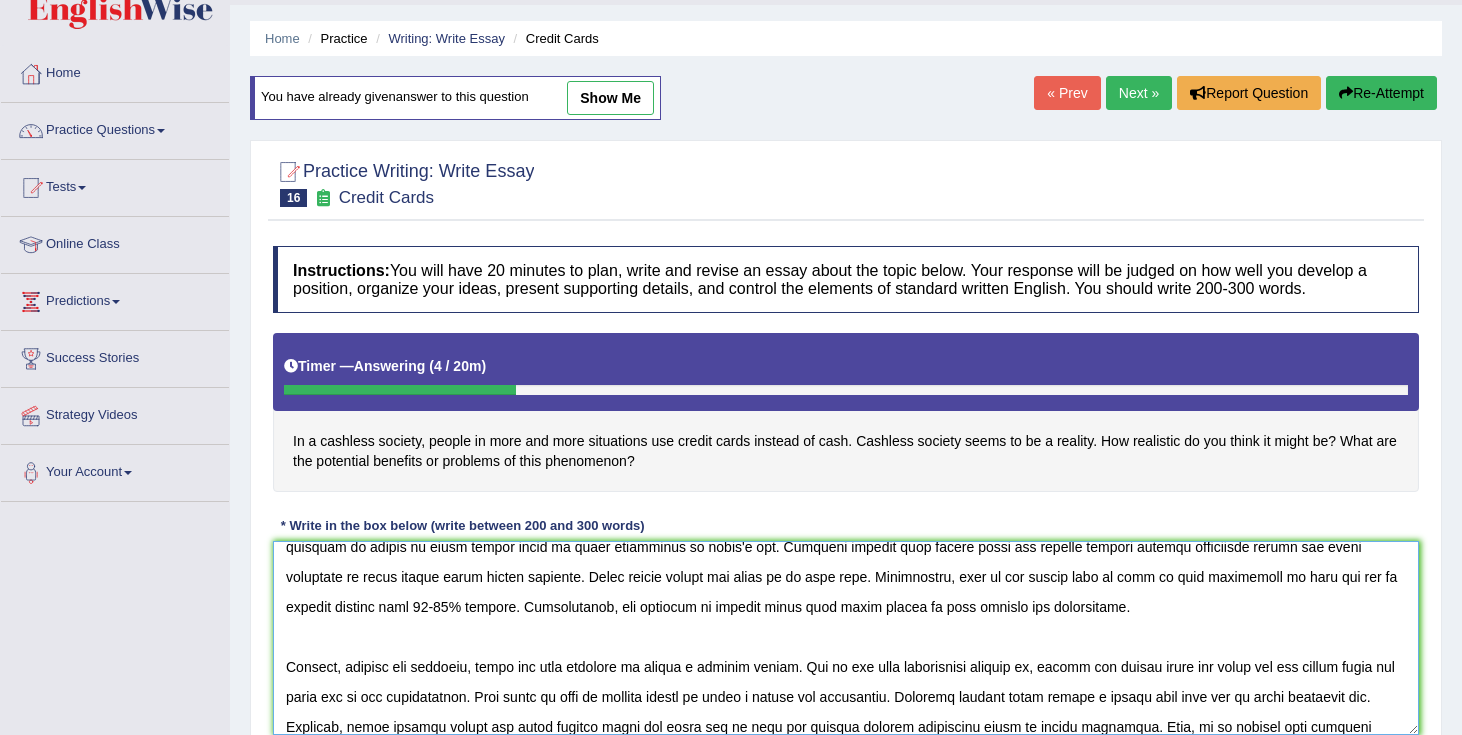 scroll, scrollTop: 146, scrollLeft: 0, axis: vertical 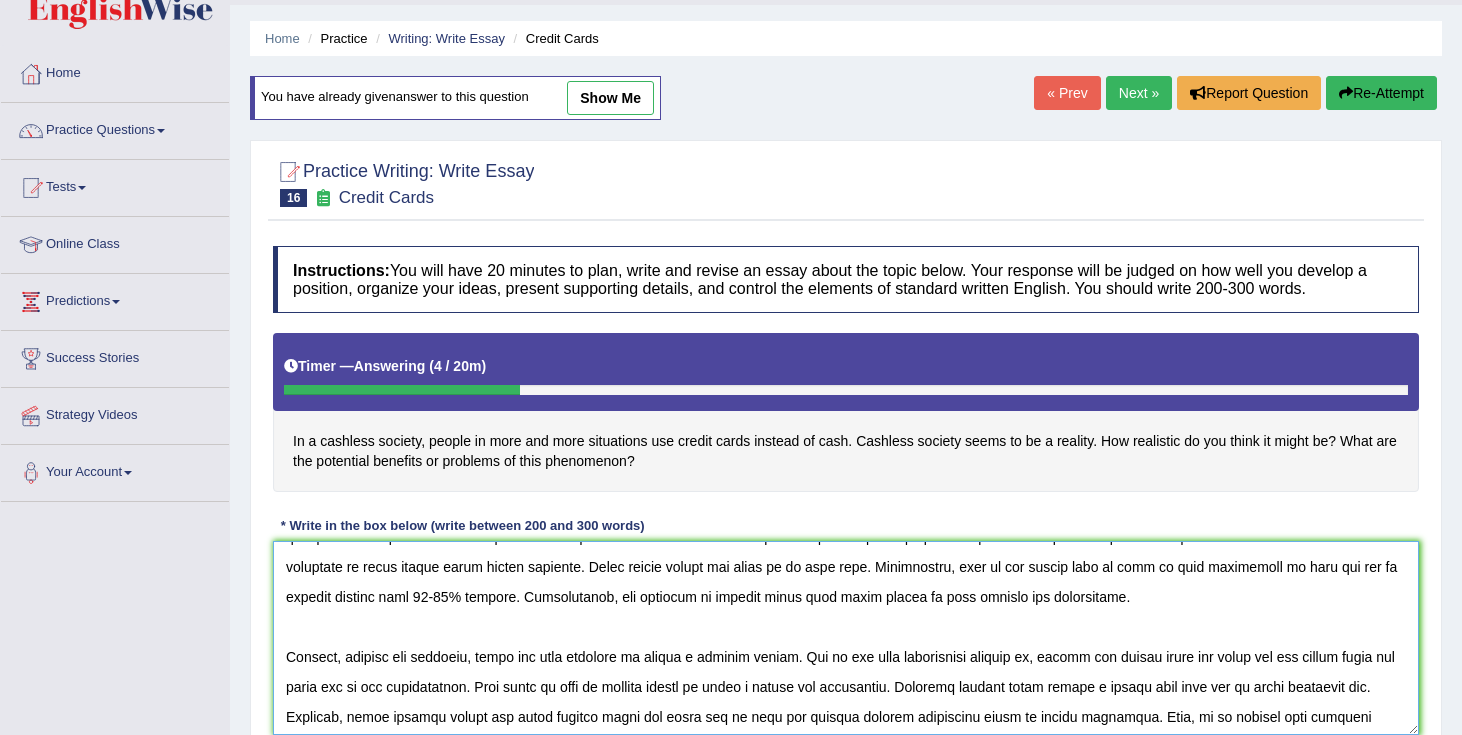 click at bounding box center (846, 638) 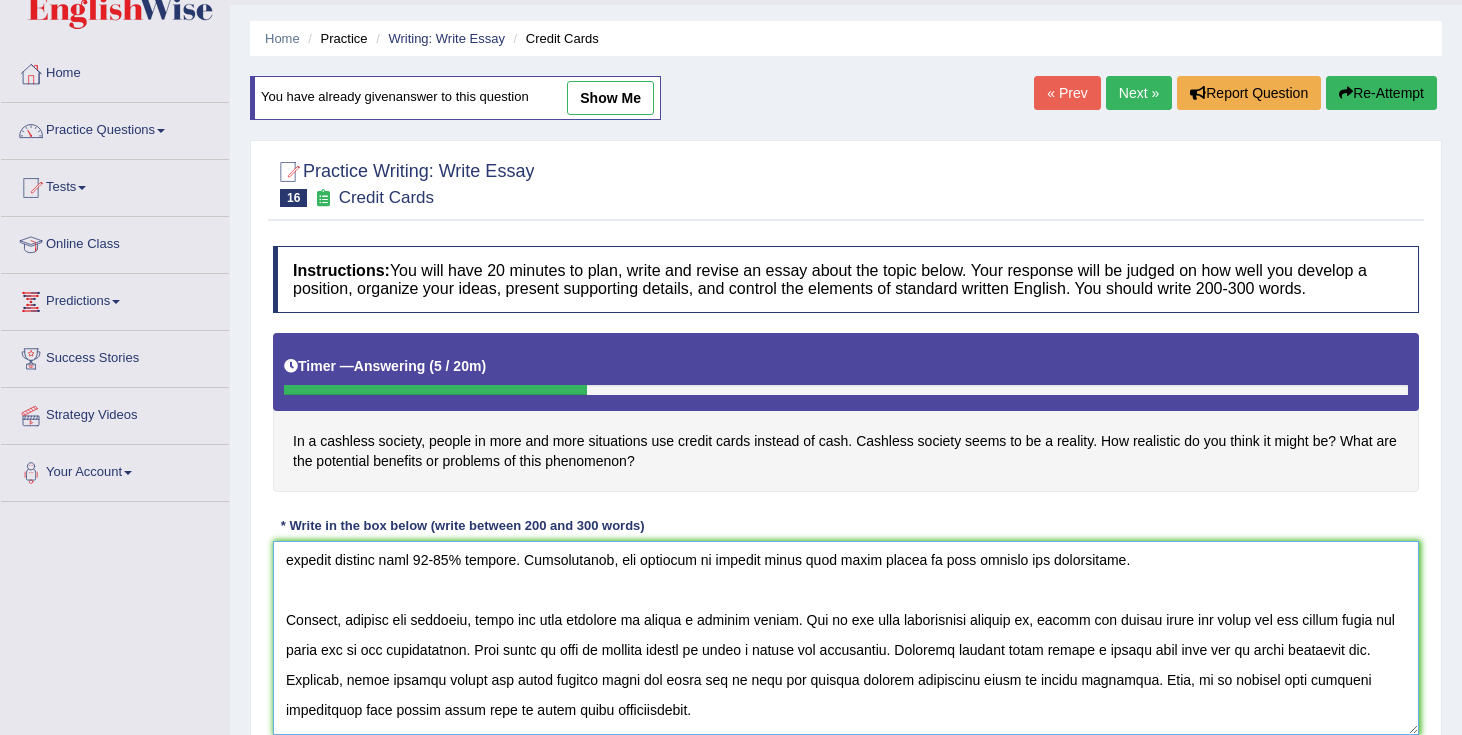 scroll, scrollTop: 179, scrollLeft: 0, axis: vertical 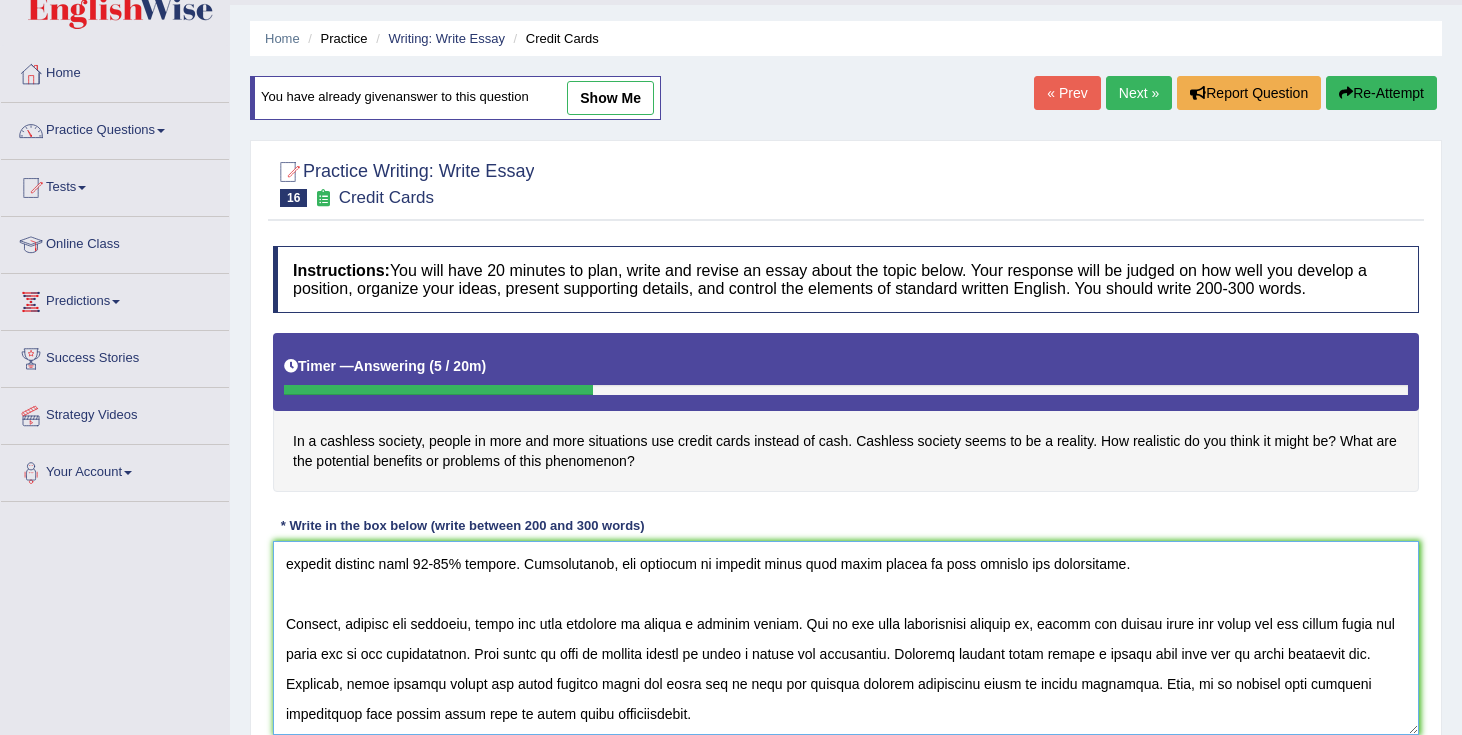 click at bounding box center [846, 638] 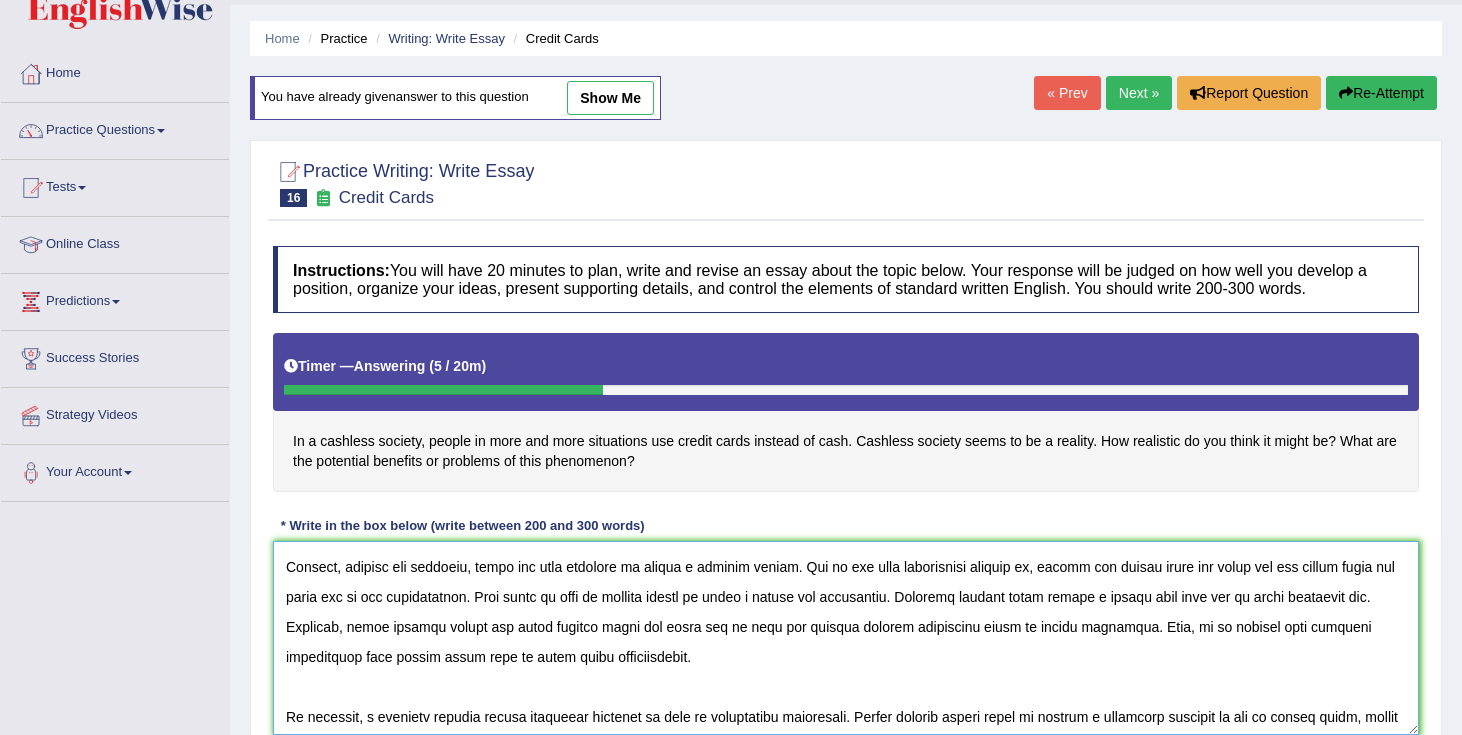 scroll, scrollTop: 230, scrollLeft: 0, axis: vertical 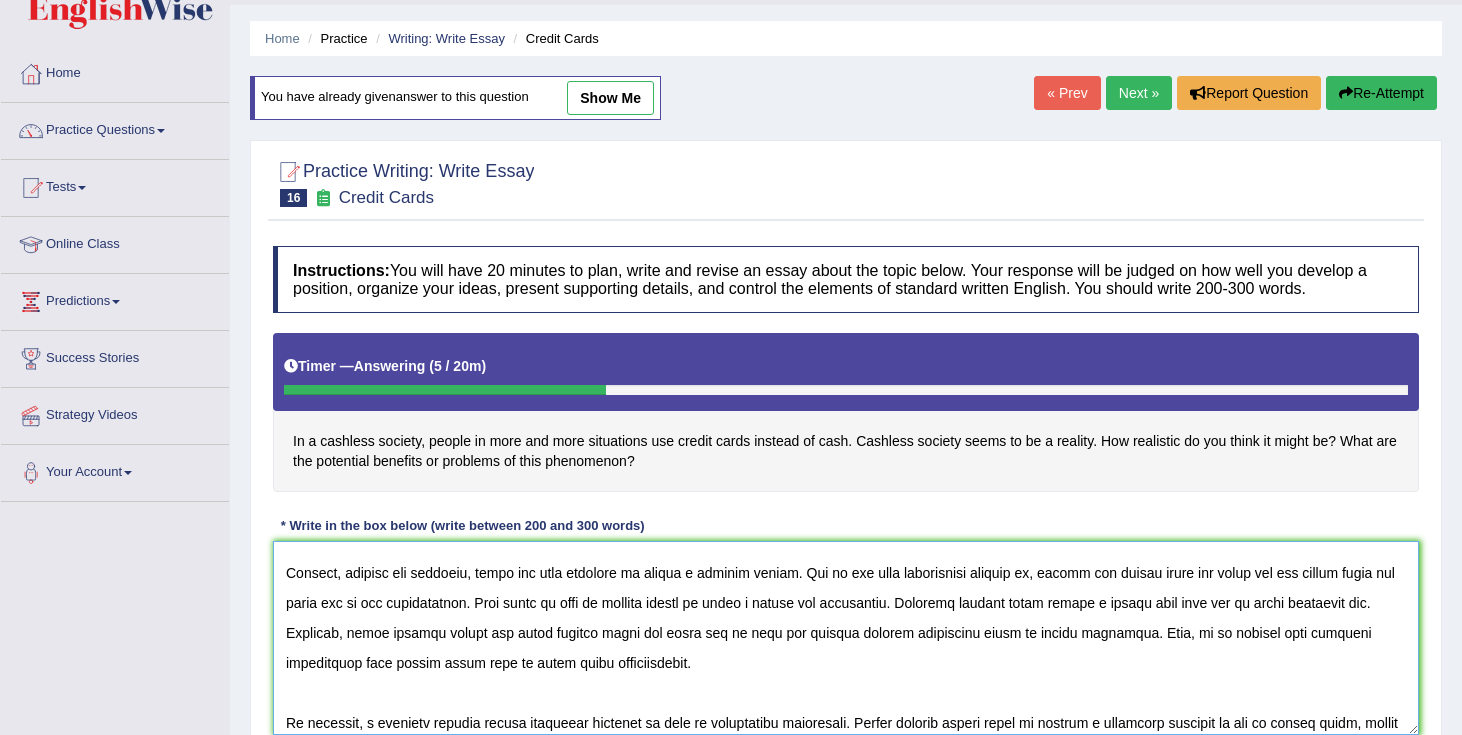 click at bounding box center (846, 638) 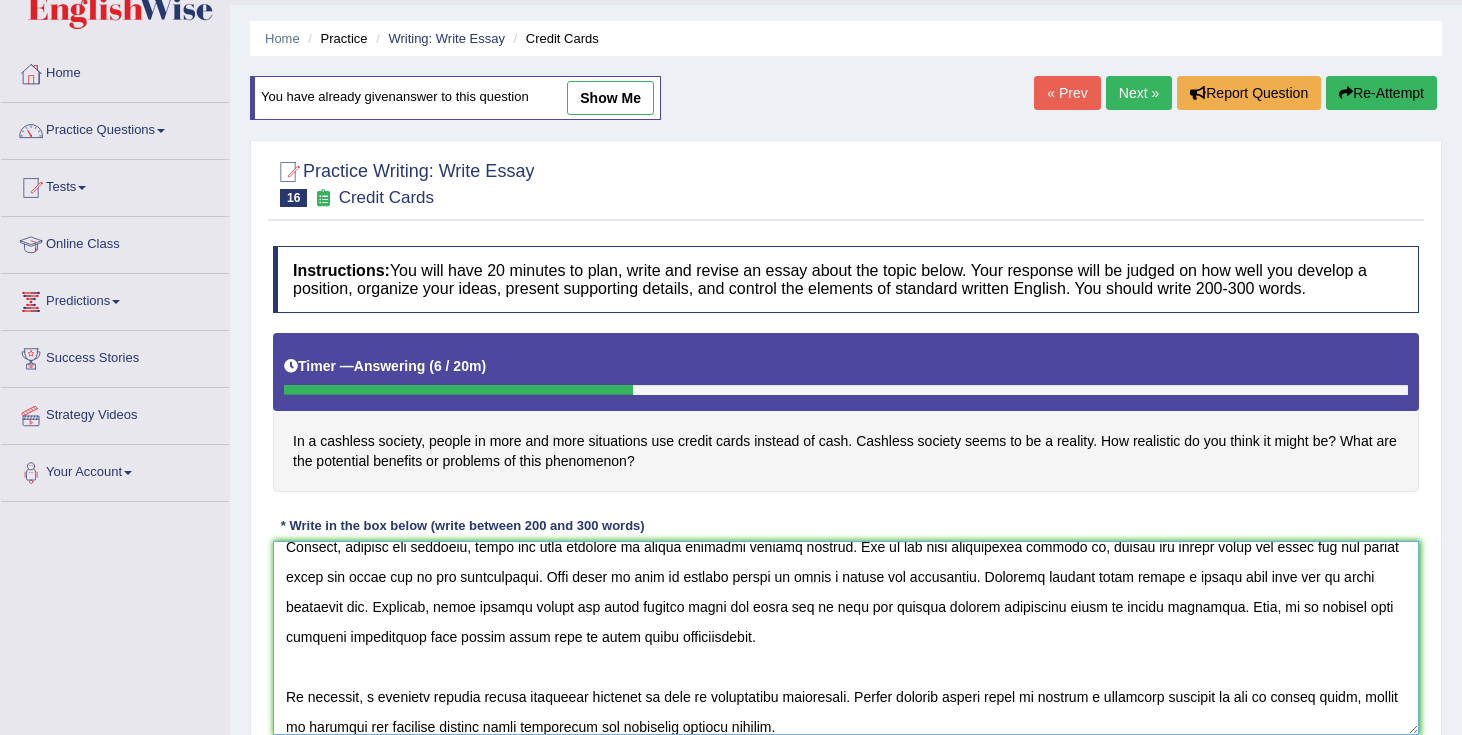 scroll, scrollTop: 258, scrollLeft: 0, axis: vertical 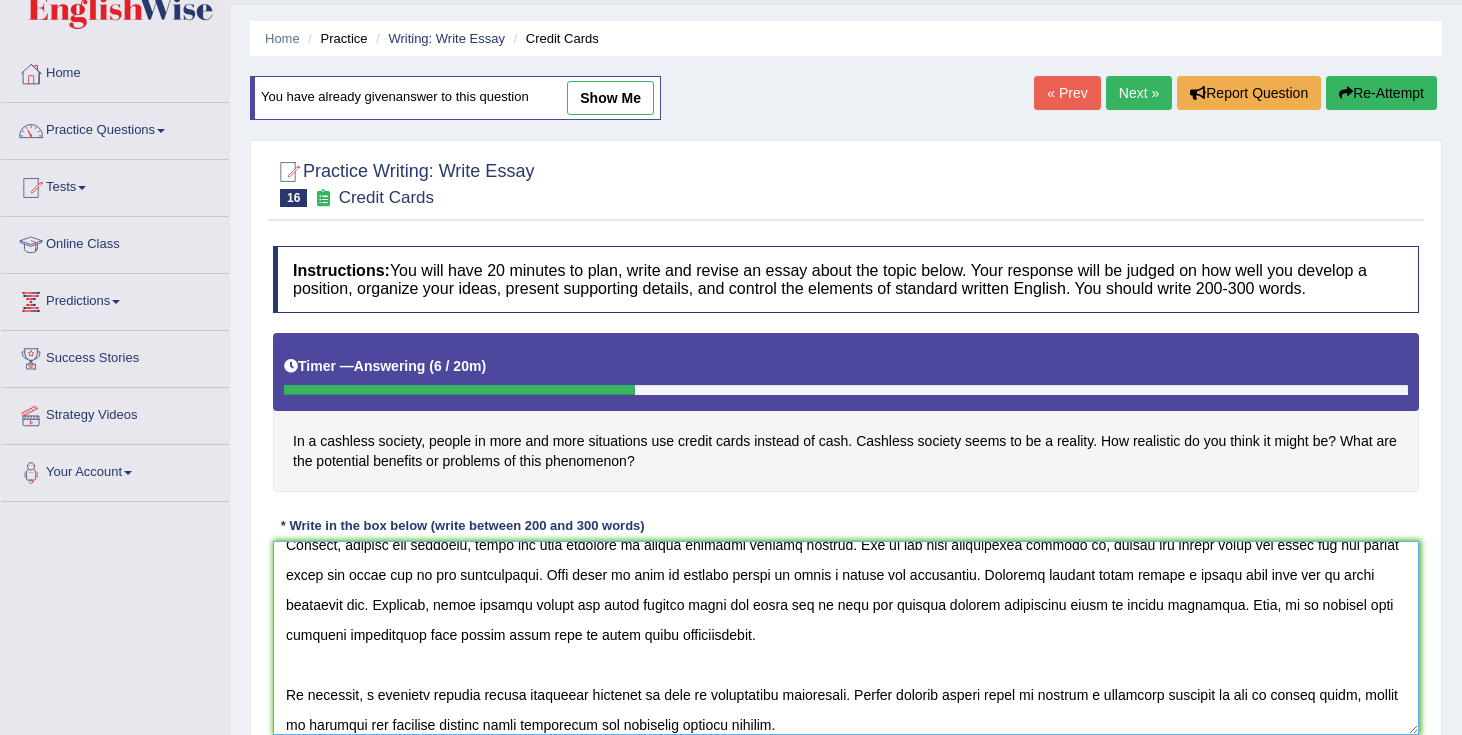 click at bounding box center [846, 638] 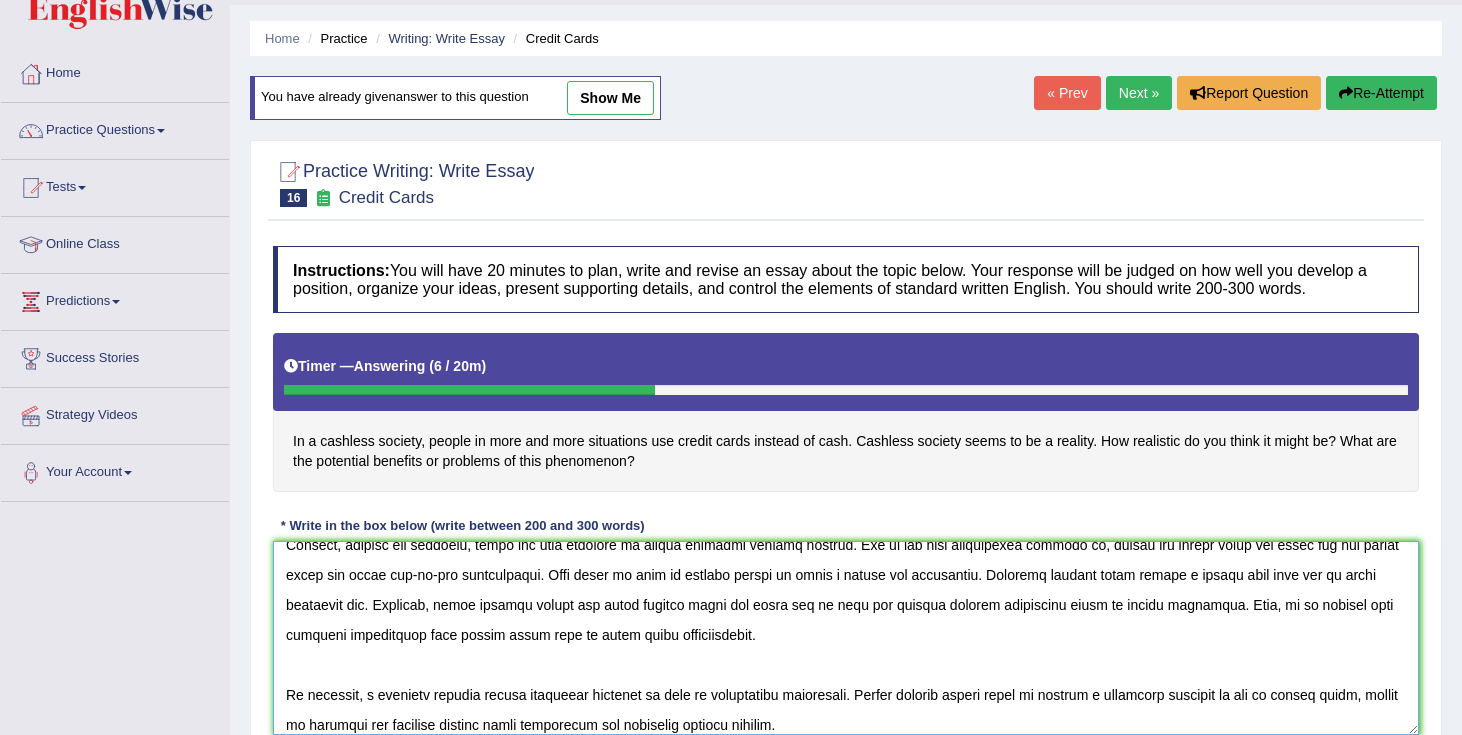 scroll, scrollTop: 270, scrollLeft: 0, axis: vertical 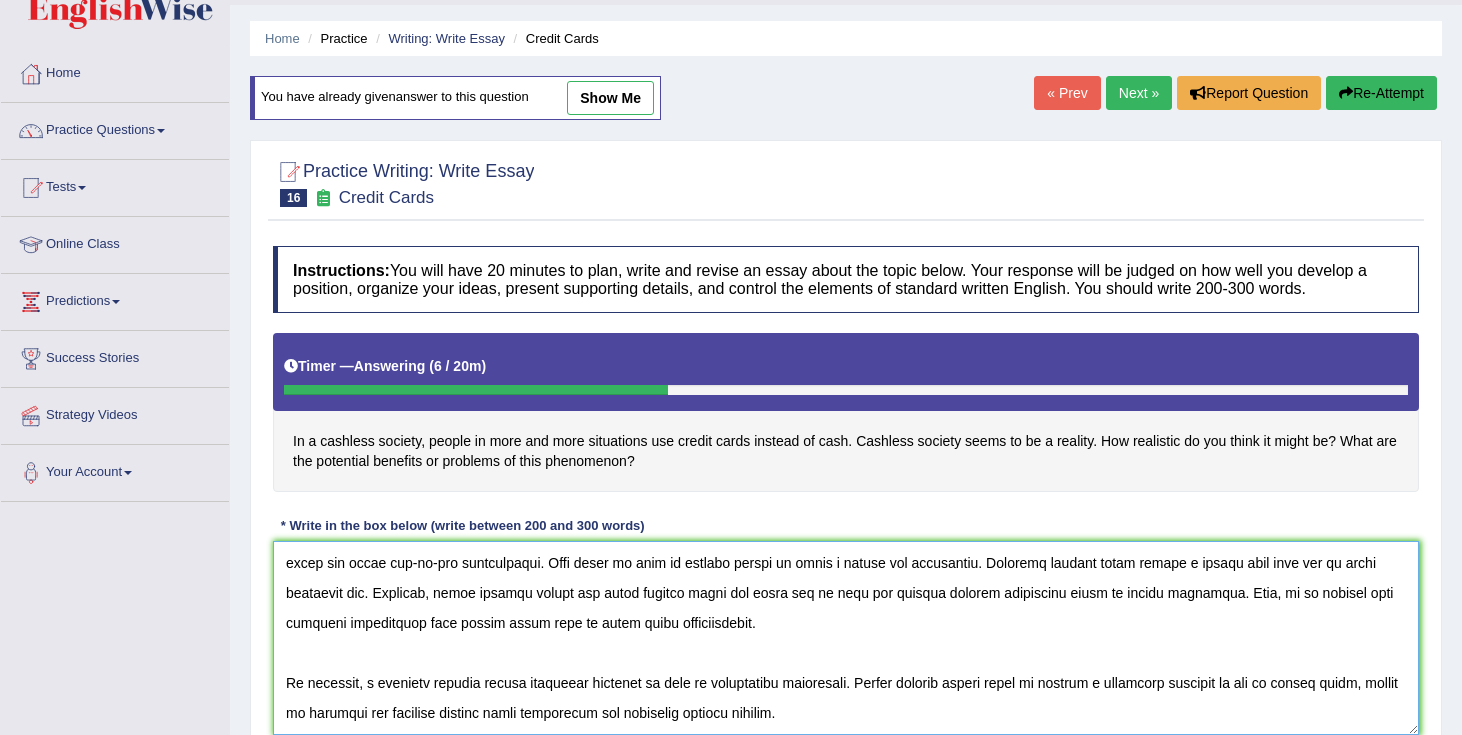 click at bounding box center (846, 638) 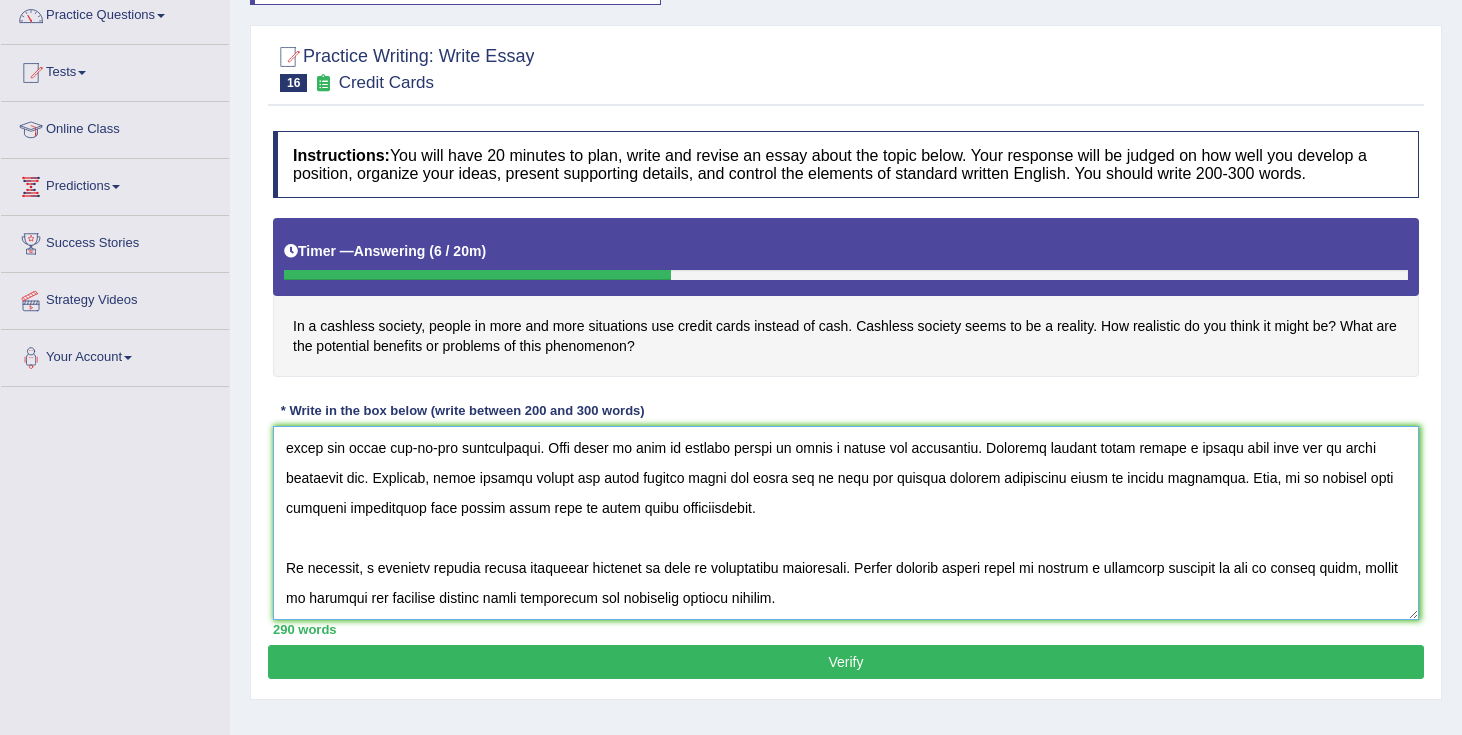 scroll, scrollTop: 167, scrollLeft: 0, axis: vertical 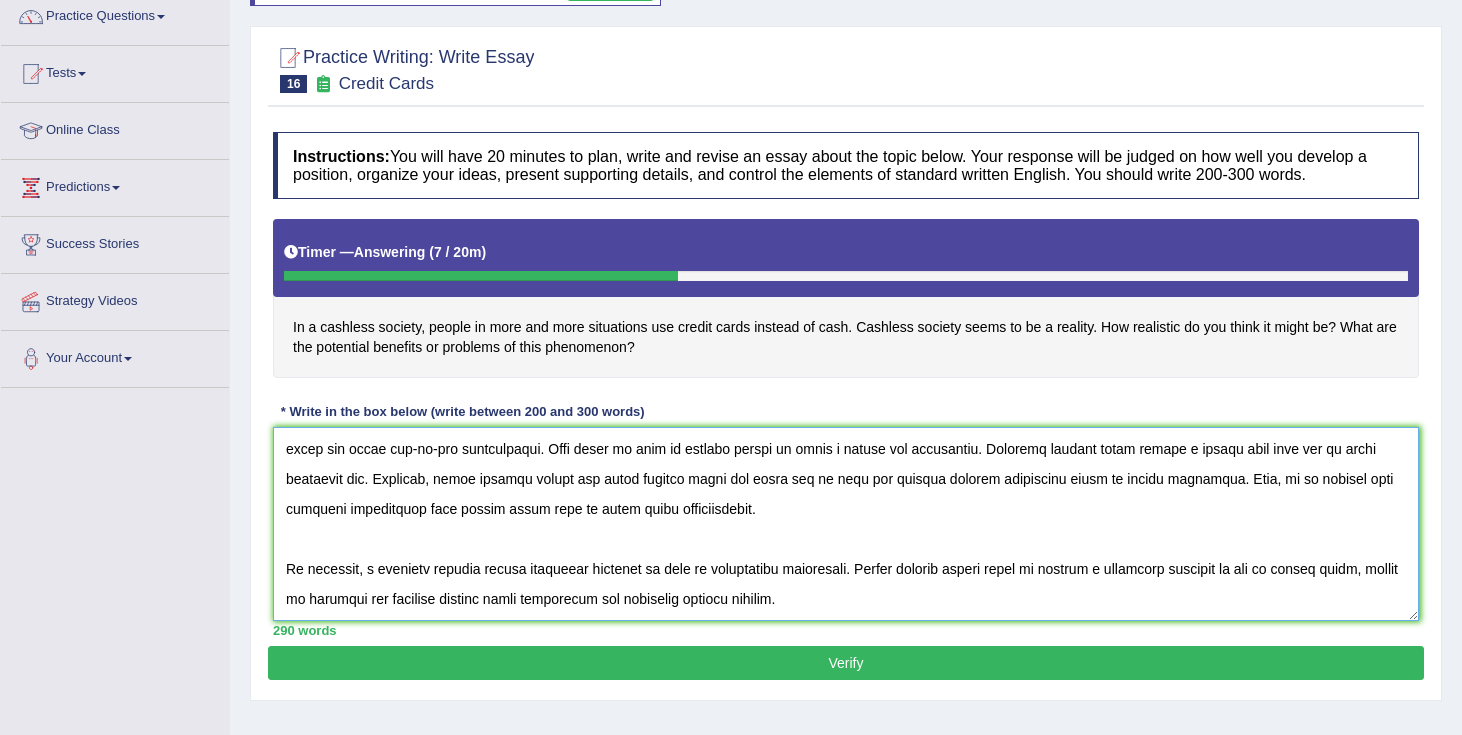 click at bounding box center (846, 524) 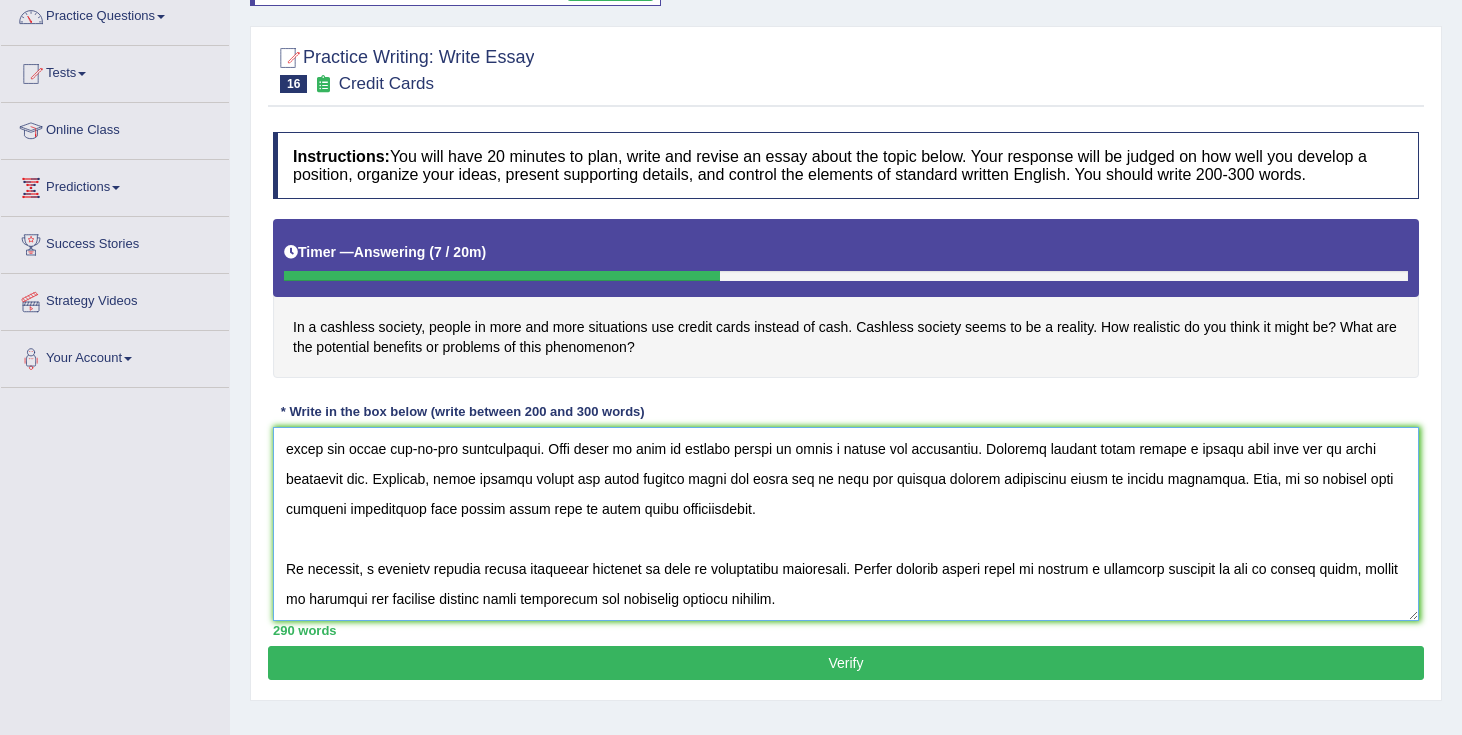 type on "The influence of cashless society on our lives has ingnited numerous discussions. This matter is particularly significant due to it's impacts on individuals and society. In this essay, I will address some problems associated with cashless payments and their benefits to support my stance.
One of the primary problem with credit cards is the intrest rates added by the financial institutes to make money. This is further explained by the fact that there is massive increase in amount of money people spend on there lifestyles in today's era. Research suggest that credit cards and digital wallets provide attractive offers and levor customers to spend beyond there normal capacity. These people easily get stuck in in debt trap. Furthermore, most of the people find it hard to make repayments on time and end up getting charged with 20-25% intrest. Consequently, the probelms of digital money have major effect on both economy and individuals.
However, despite the problems, there are many benefits of having cashless pa..." 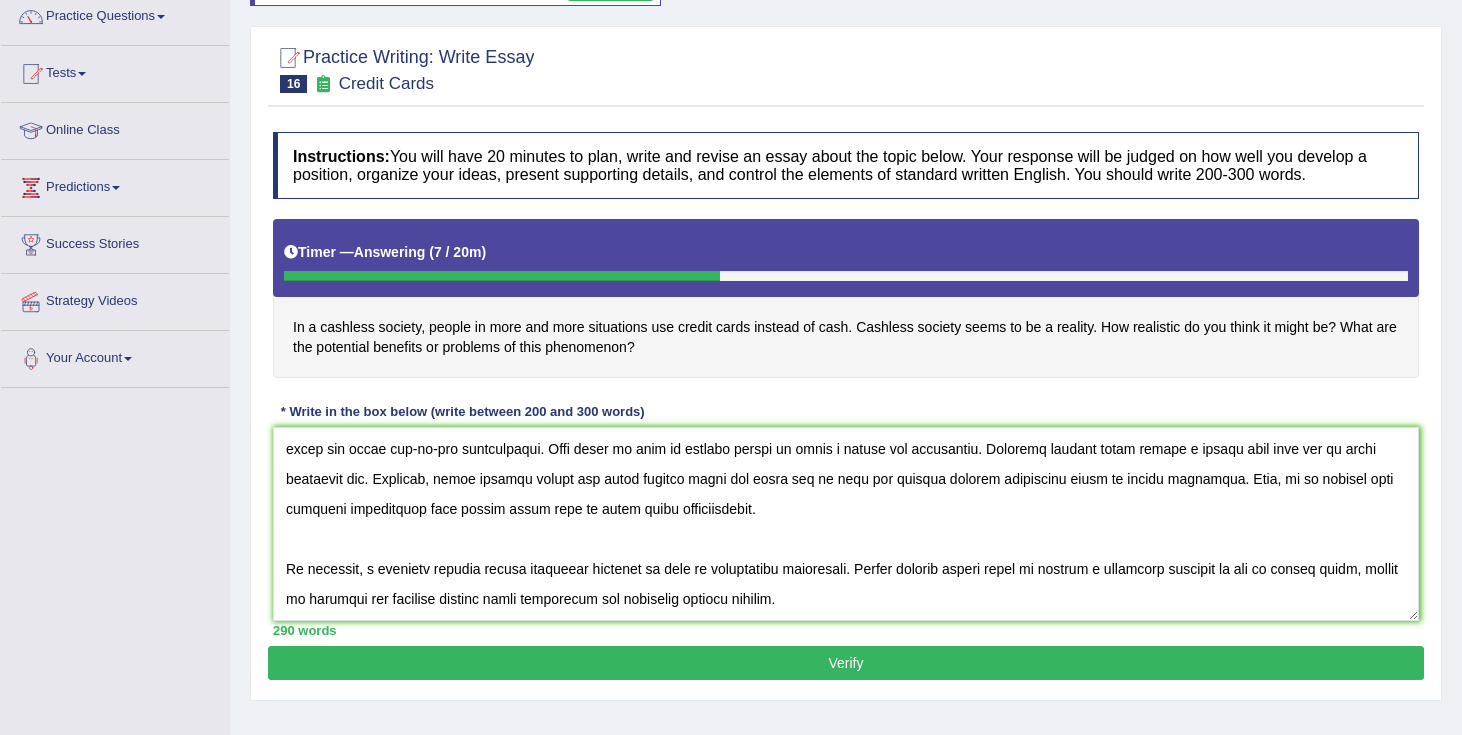 click on "Verify" at bounding box center [846, 663] 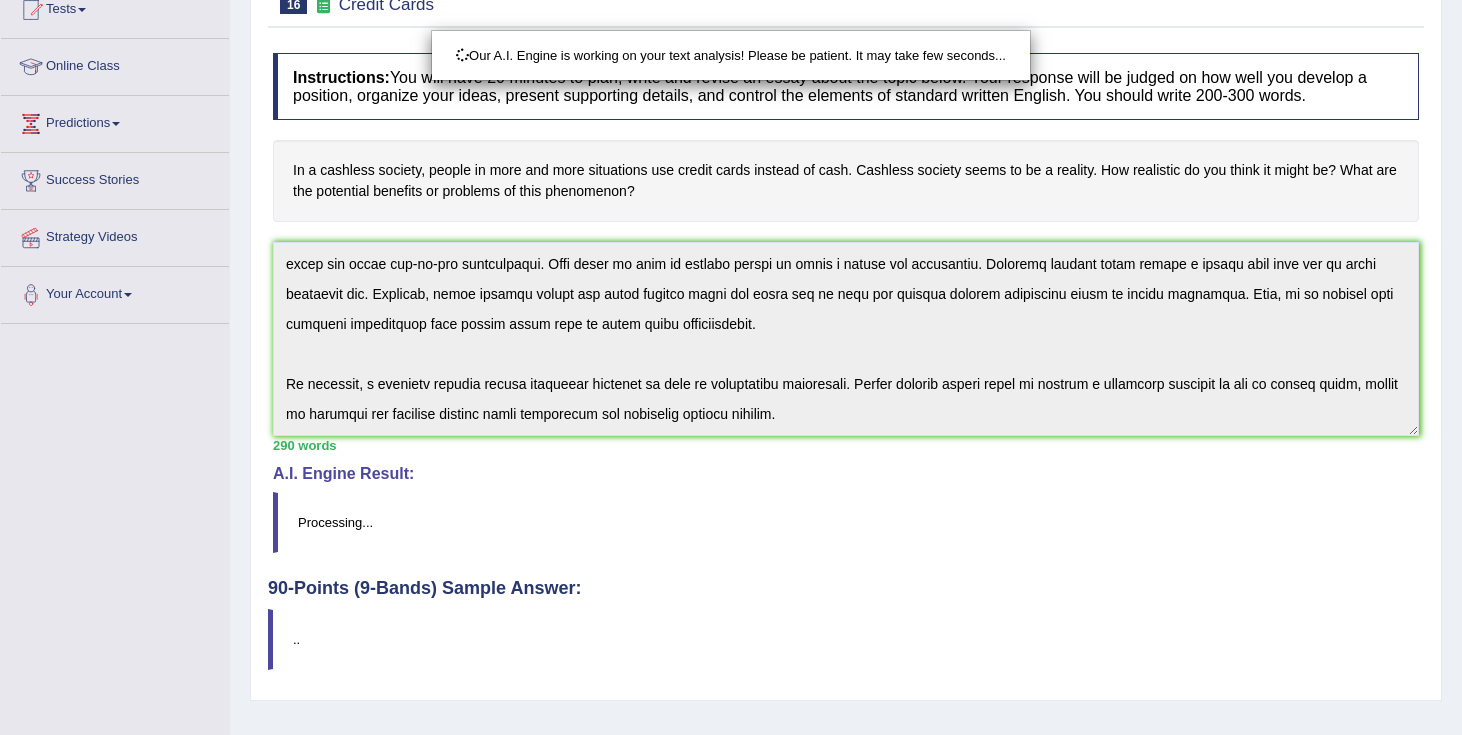 scroll, scrollTop: 315, scrollLeft: 0, axis: vertical 